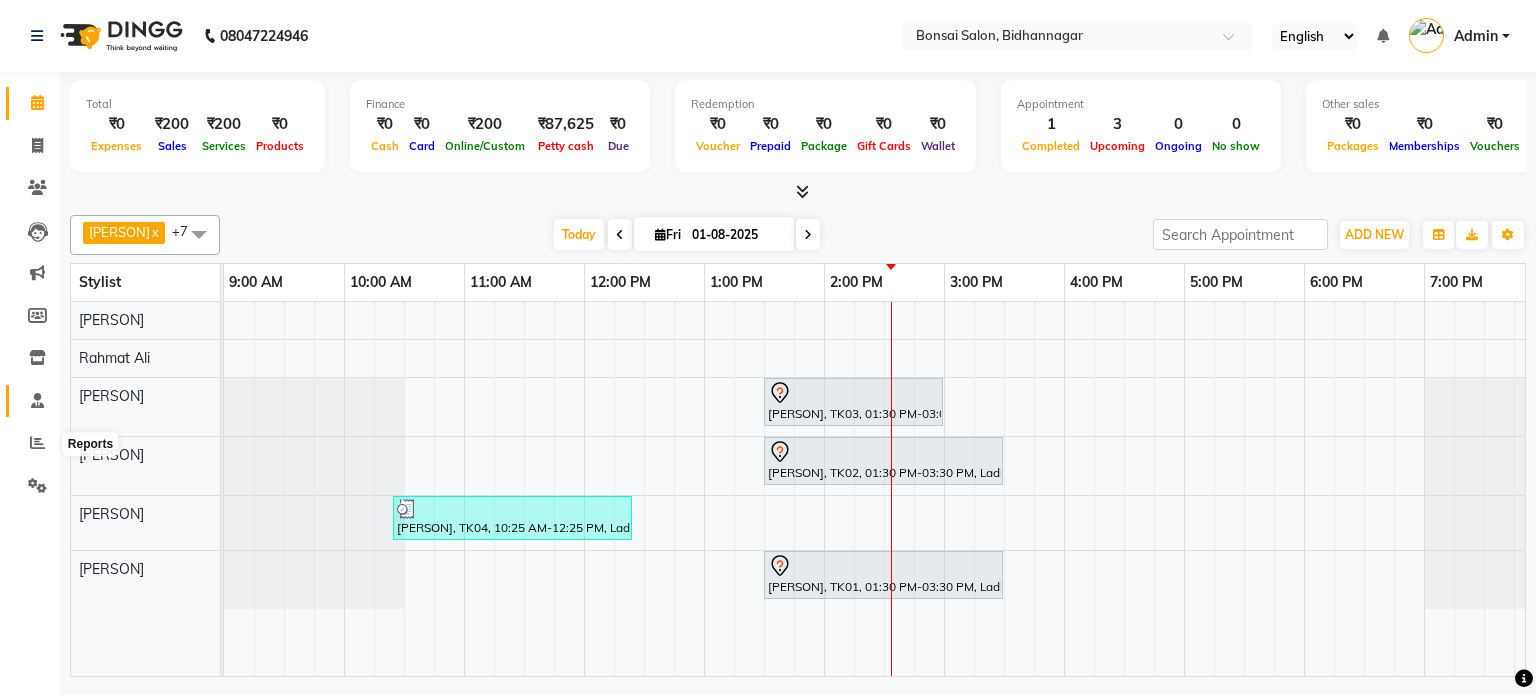 scroll, scrollTop: 0, scrollLeft: 0, axis: both 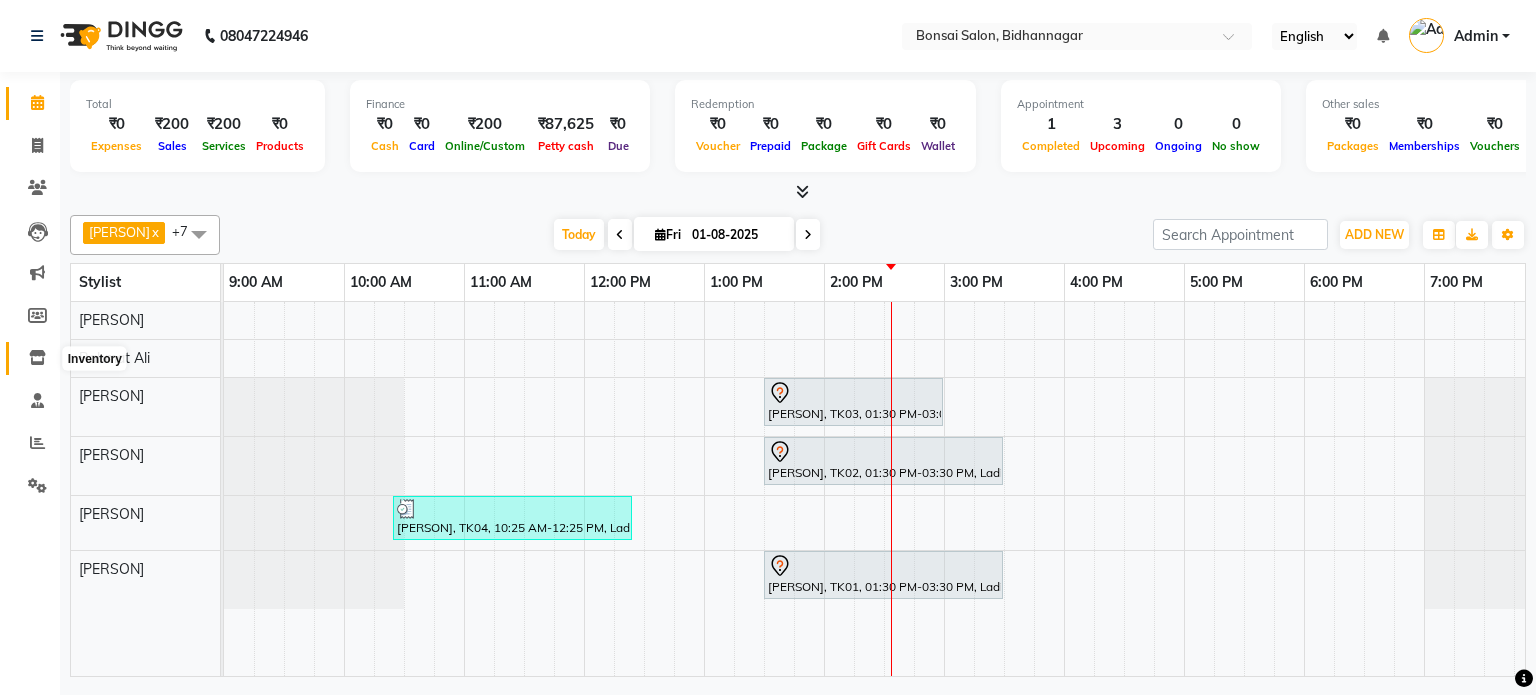 click 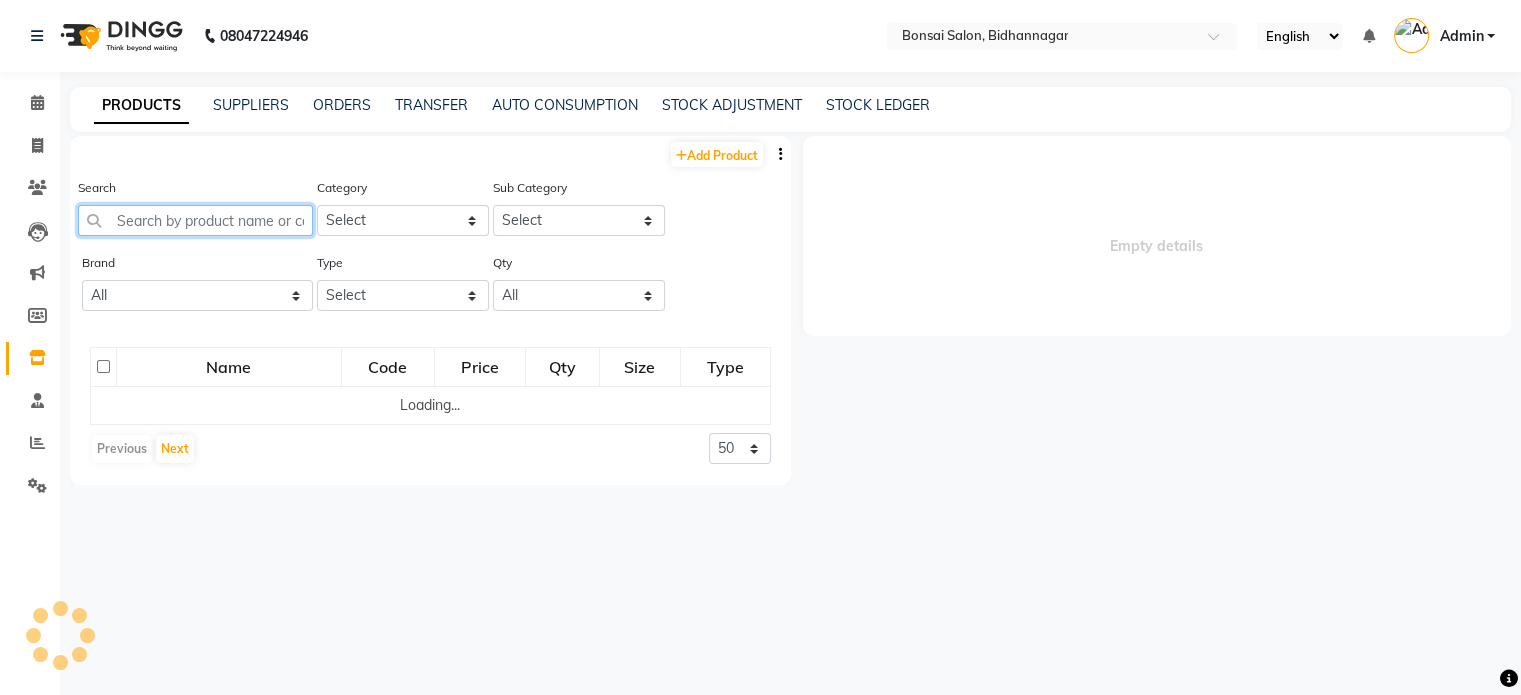 click 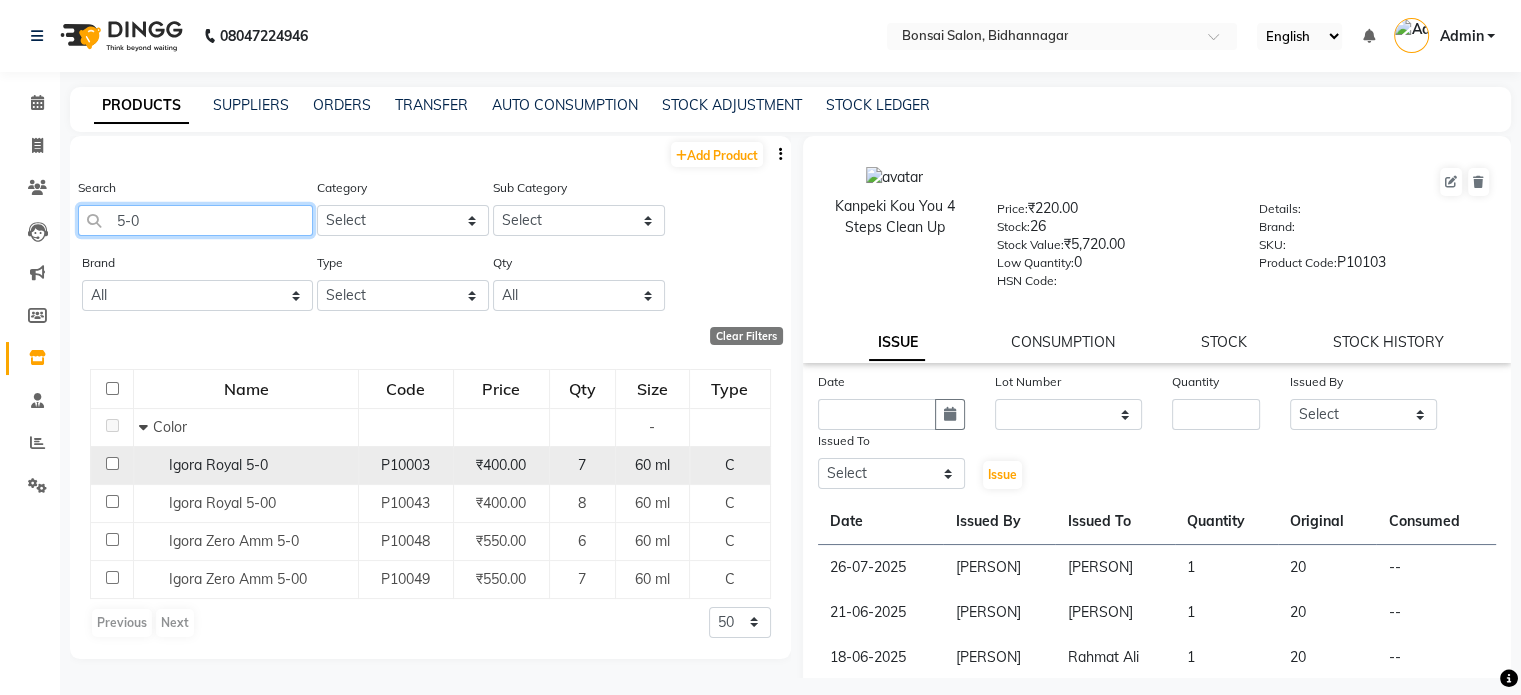 type on "5-0" 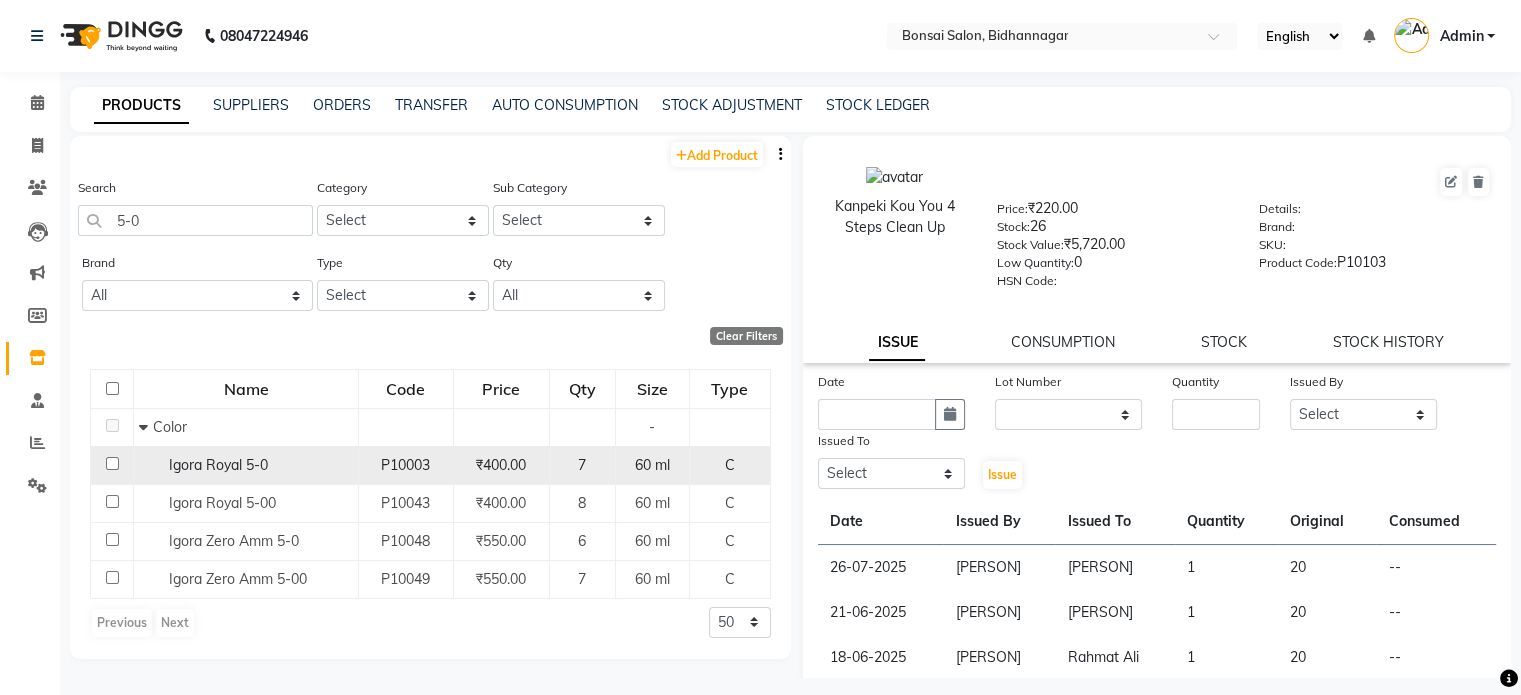 click 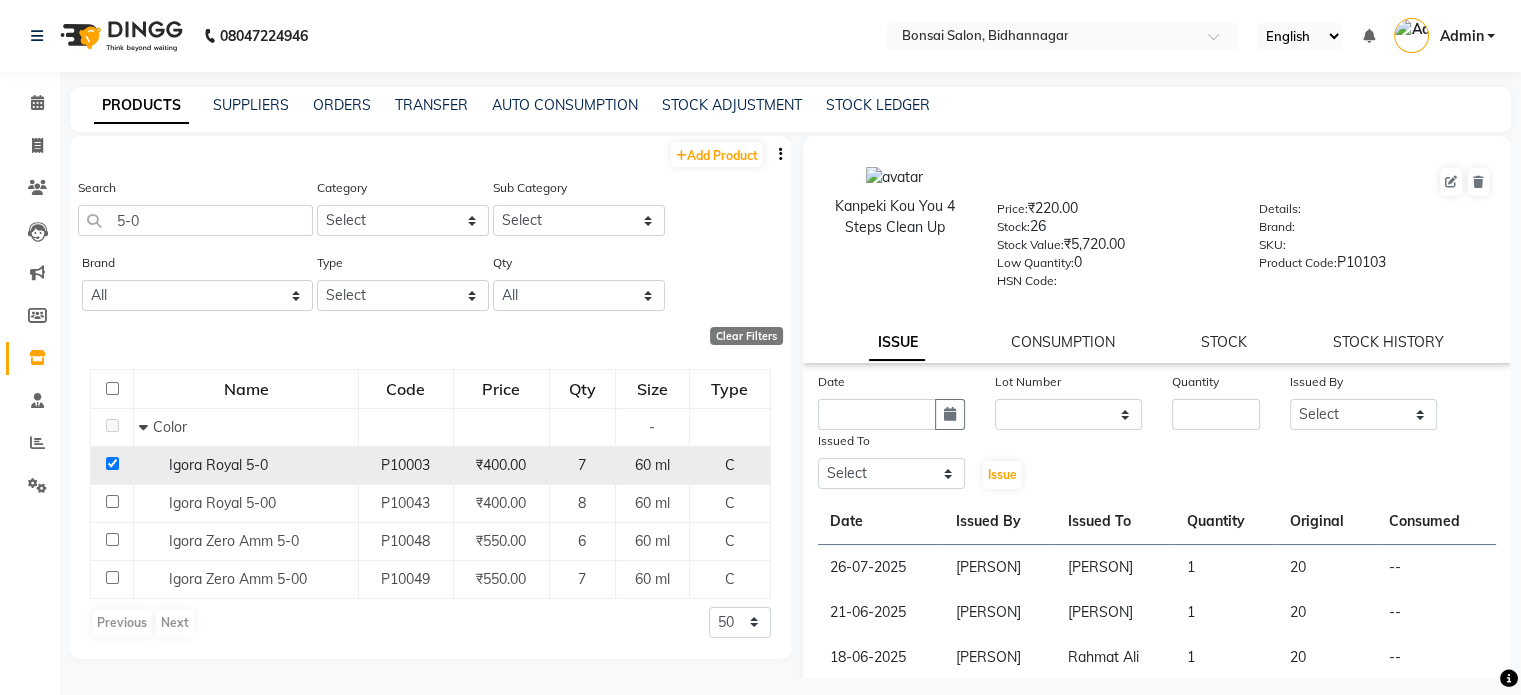 checkbox on "true" 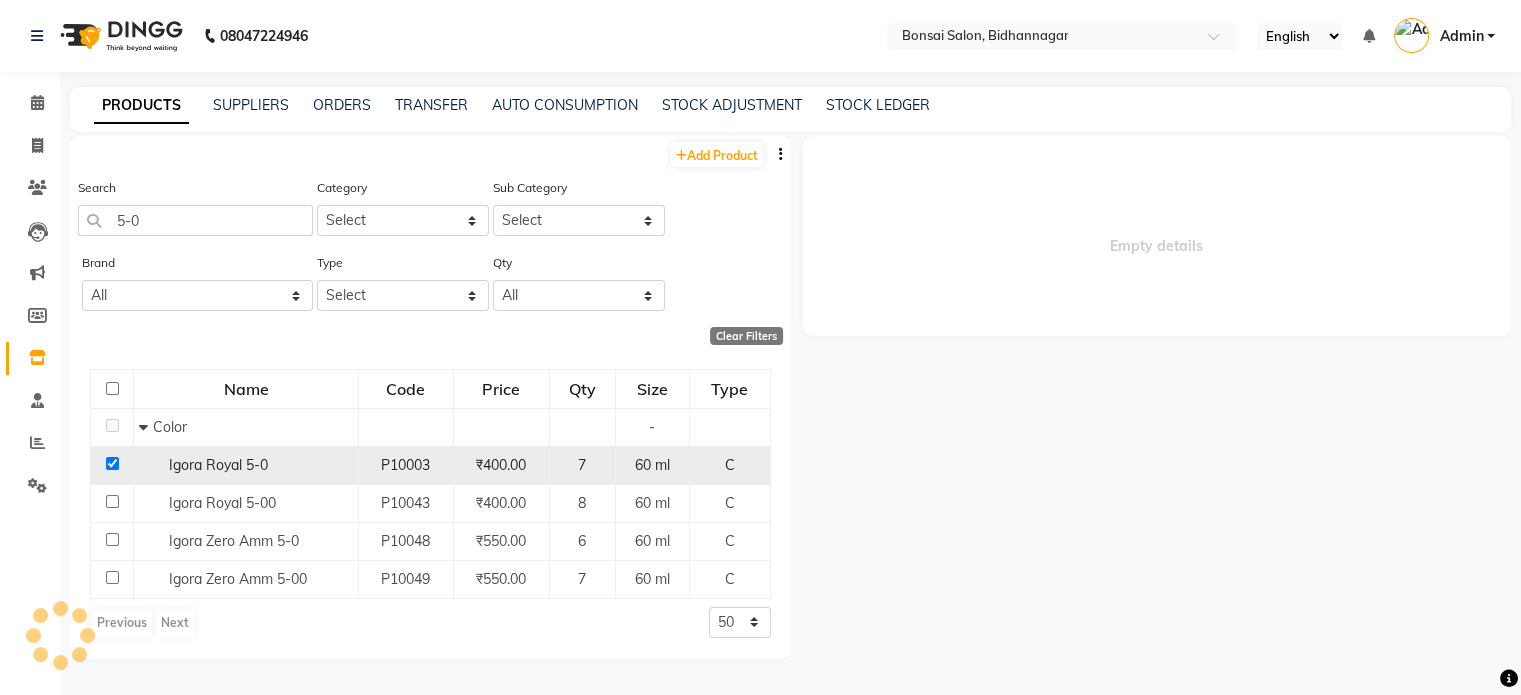 select 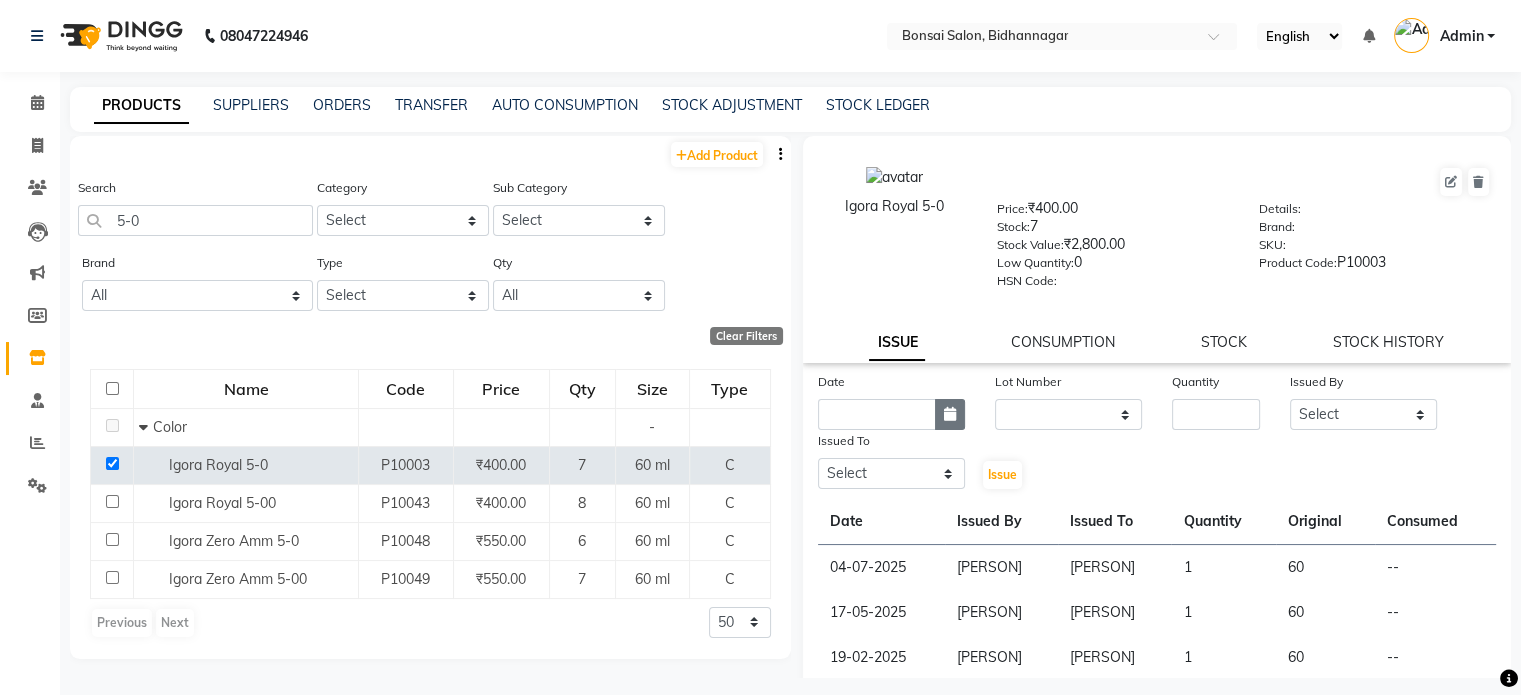 click 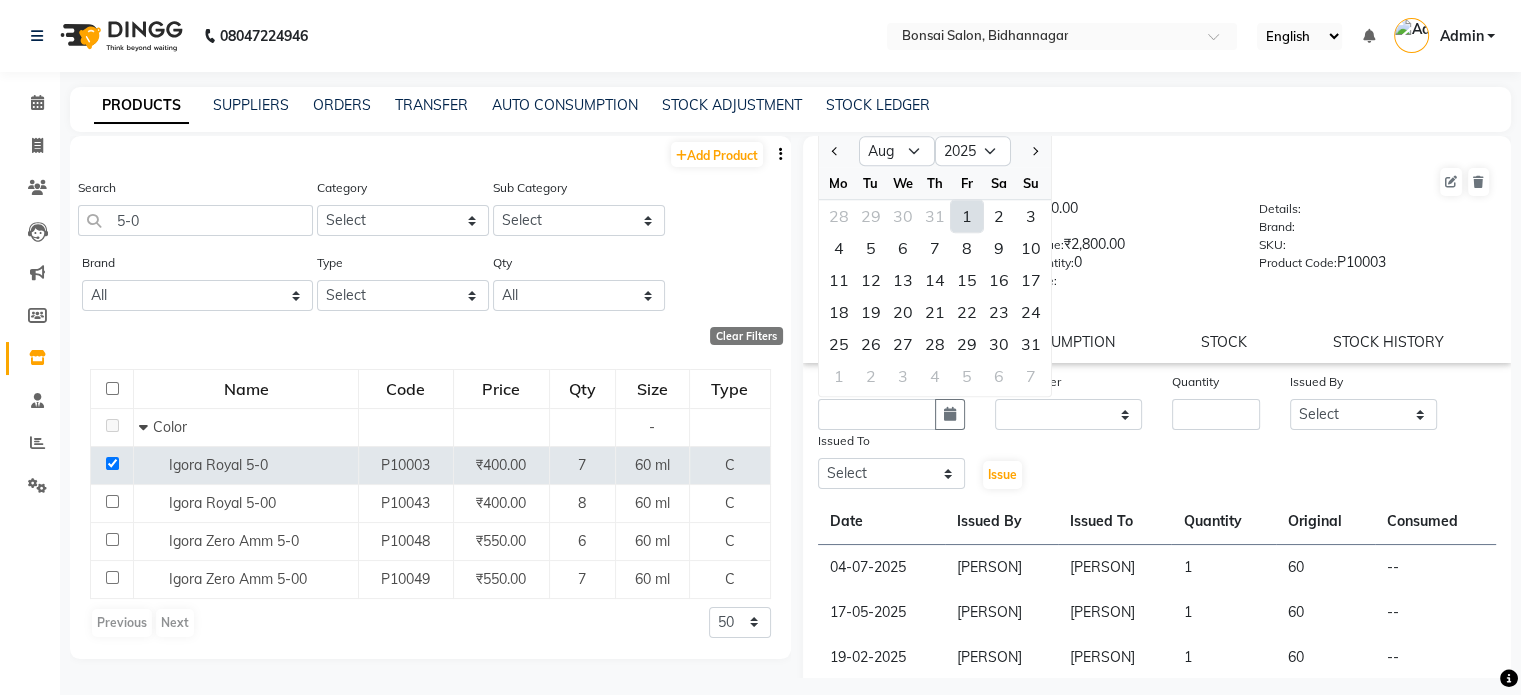 click on "1" 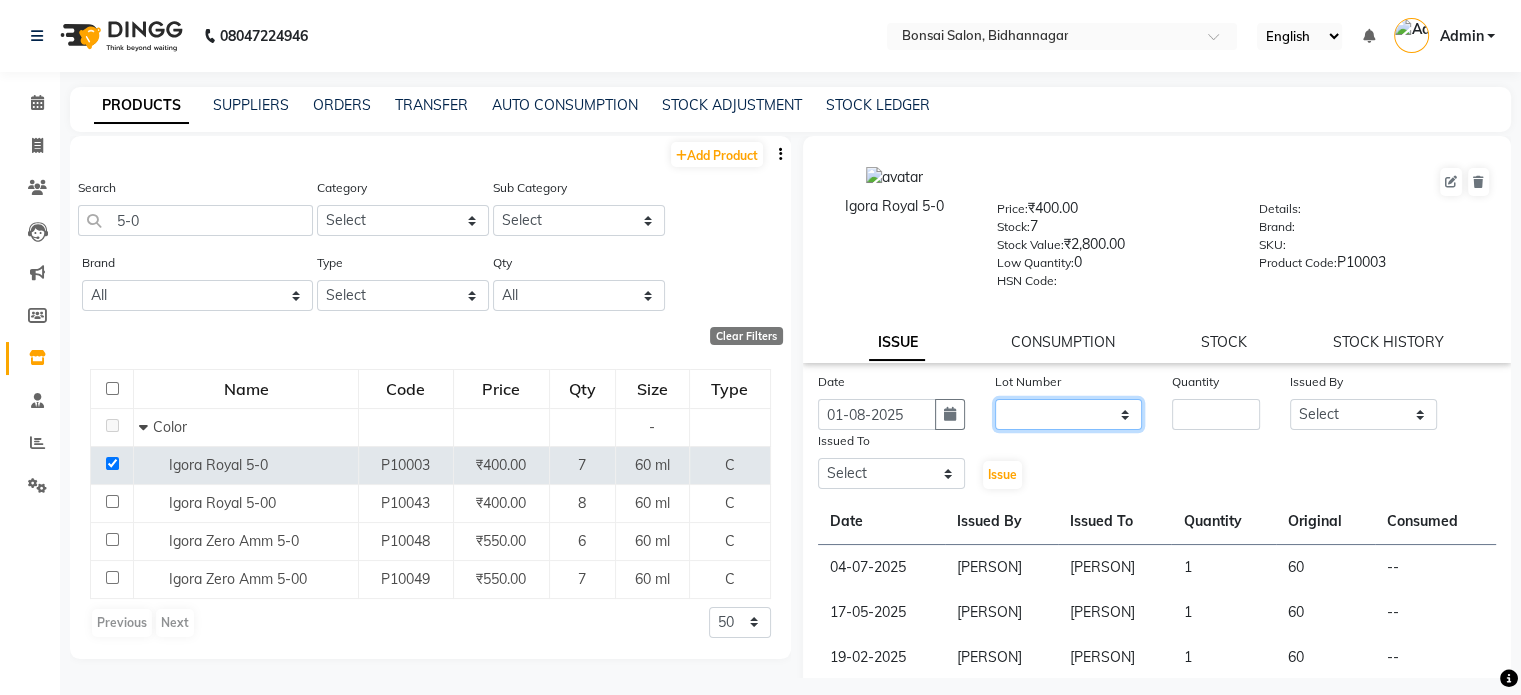 click on "None" 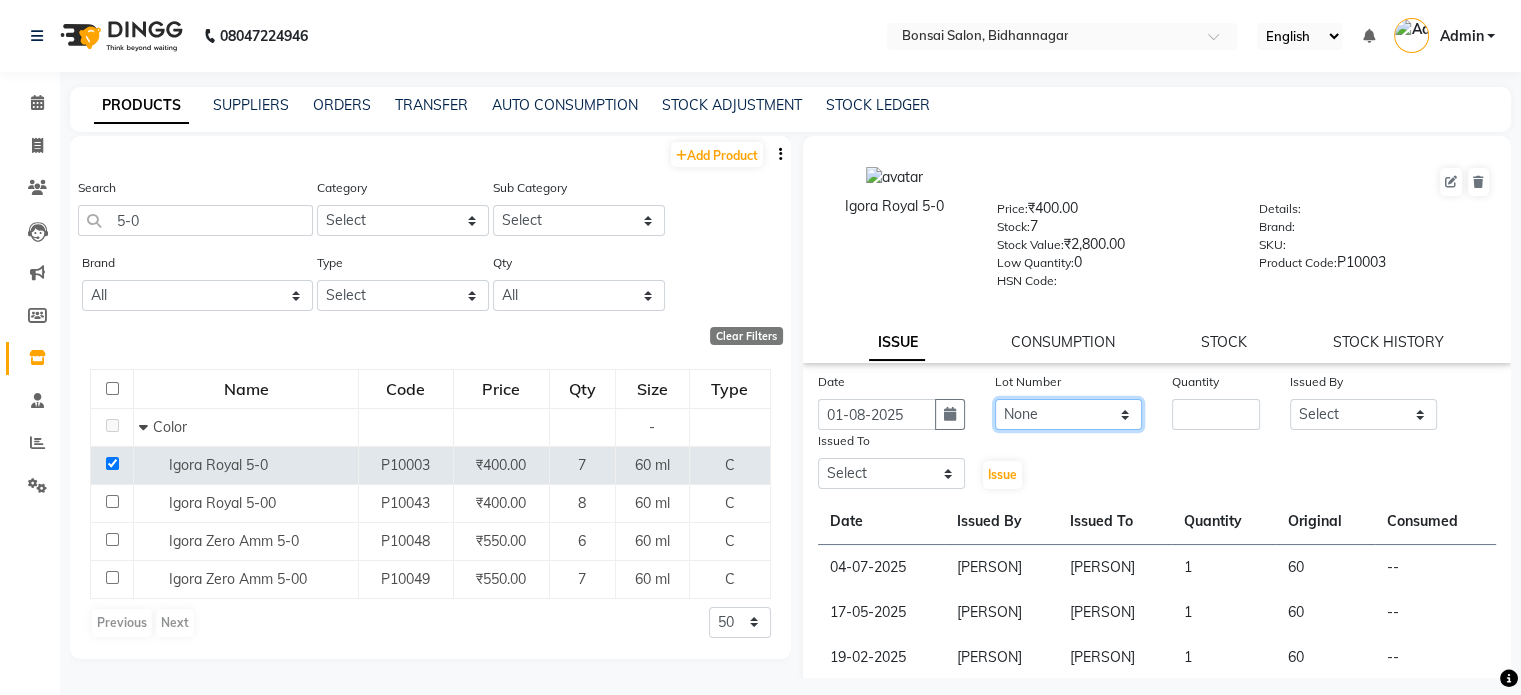 click on "None" 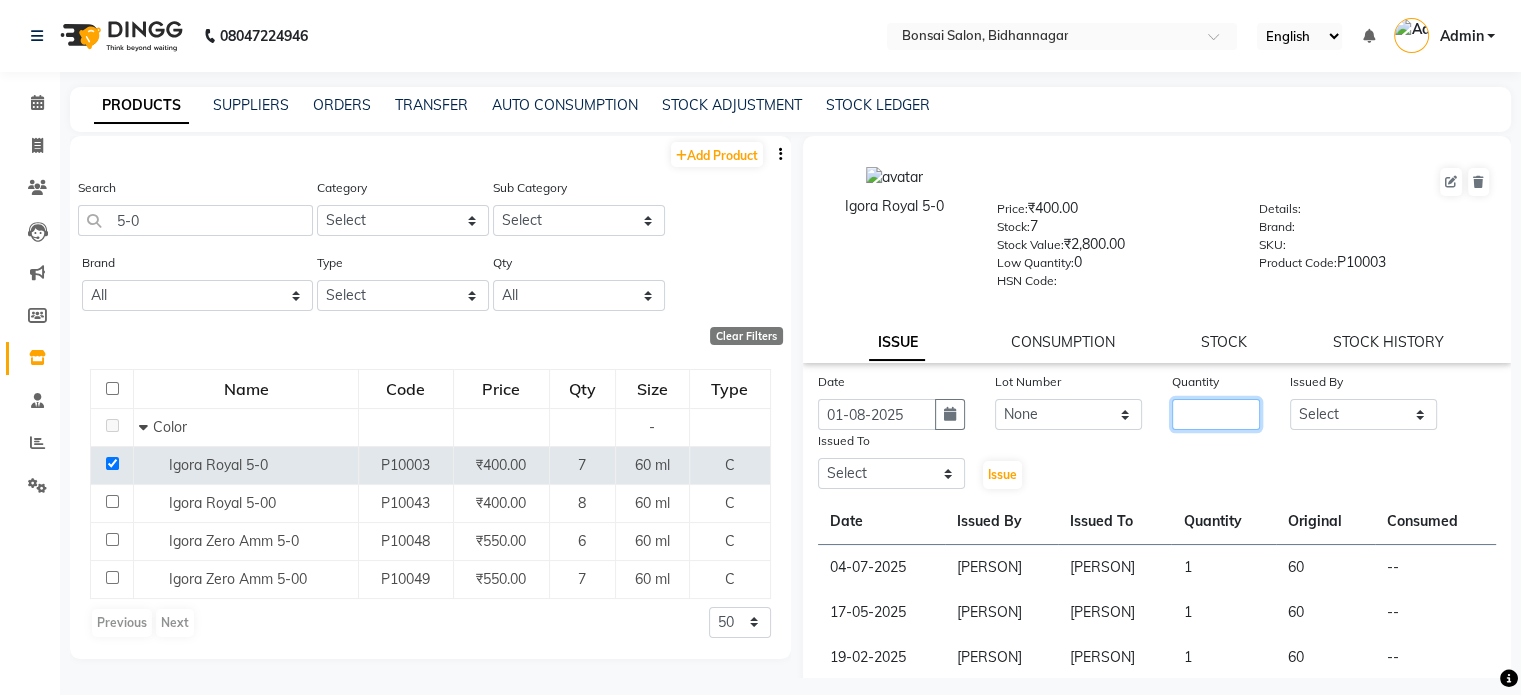 click 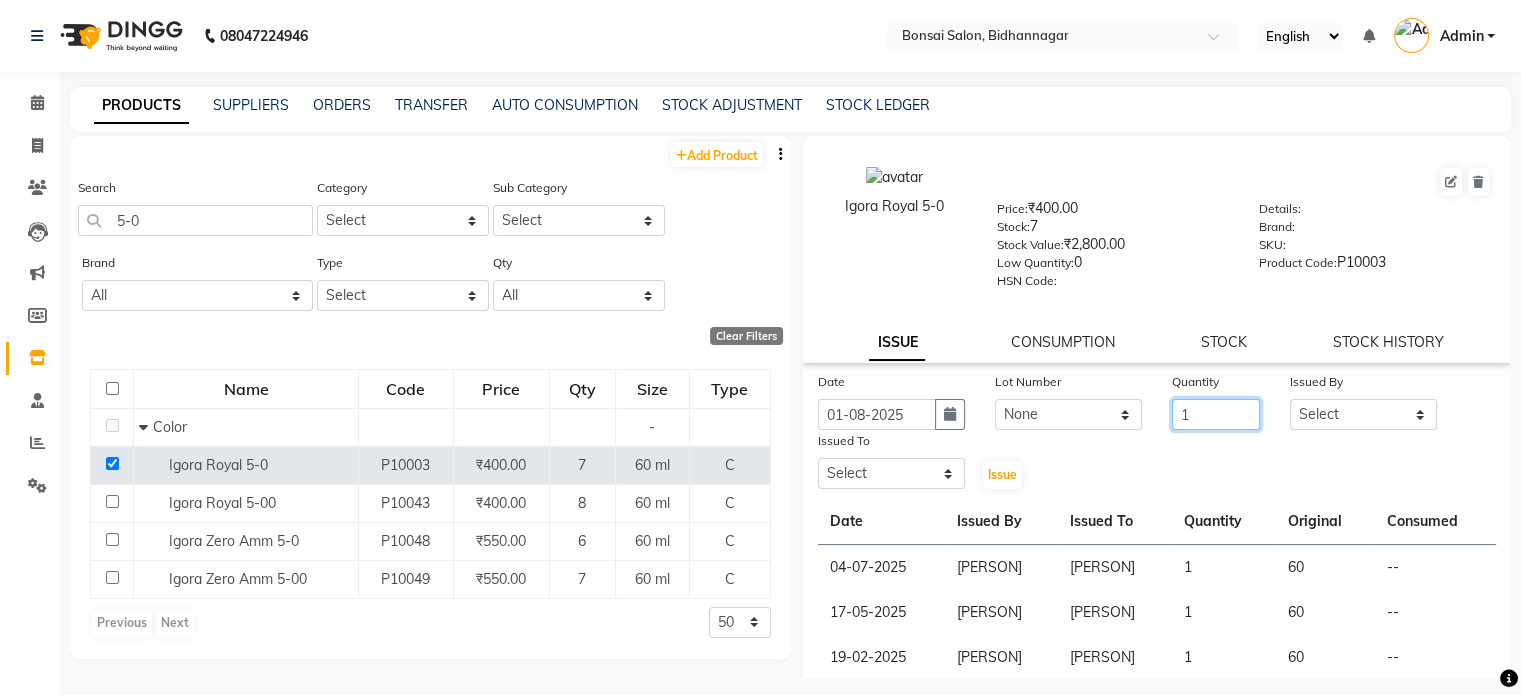 type on "1" 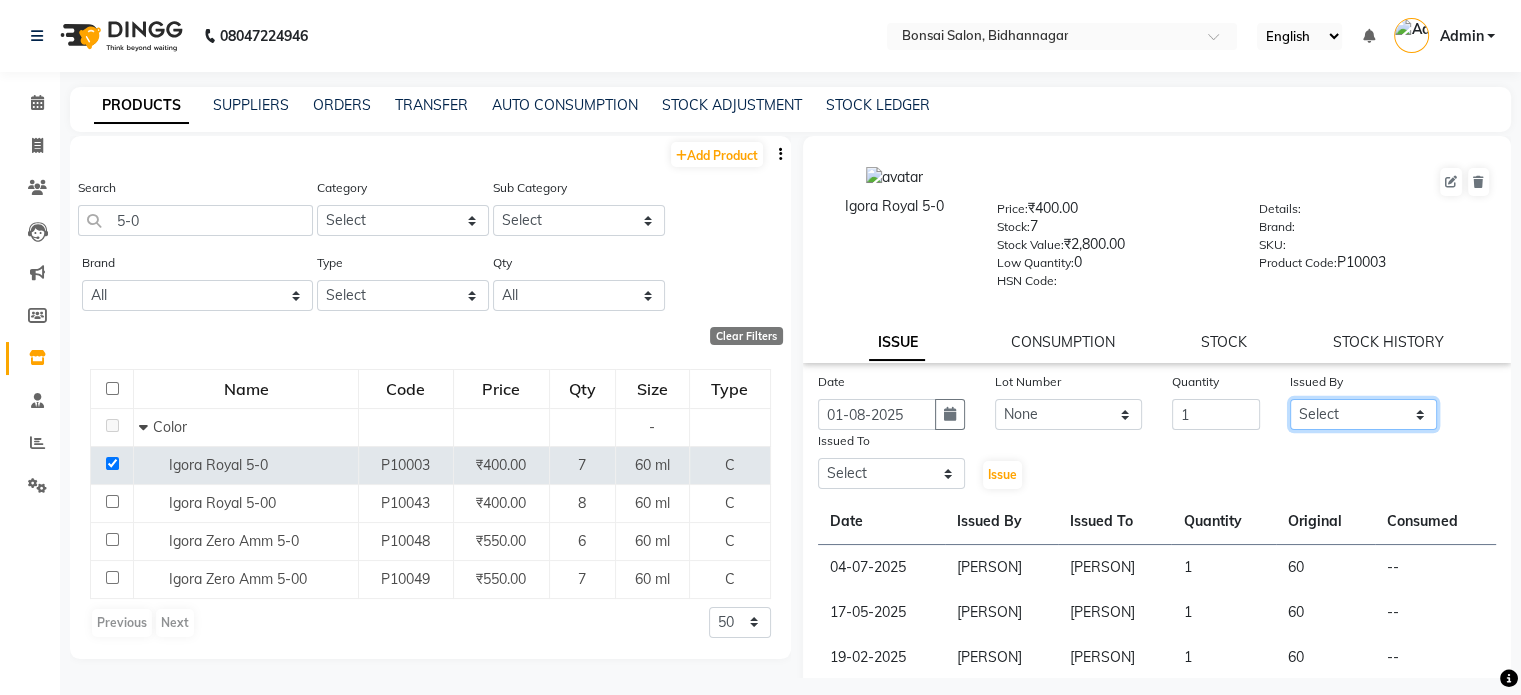 click on "Select [PERSON] [PERSON] [PERSON] [PERSON] [PERSON] [PERSON] [PERSON] [PERSON]" 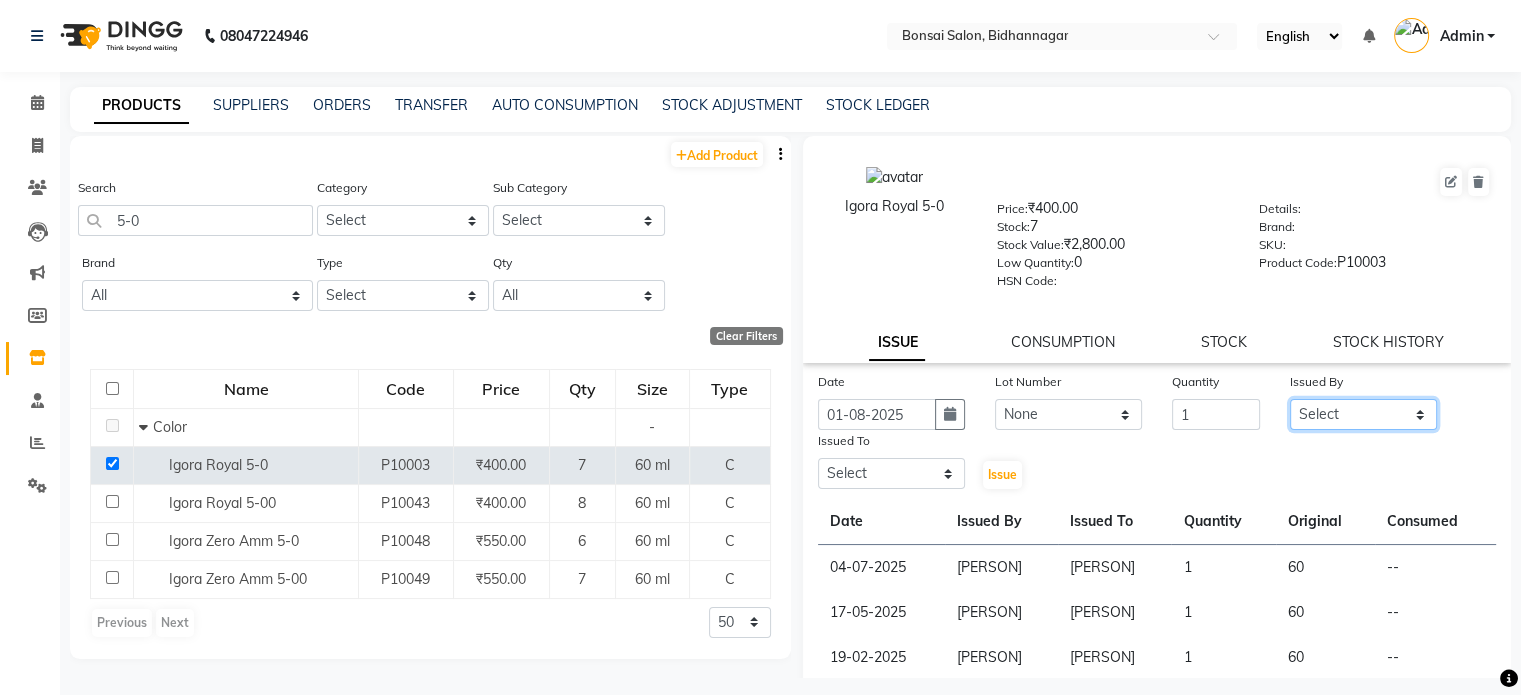 select on "53173" 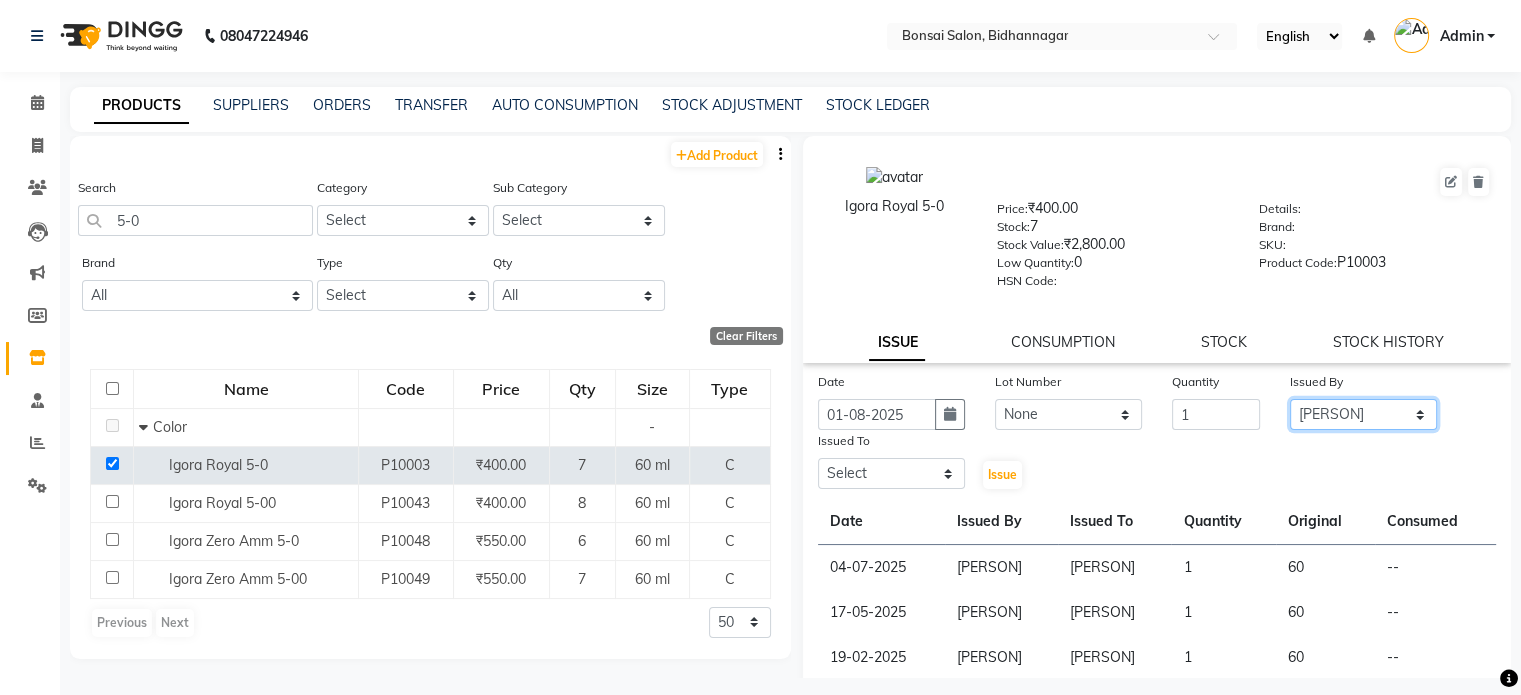 click on "Select [PERSON] [PERSON] [PERSON] [PERSON] [PERSON] [PERSON] [PERSON] [PERSON]" 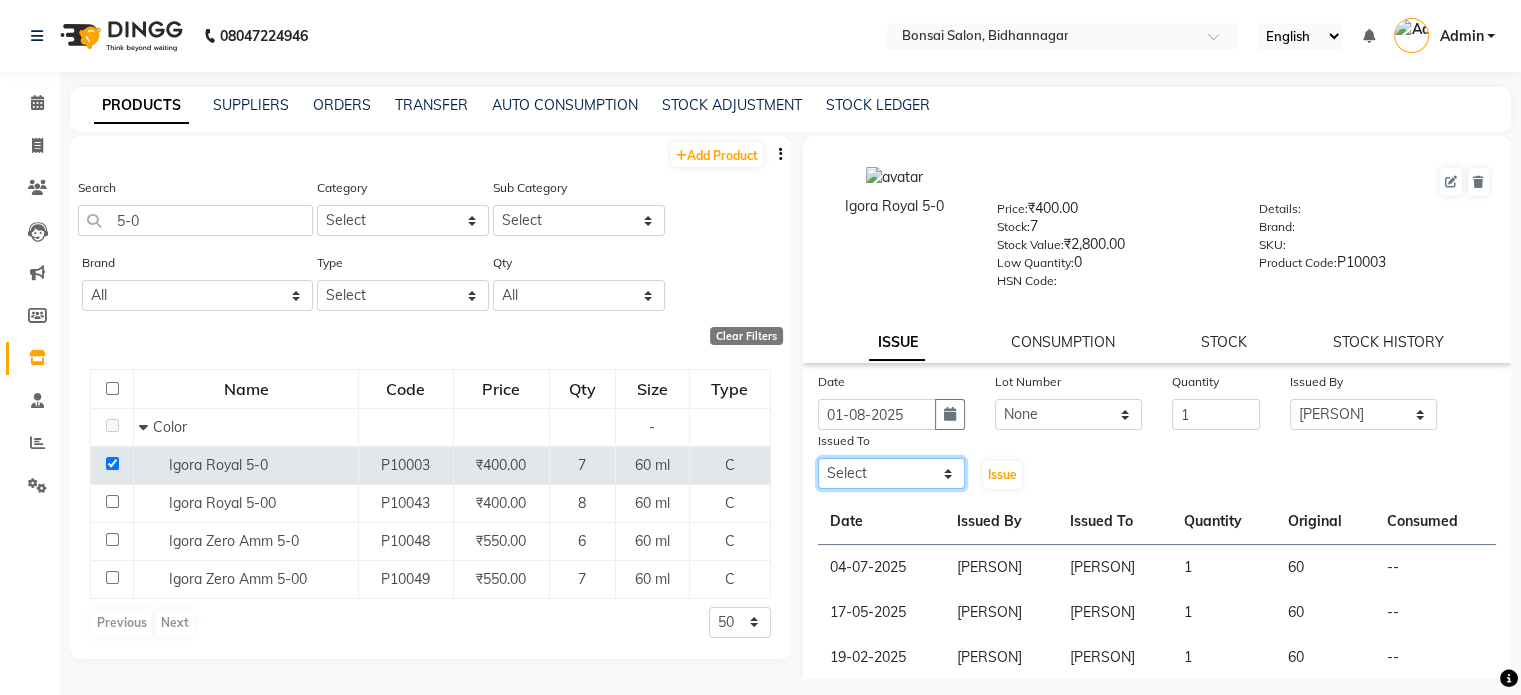 click on "Select [PERSON] [PERSON] [PERSON] [PERSON] [PERSON] [PERSON] [PERSON] [PERSON]" 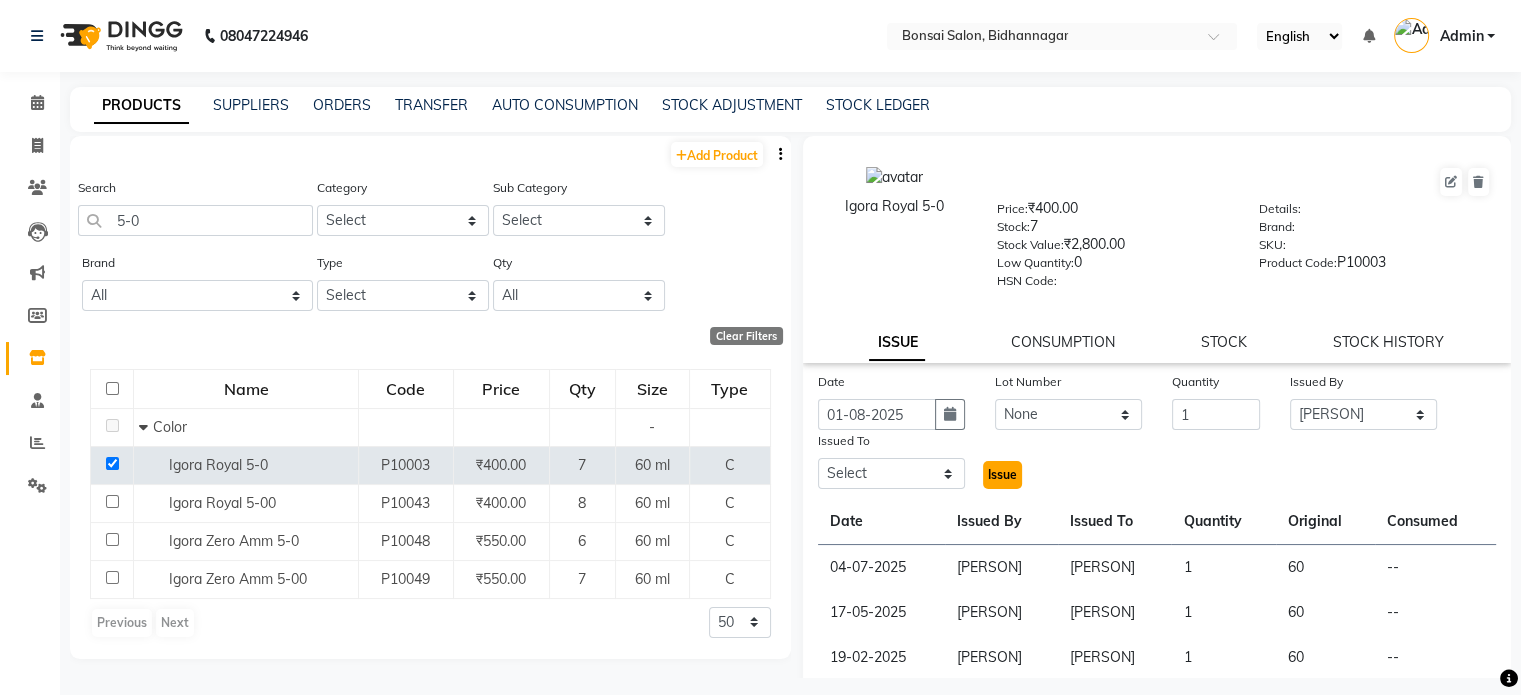 click on "Issue" 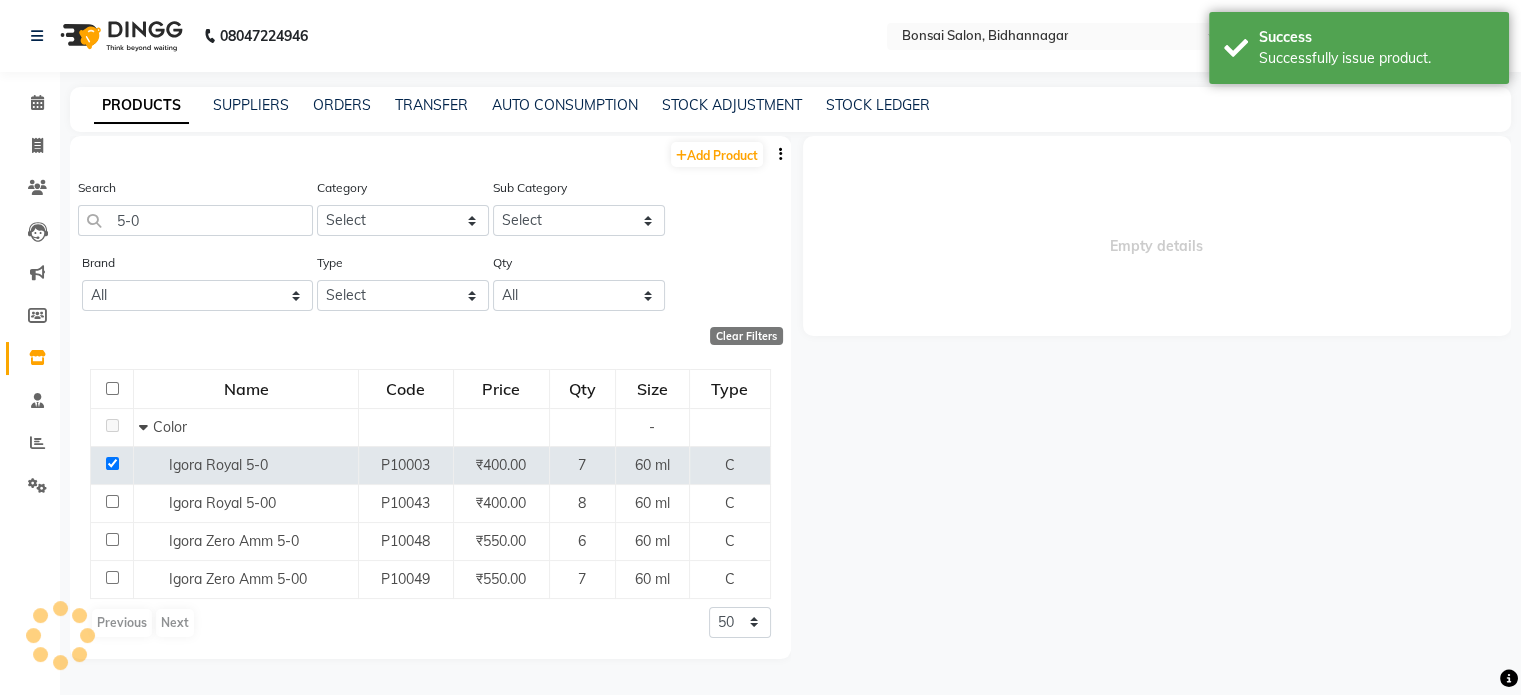 select 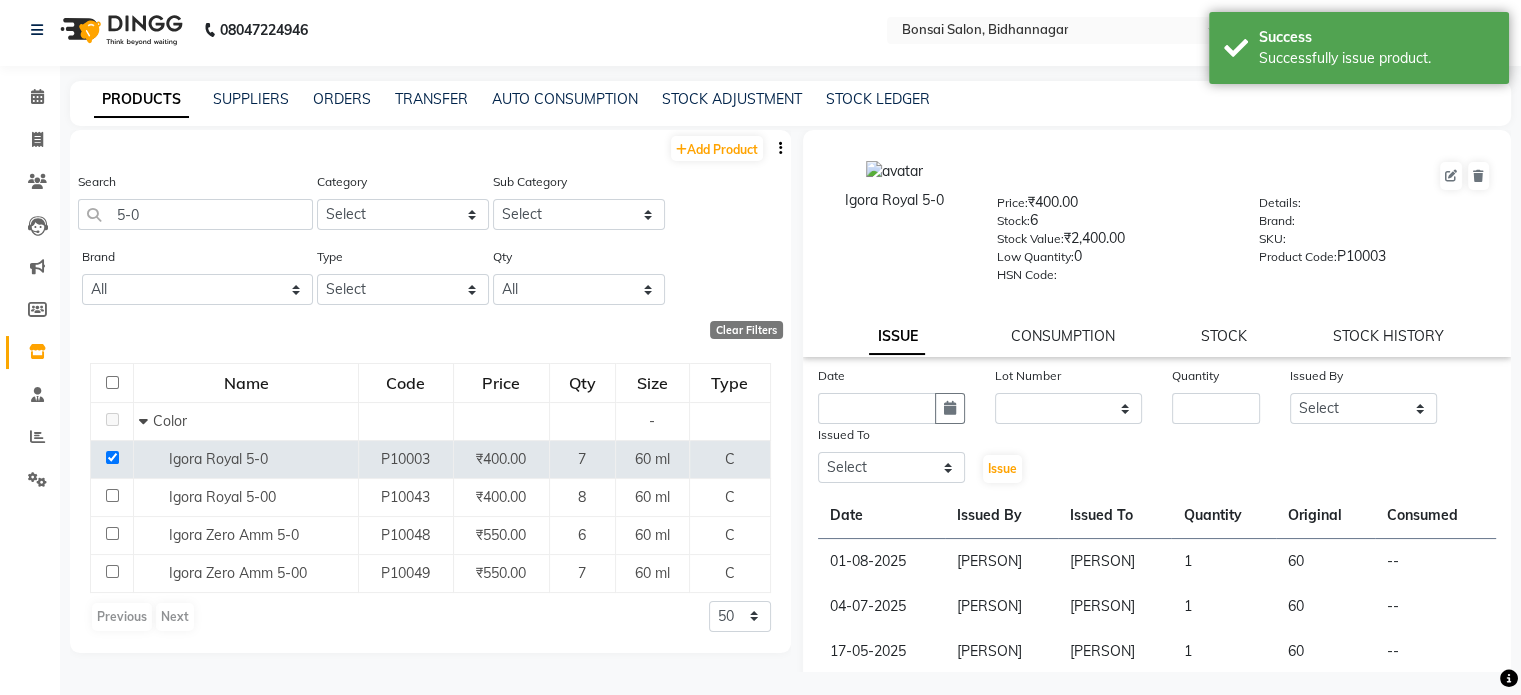 scroll, scrollTop: 12, scrollLeft: 0, axis: vertical 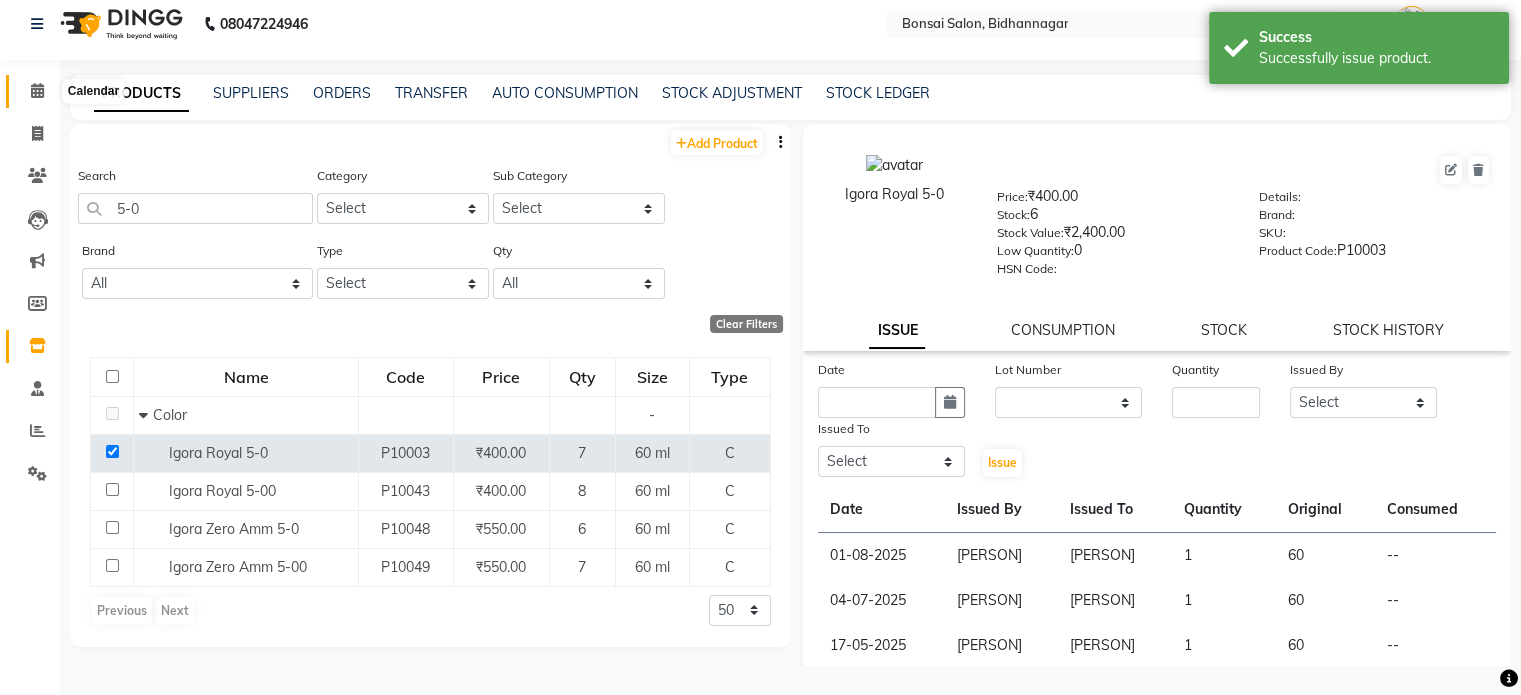 click 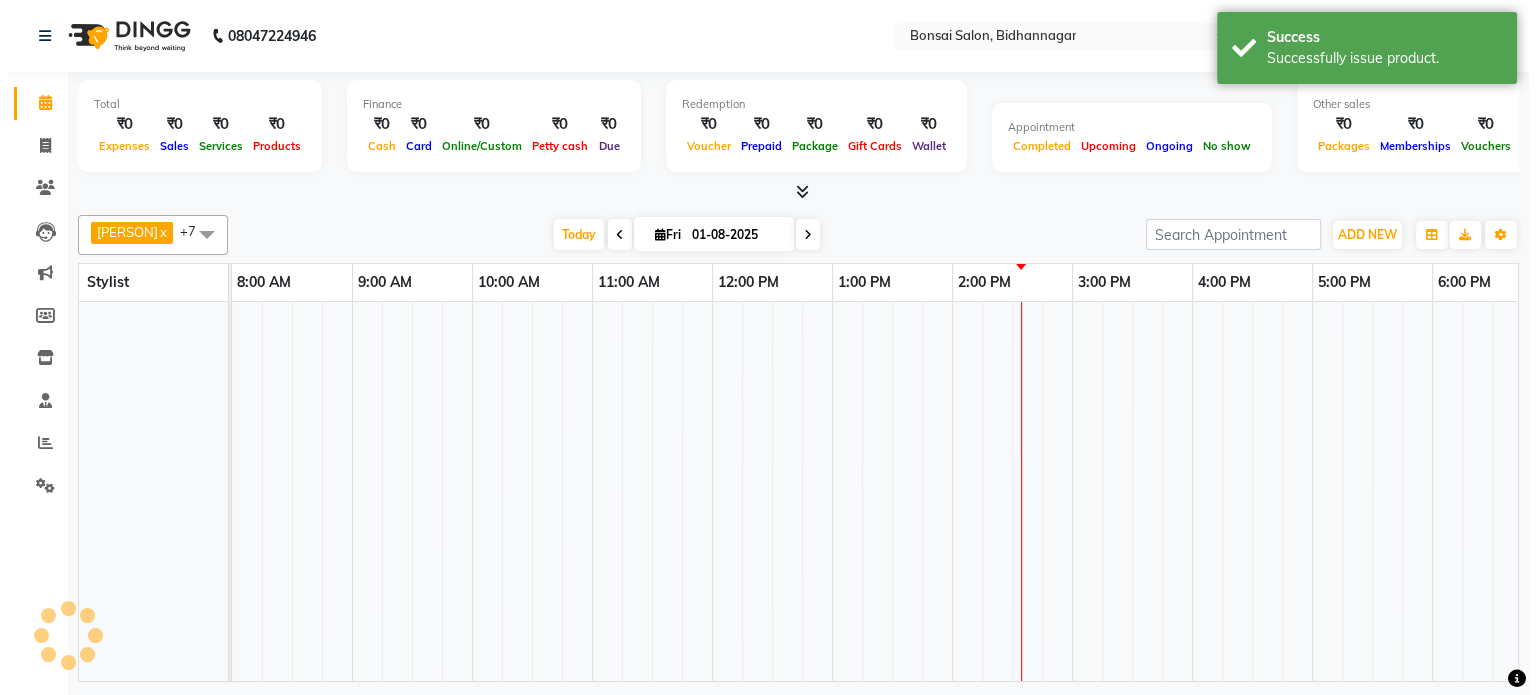 scroll, scrollTop: 0, scrollLeft: 0, axis: both 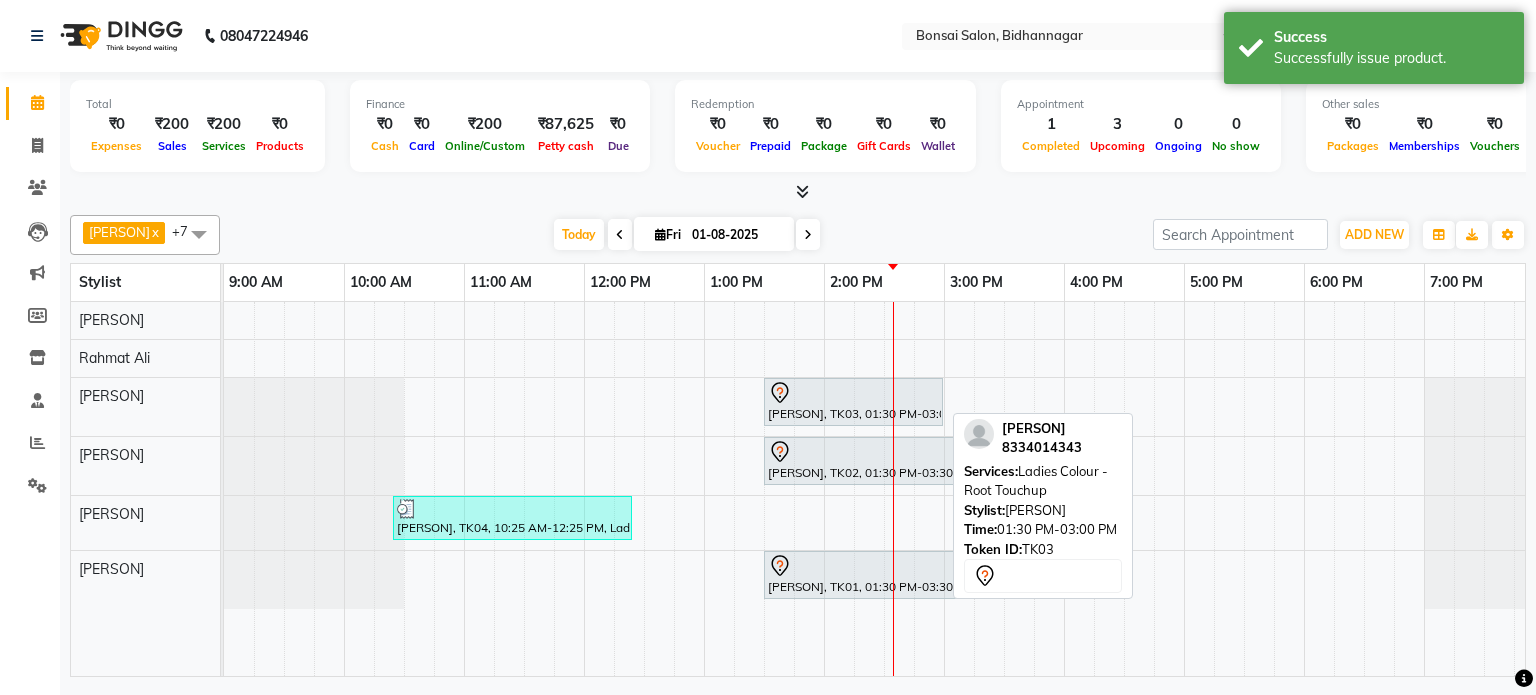 click at bounding box center (853, 393) 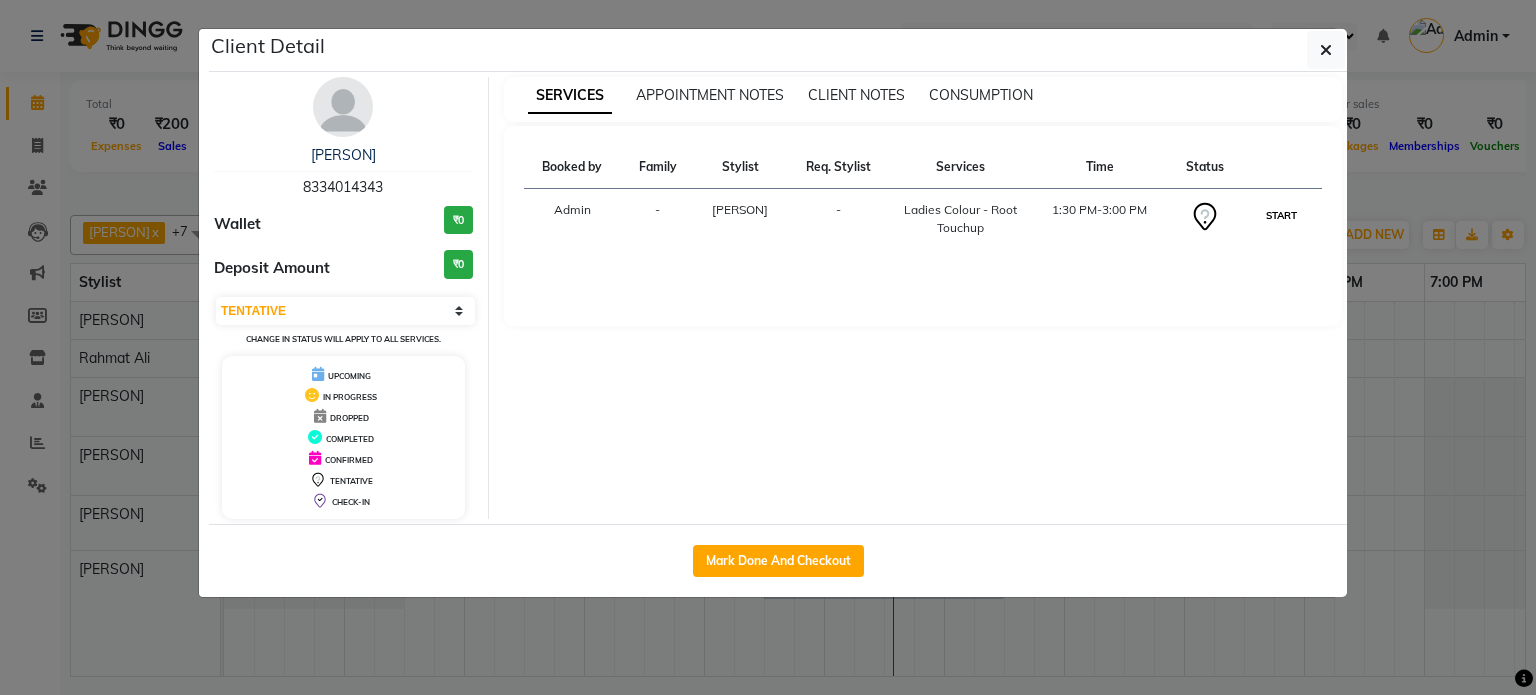 click on "START" at bounding box center [1281, 215] 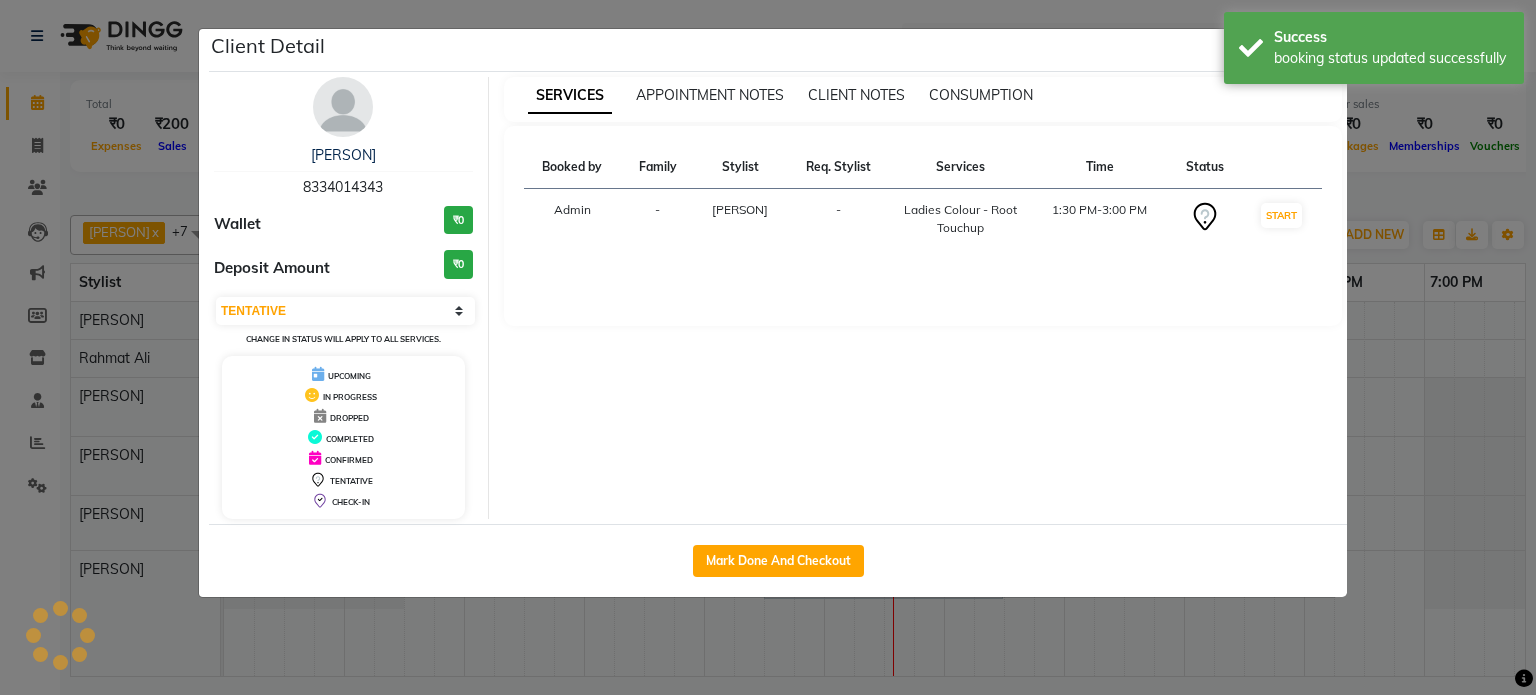 select on "1" 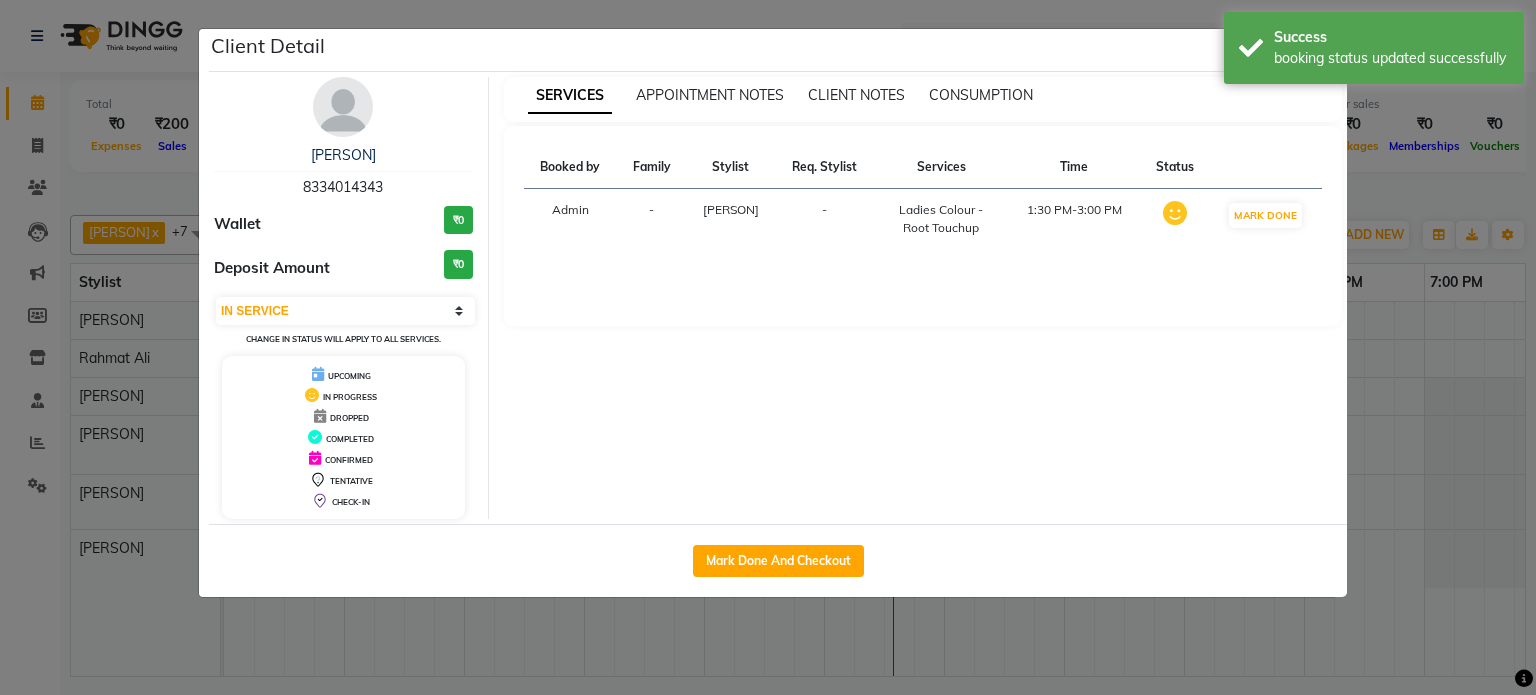 click on "Client Detail [PERSON] 8334014343 Wallet ₹0 Deposit Amount ₹0 Select IN SERVICE CONFIRMED TENTATIVE CHECK IN MARK DONE DROPPED UPCOMING Change in status will apply to all services. UPCOMING IN PROGRESS DROPPED COMPLETED CONFIRMED TENTATIVE CHECK-IN SERVICES APPOINTMENT NOTES CLIENT NOTES CONSUMPTION Booked by Family Stylist Req. Stylist Services Time Status Admin - [PERSON] - Ladies Colour - Root Touchup 1:30 PM-3:00 PM MARK DONE Mark Done And Checkout" 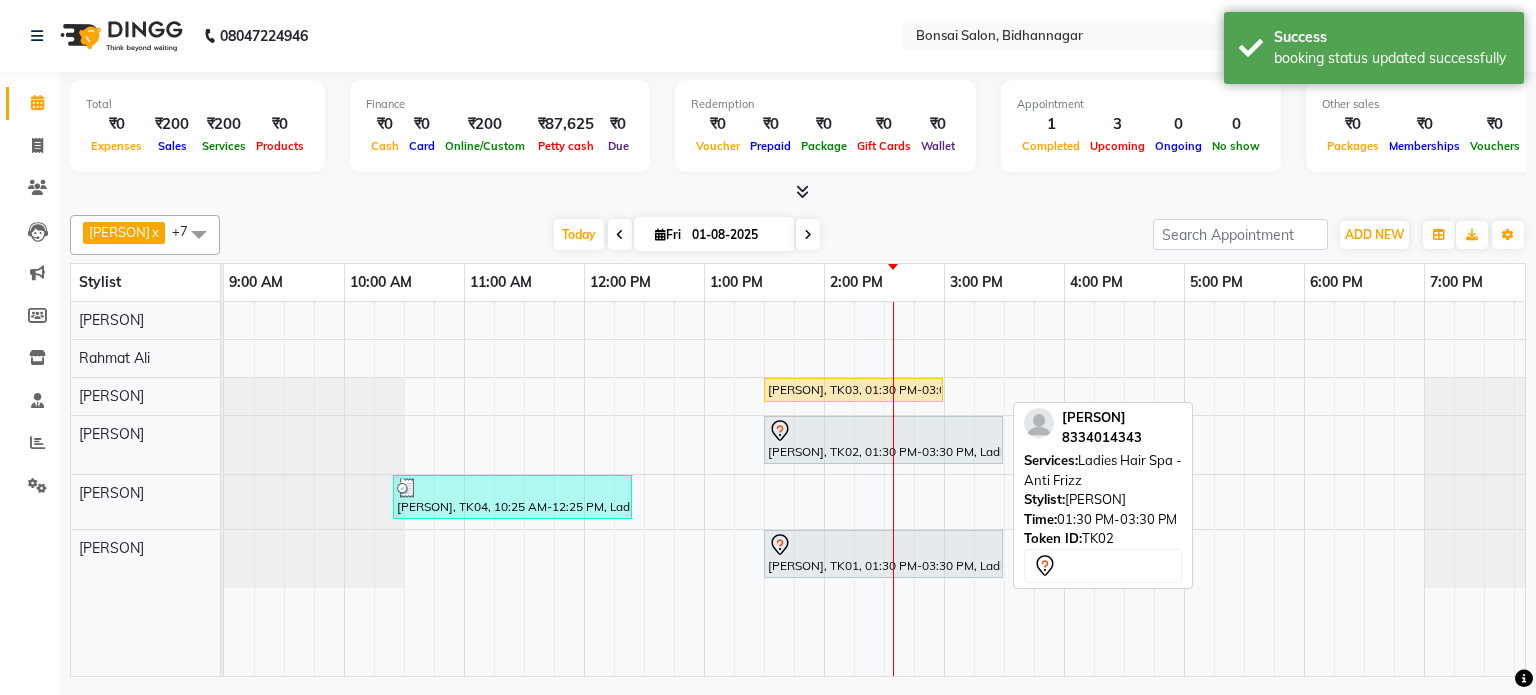 click on "[PERSON], TK02, 01:30 PM-03:30 PM, Ladies Hair Spa - Anti Frizz" at bounding box center (883, 440) 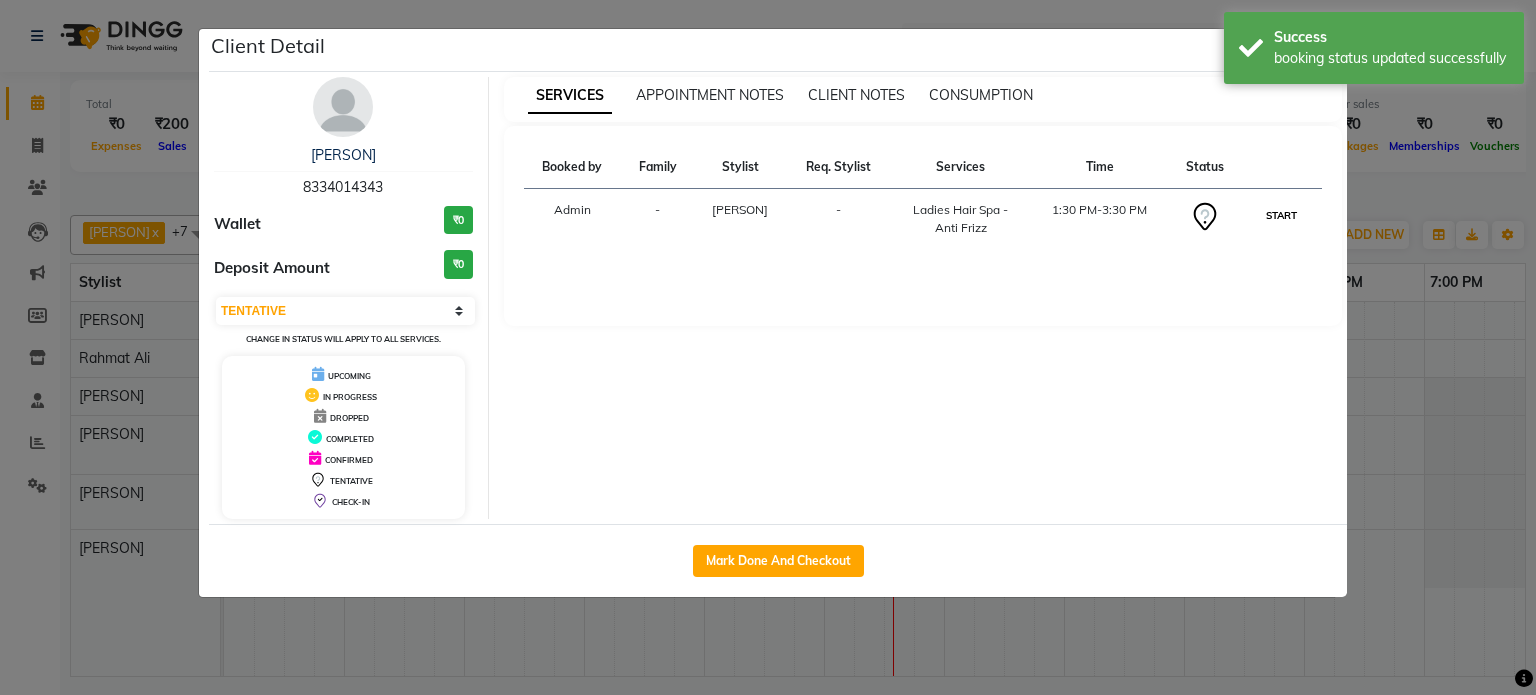 click on "START" at bounding box center [1281, 215] 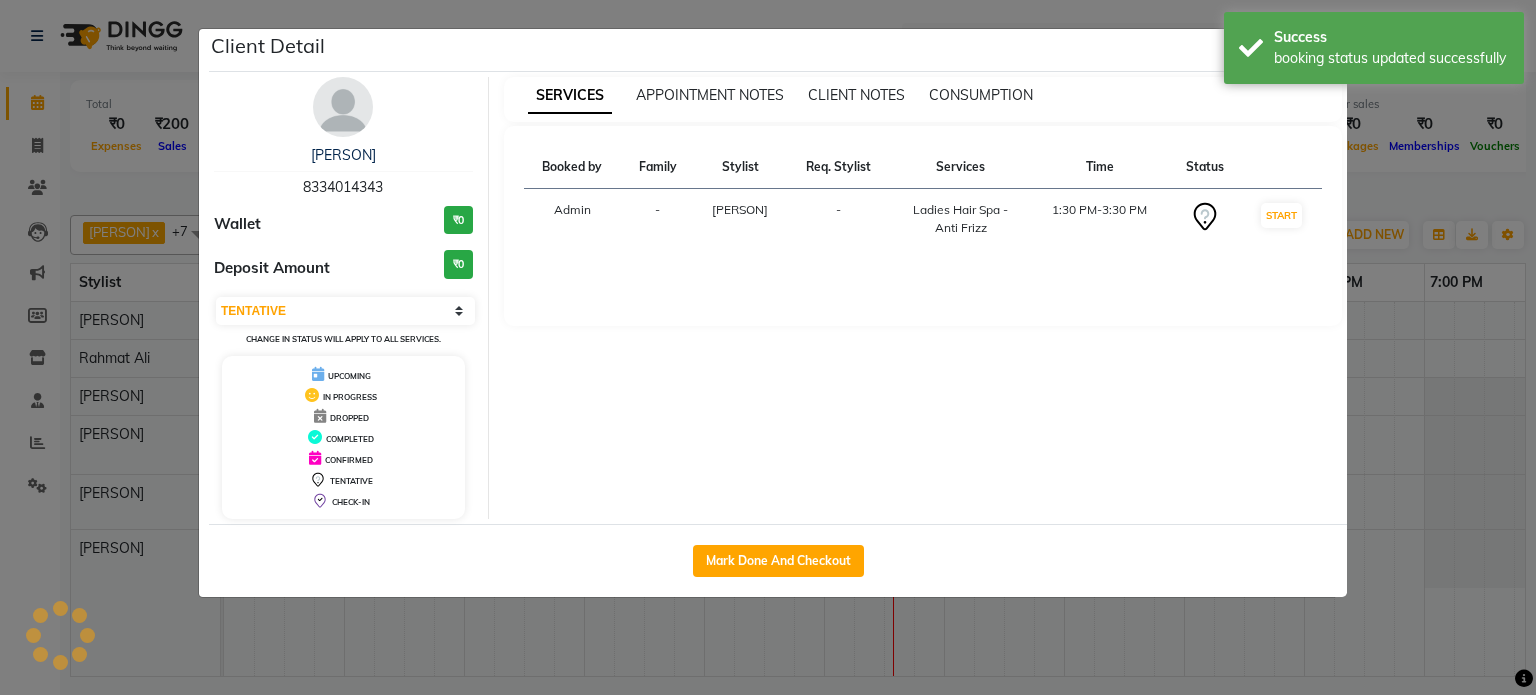 select on "1" 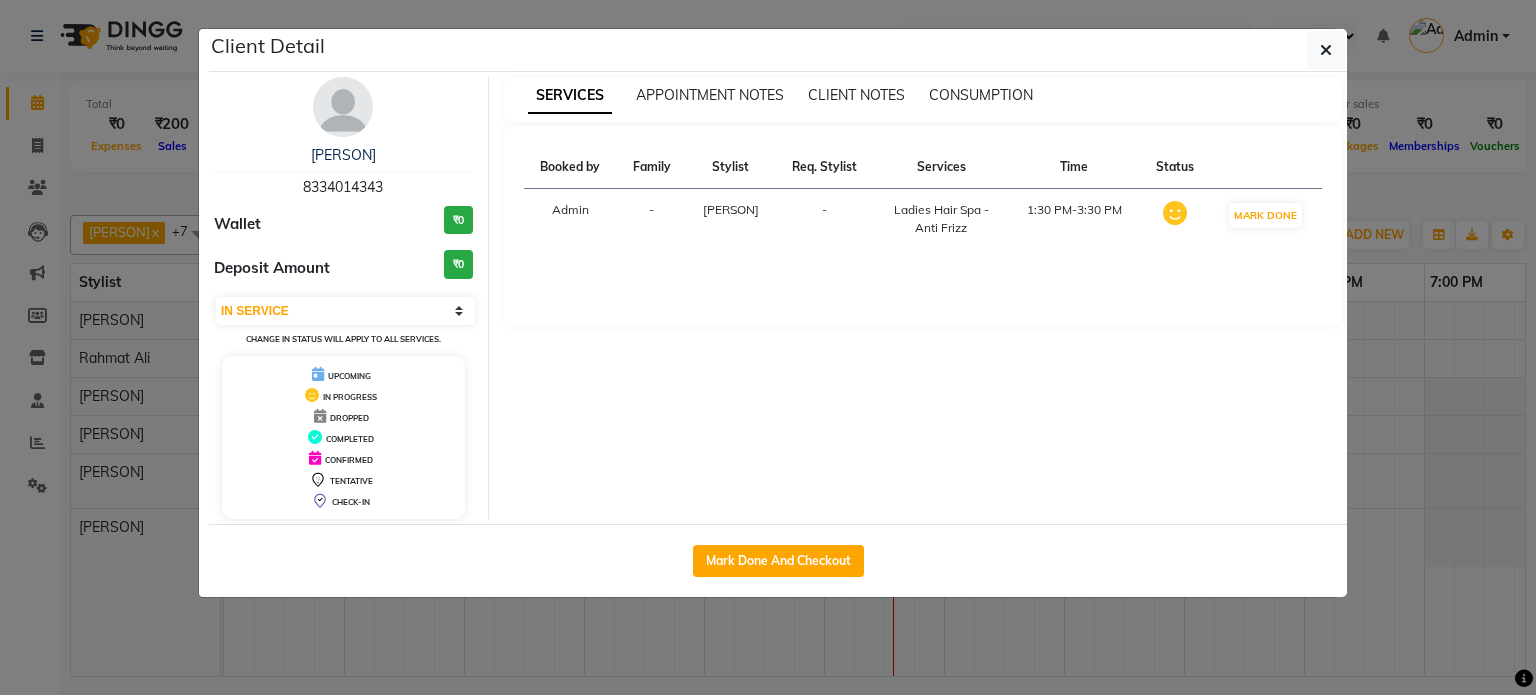 click on "Client Detail [PERSON] 8334014343 Wallet ₹0 Deposit Amount ₹0 Select IN SERVICE CONFIRMED TENTATIVE CHECK IN MARK DONE DROPPED UPCOMING Change in status will apply to all services. UPCOMING IN PROGRESS DROPPED COMPLETED CONFIRMED TENTATIVE CHECK-IN SERVICES APPOINTMENT NOTES CLIENT NOTES CONSUMPTION Booked by Family Stylist Req. Stylist Services Time Status Admin - [PERSON] - Ladies Hair Spa - Anti Frizz 1:30 PM-3:30 PM MARK DONE Mark Done And Checkout" 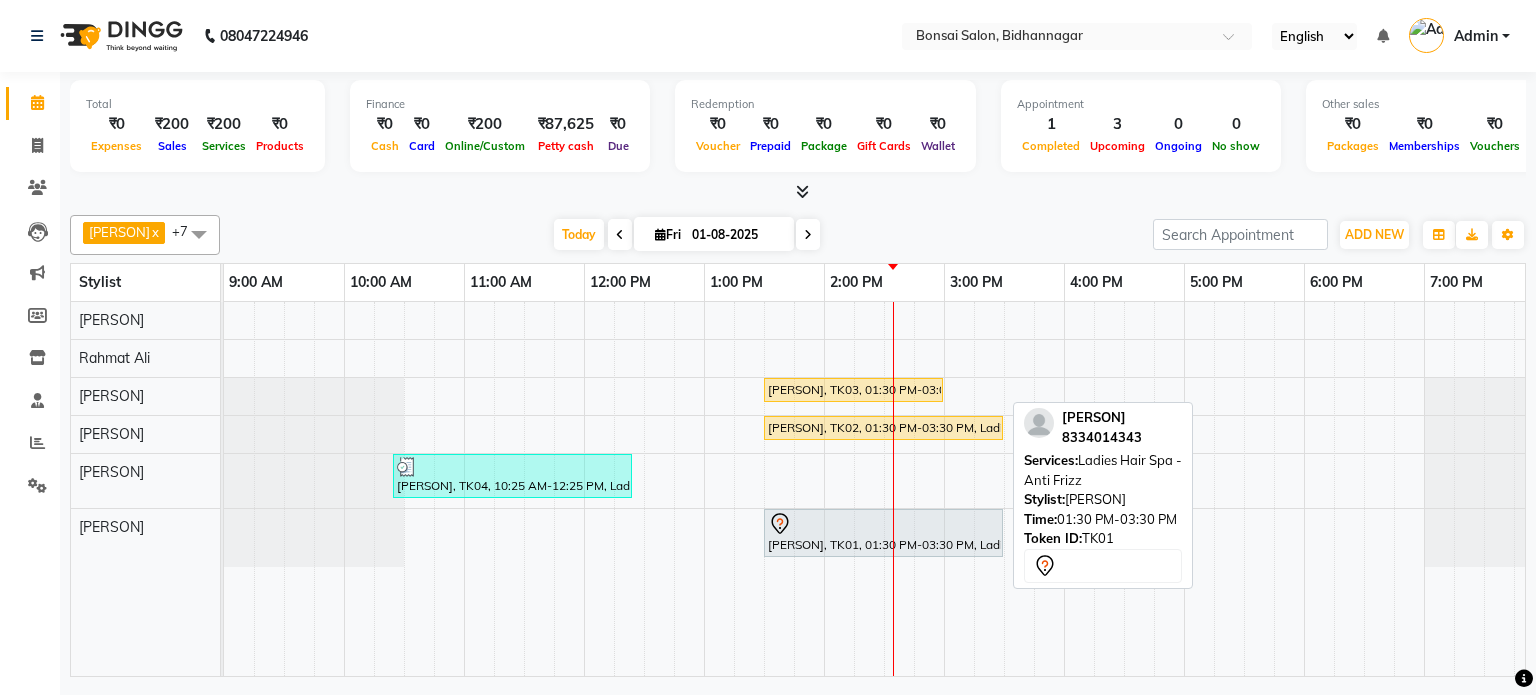 click 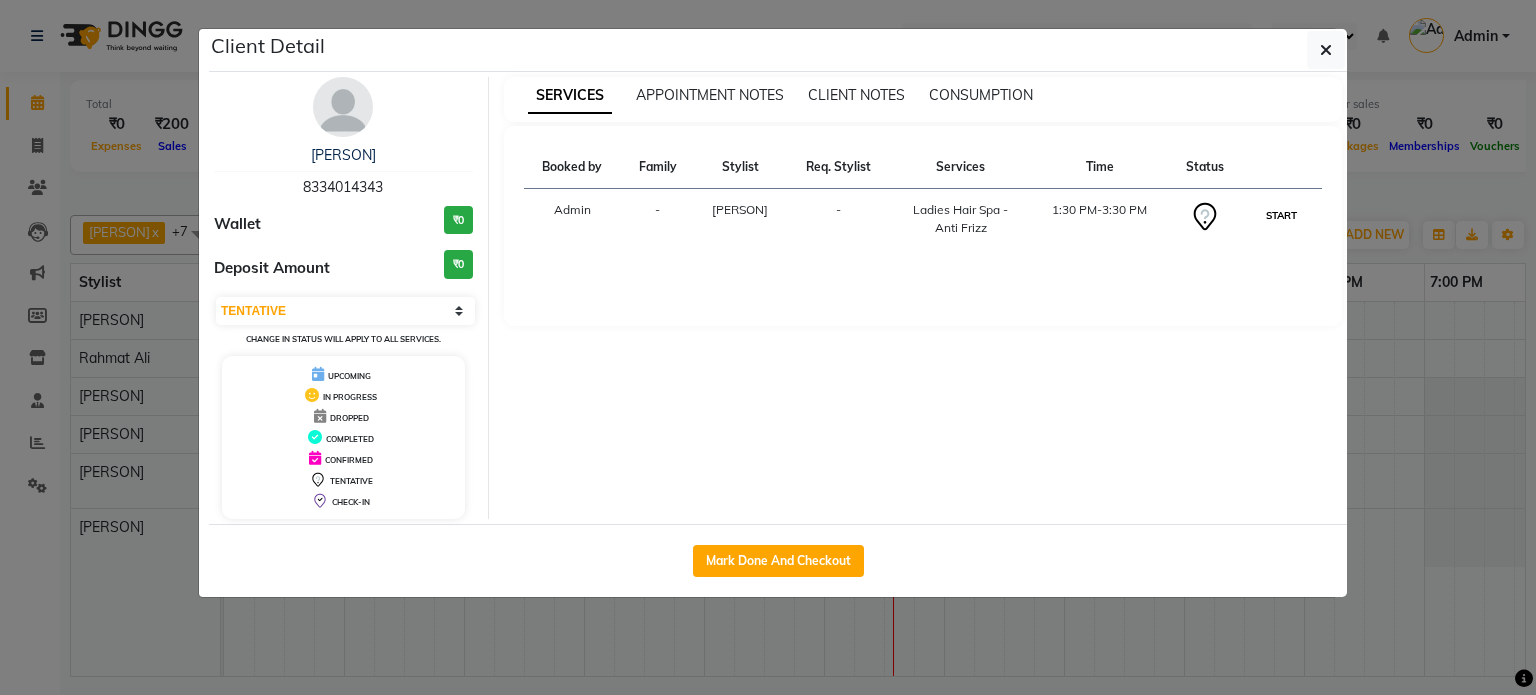 click on "START" at bounding box center [1281, 215] 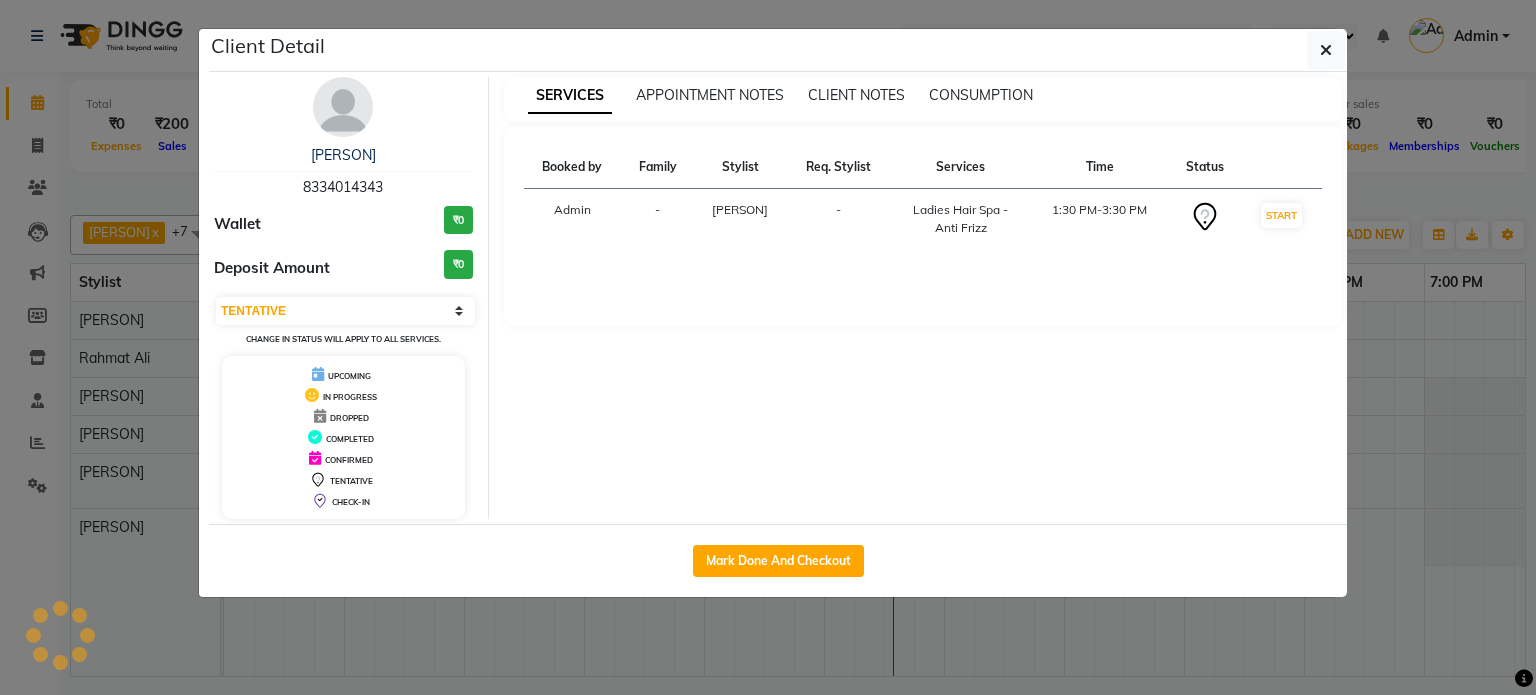select on "1" 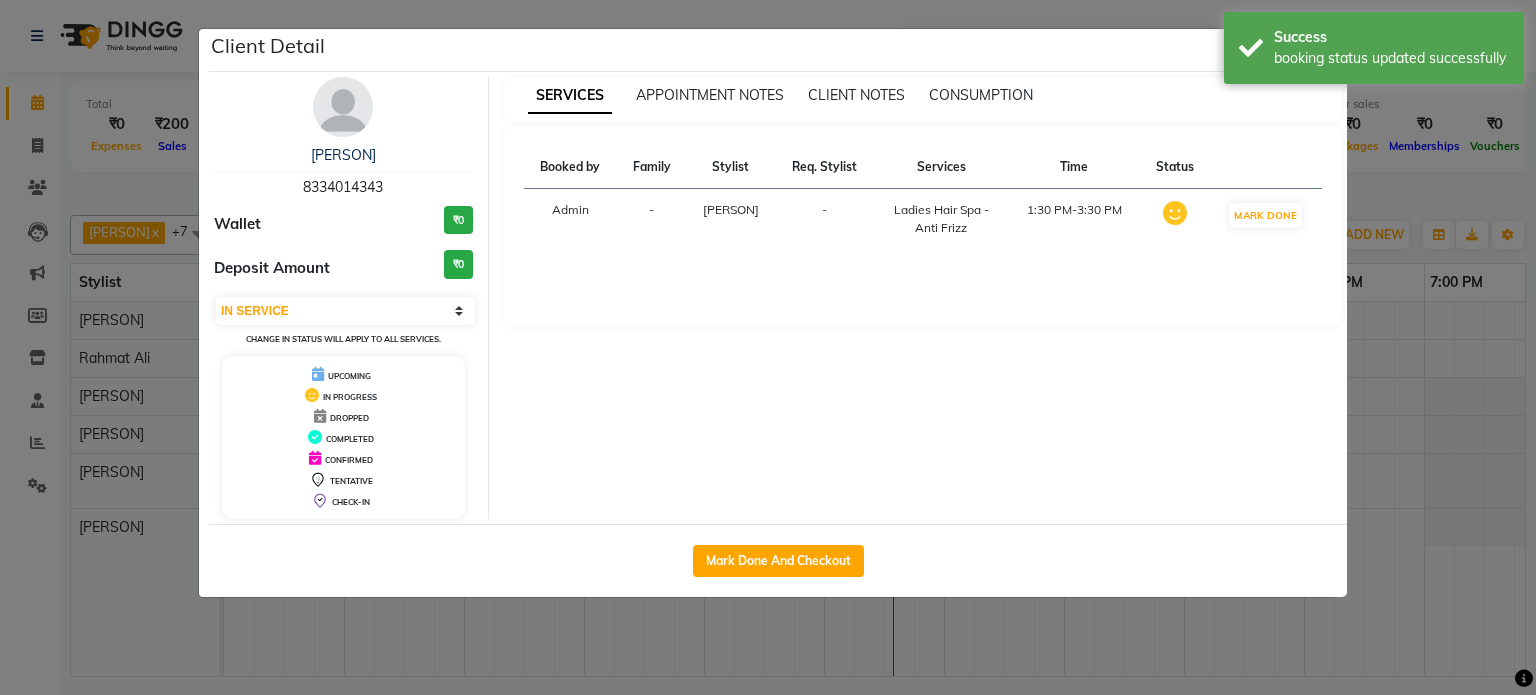 click on "Client Detail [PERSON] 8334014343 Wallet ₹0 Deposit Amount ₹0 Select IN SERVICE CONFIRMED TENTATIVE CHECK IN MARK DONE DROPPED UPCOMING Change in status will apply to all services. UPCOMING IN PROGRESS DROPPED COMPLETED CONFIRMED TENTATIVE CHECK-IN SERVICES APPOINTMENT NOTES CLIENT NOTES CONSUMPTION Booked by Family Stylist Req. Stylist Services Time Status Admin - [PERSON] - Ladies Hair Spa - Anti Frizz 1:30 PM-3:30 PM MARK DONE Mark Done And Checkout" 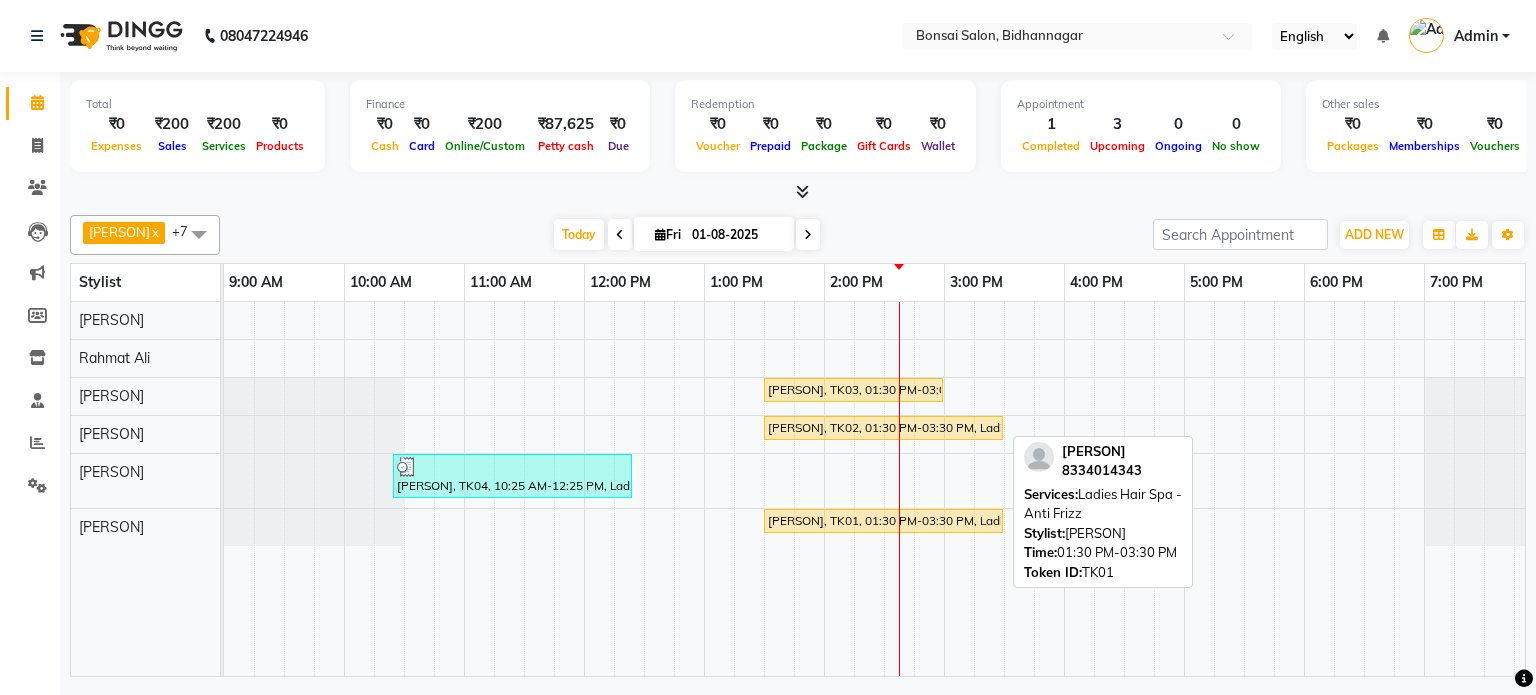 click on "[PERSON], TK01, 01:30 PM-03:30 PM, Ladies Hair Spa - Anti Frizz" at bounding box center [883, 521] 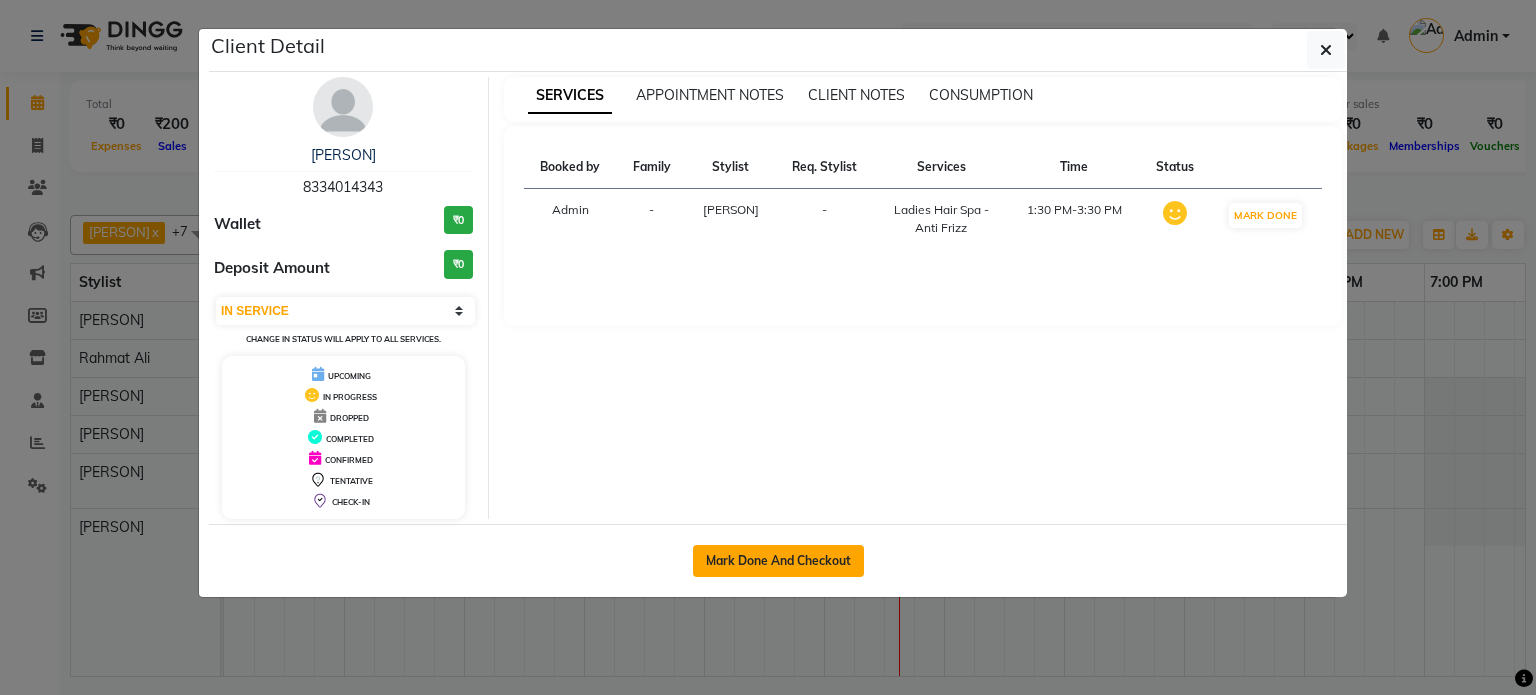 click on "Mark Done And Checkout" 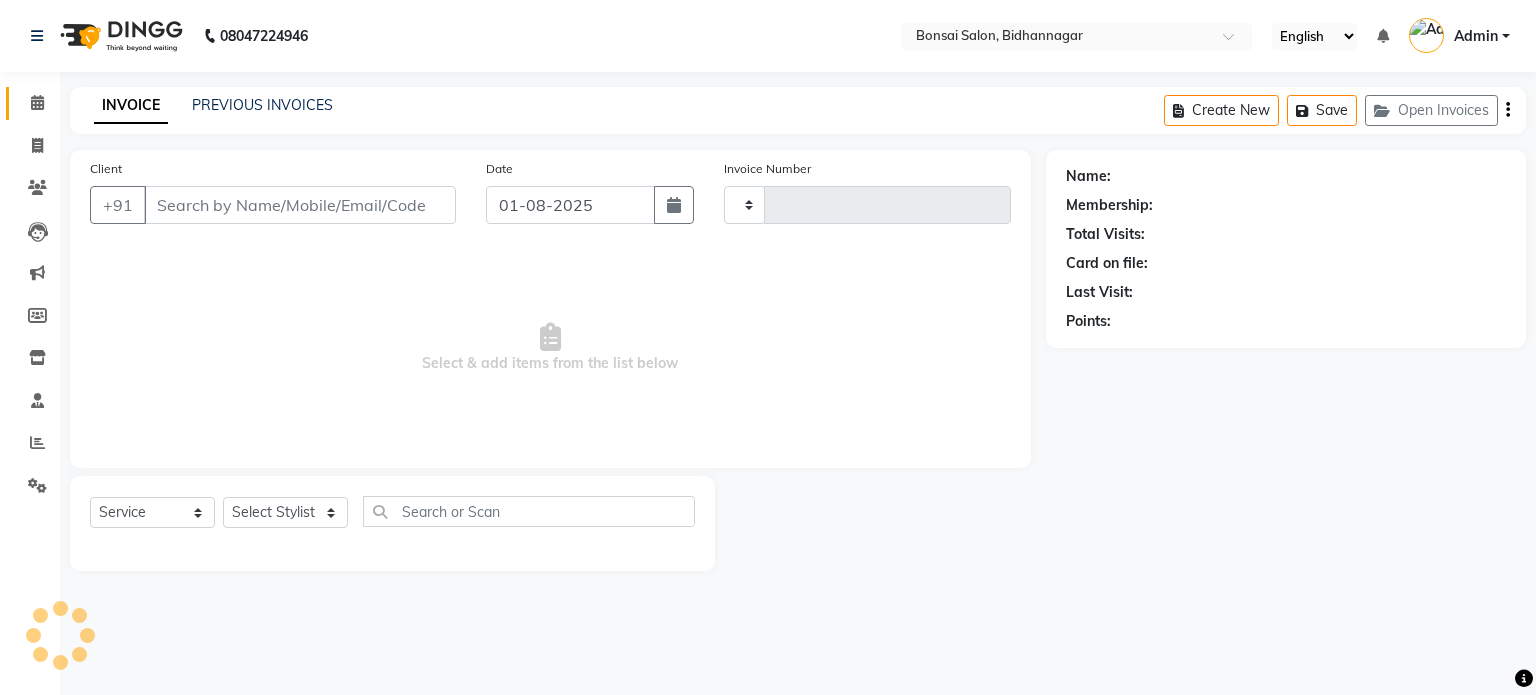type on "0617" 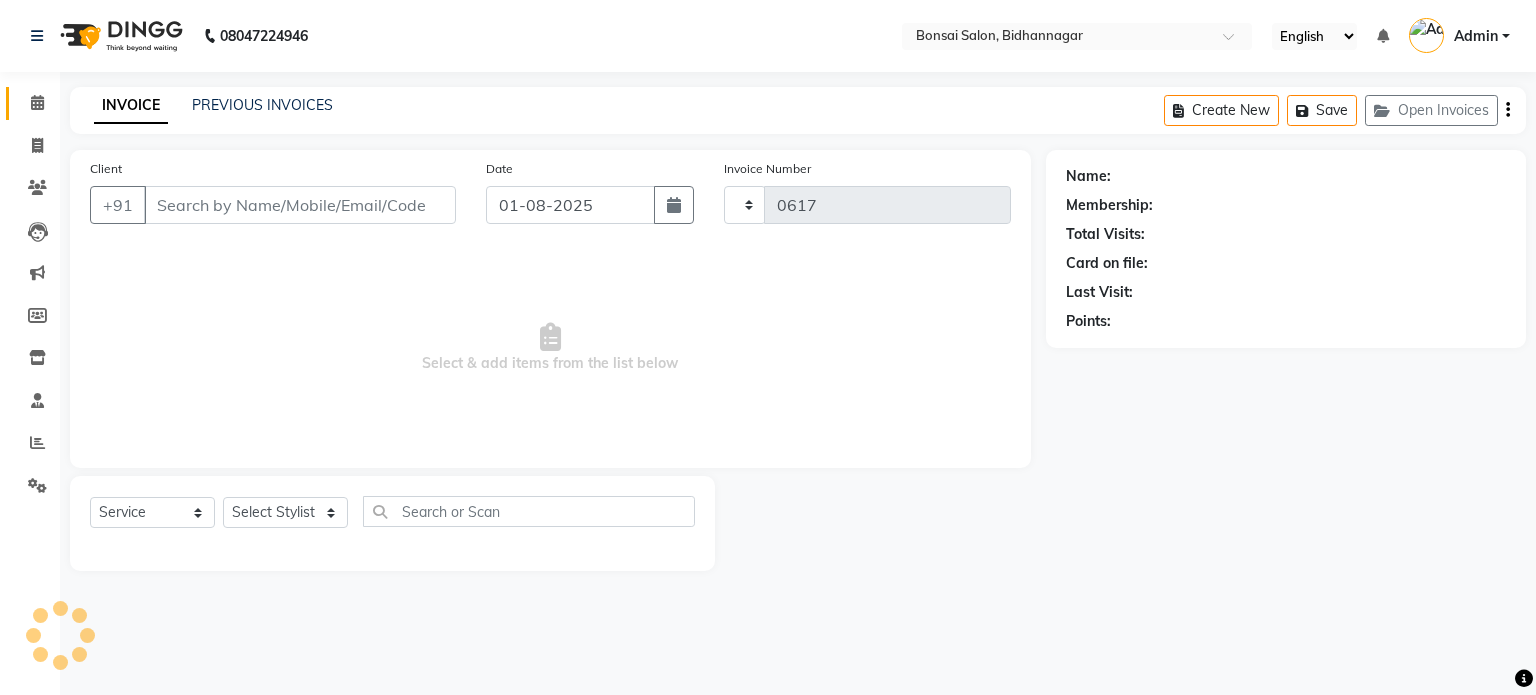 select on "6719" 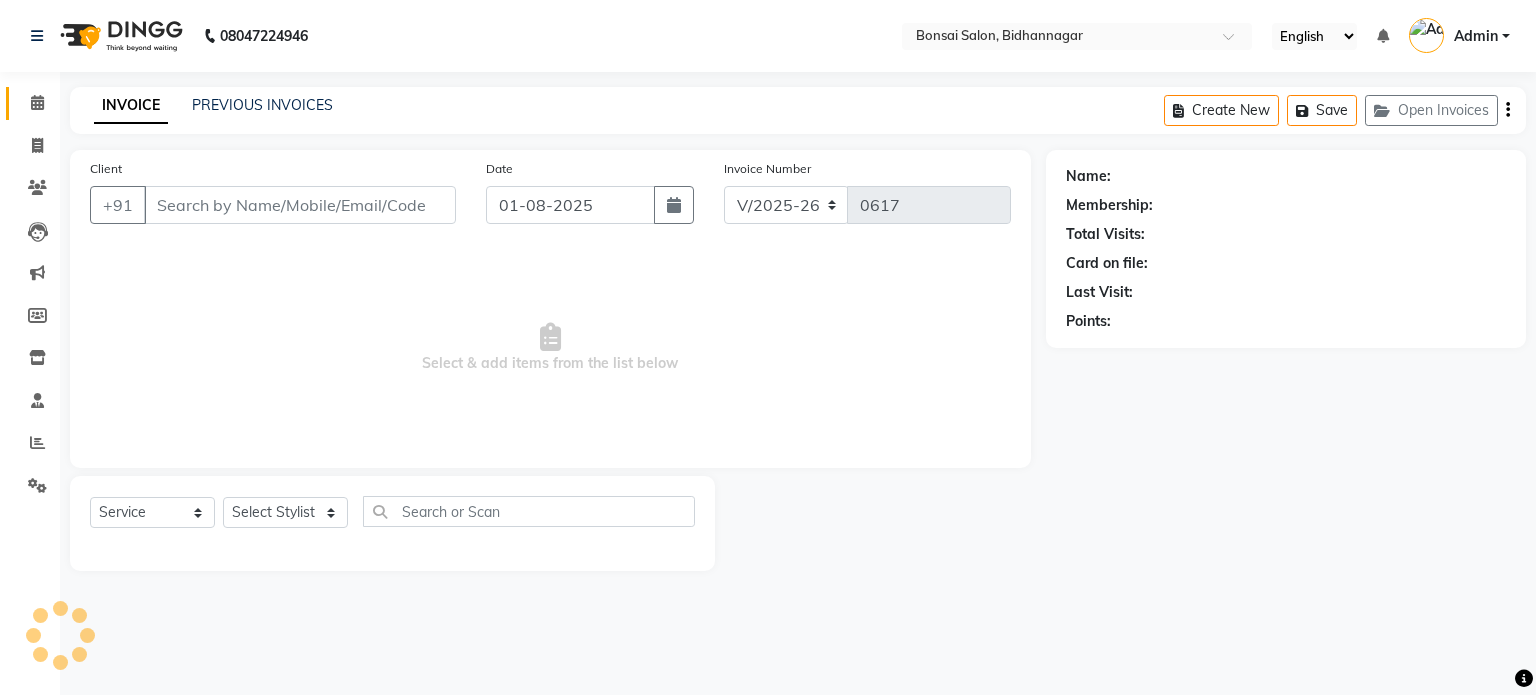 type on "8334014343" 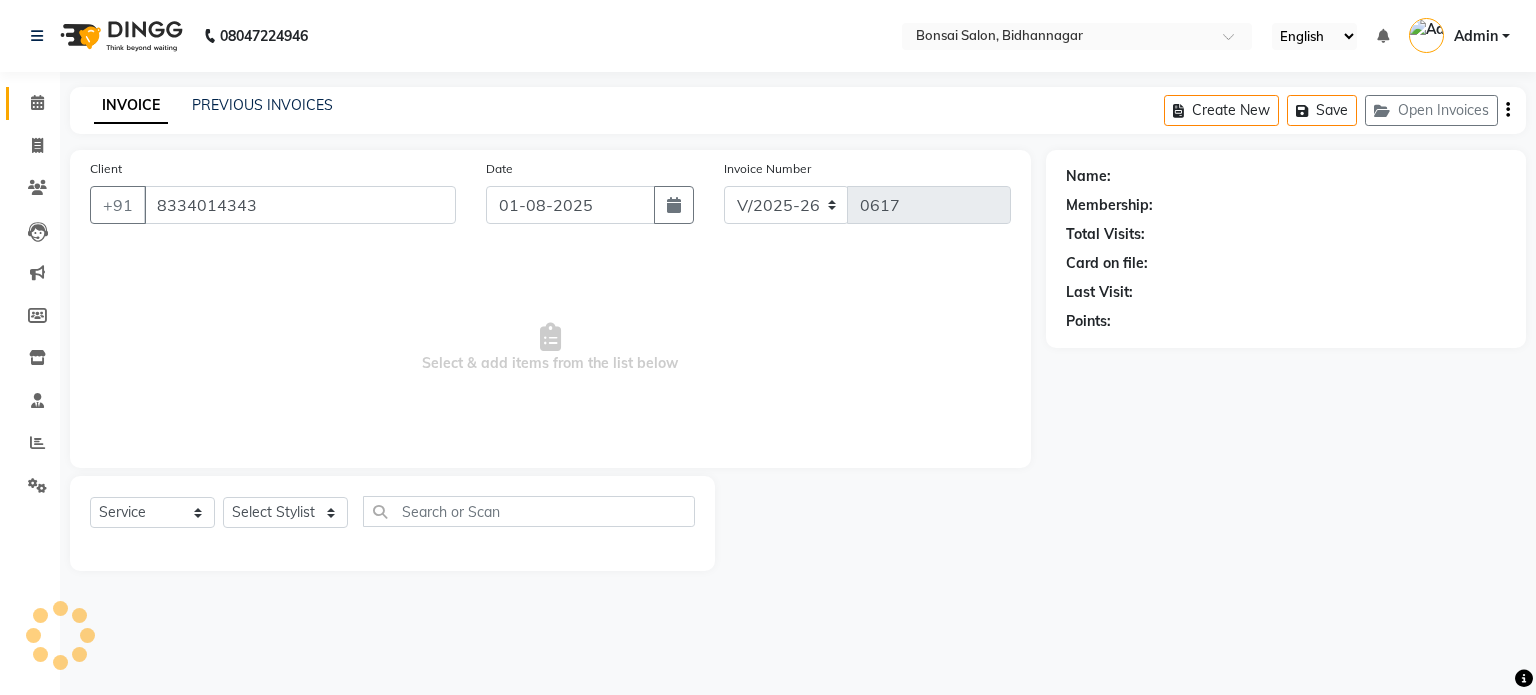 select on "[NUMBER]" 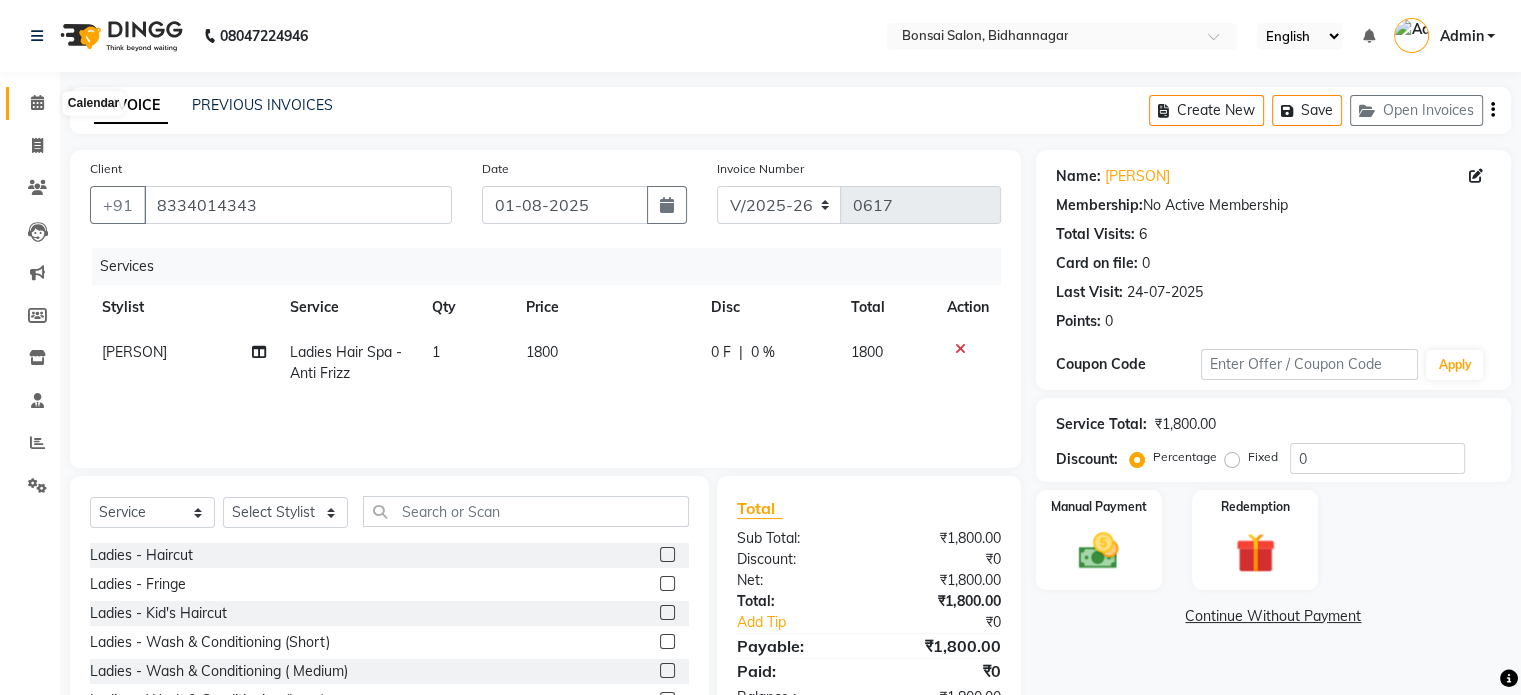 click 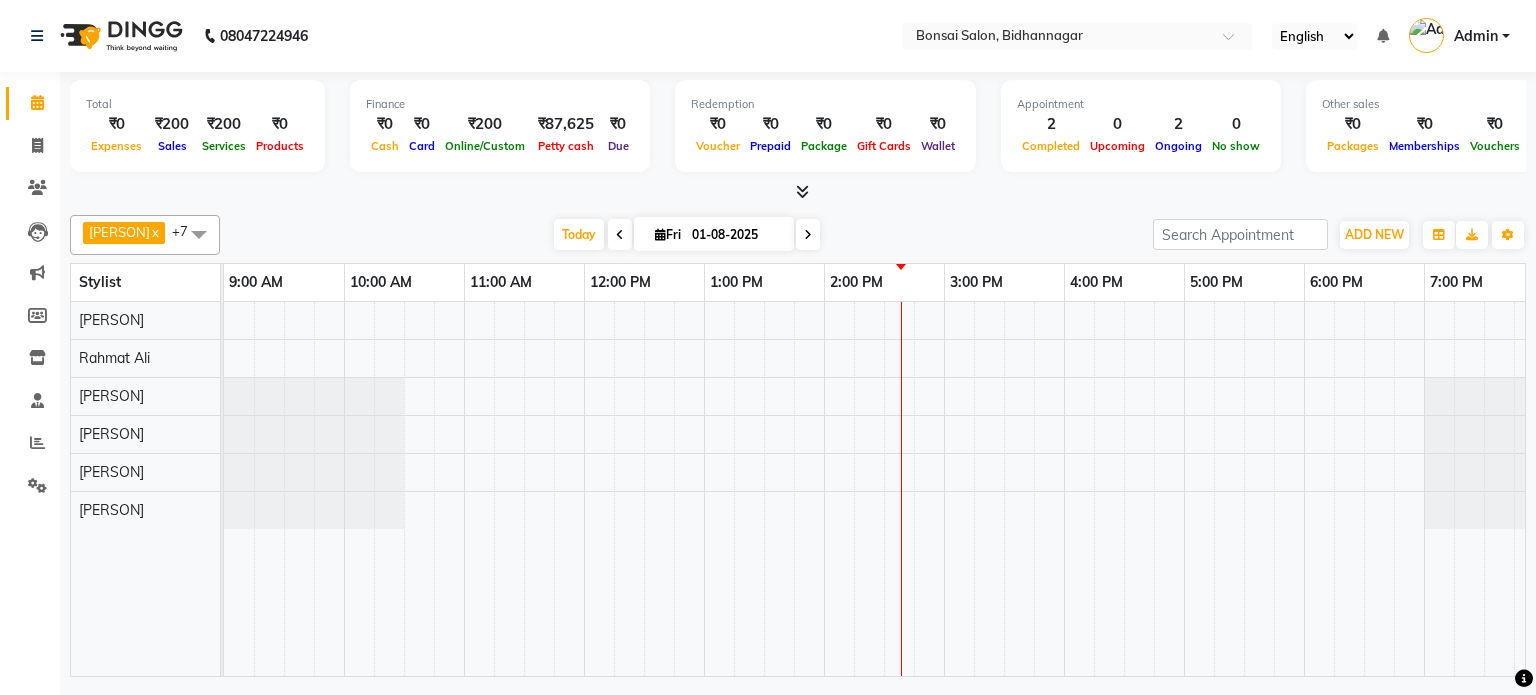 scroll, scrollTop: 0, scrollLeft: 18, axis: horizontal 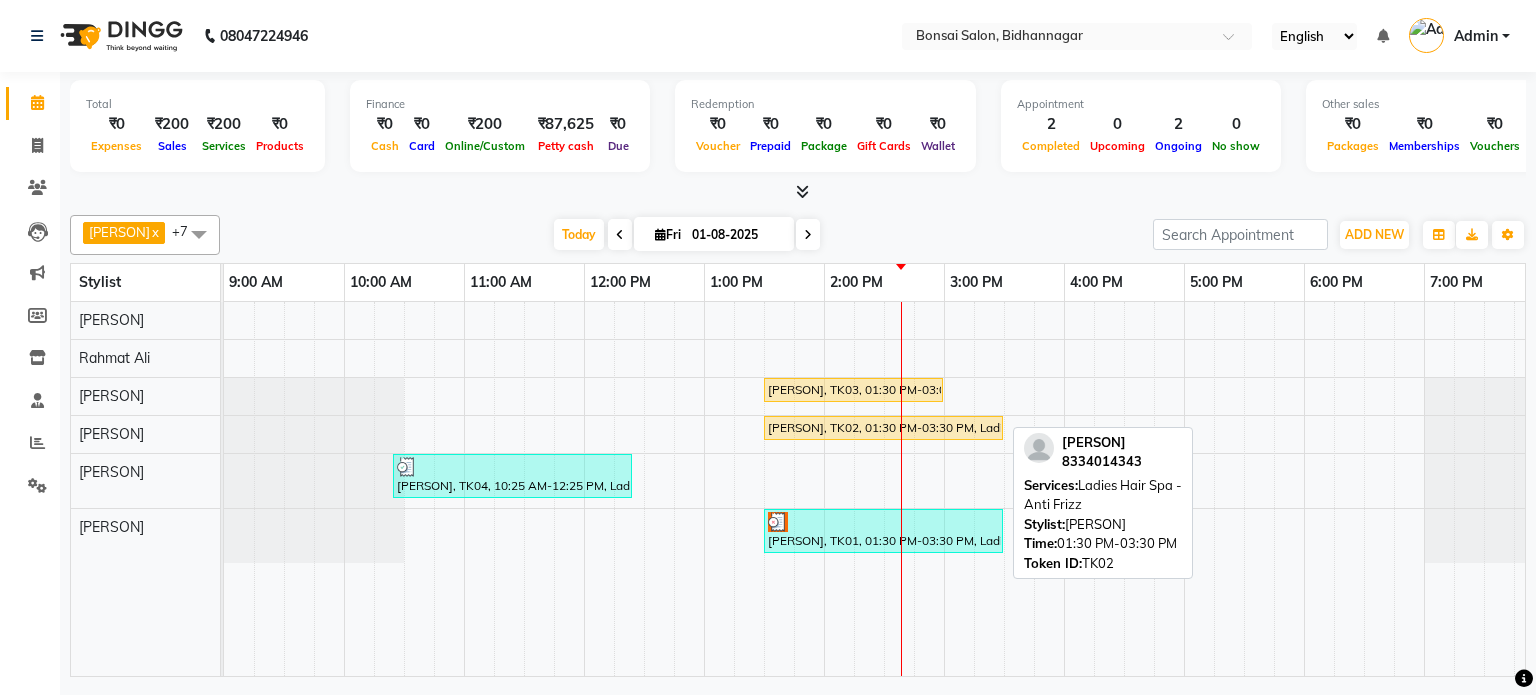 click on "[PERSON], TK02, 01:30 PM-03:30 PM, Ladies Hair Spa - Anti Frizz" at bounding box center (883, 428) 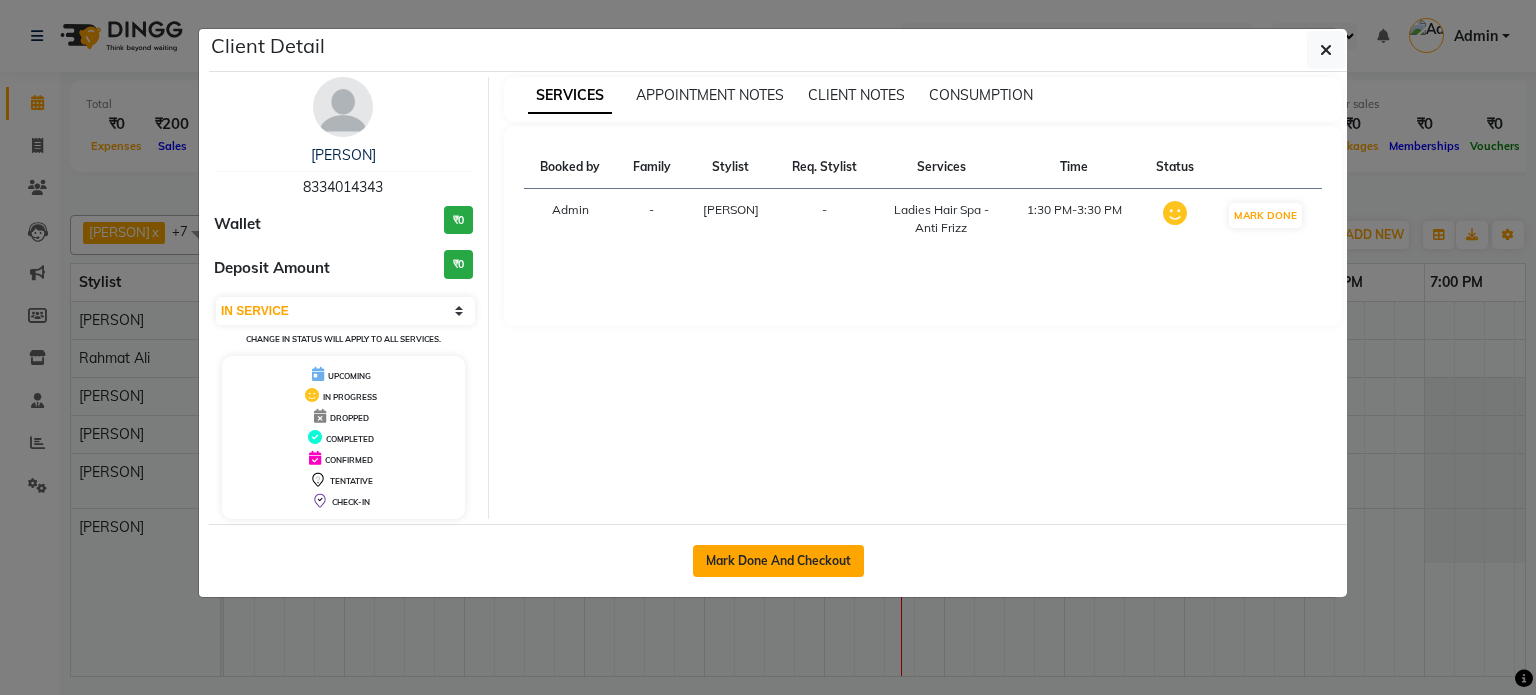 click on "Mark Done And Checkout" 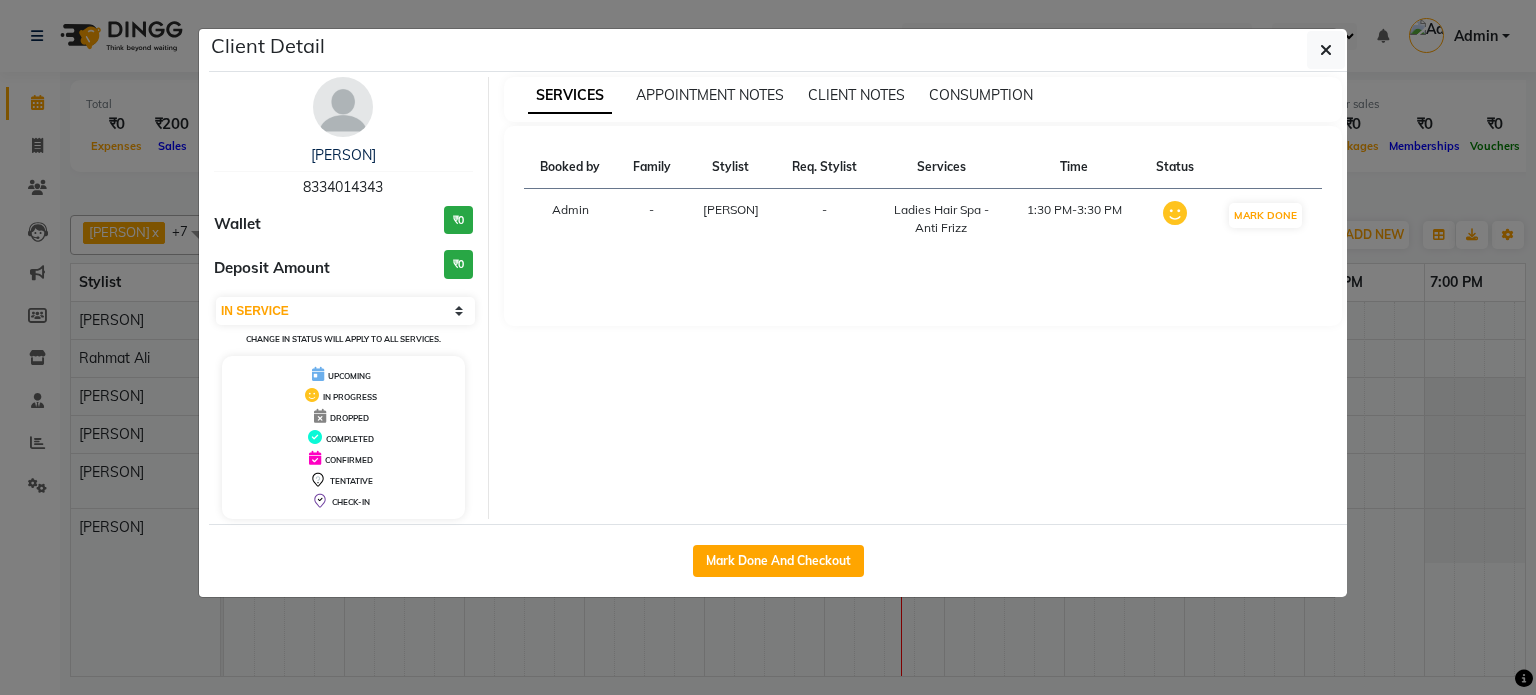 select on "service" 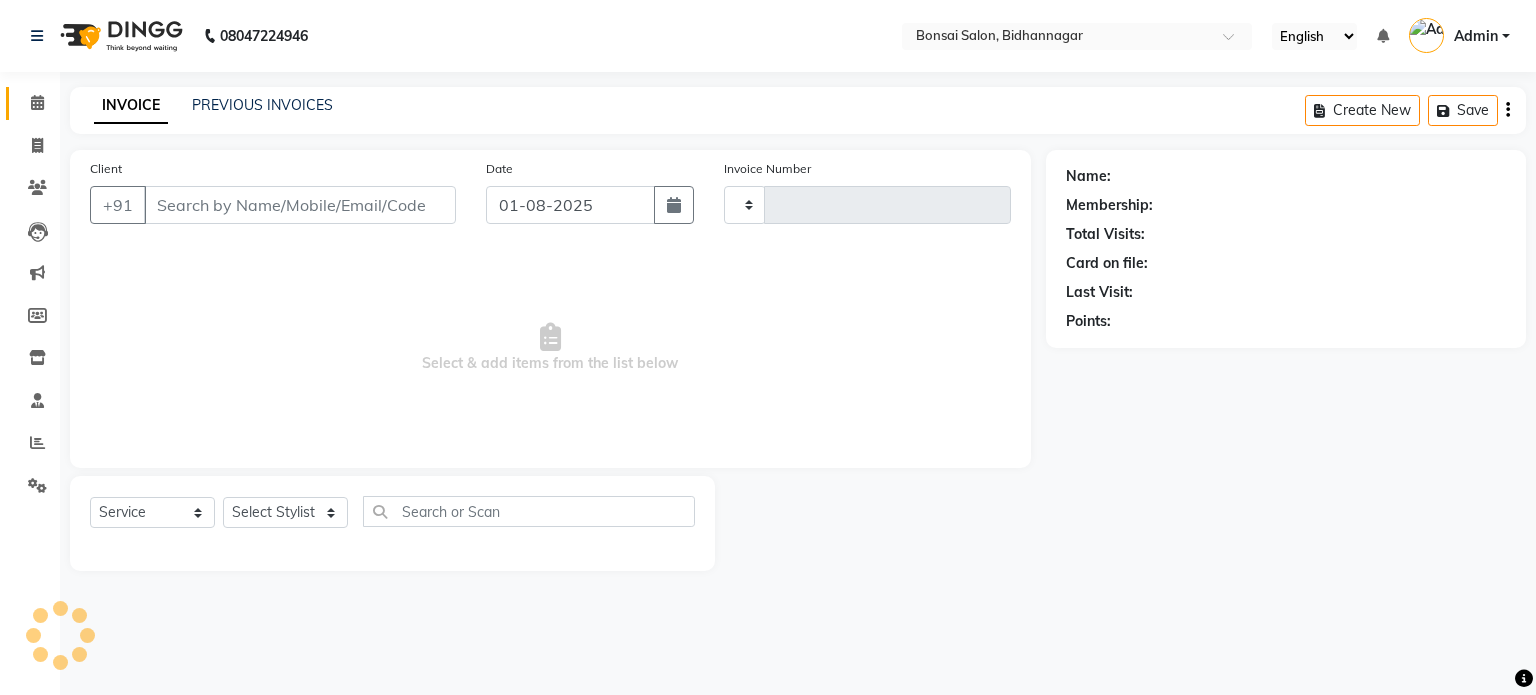 type on "0617" 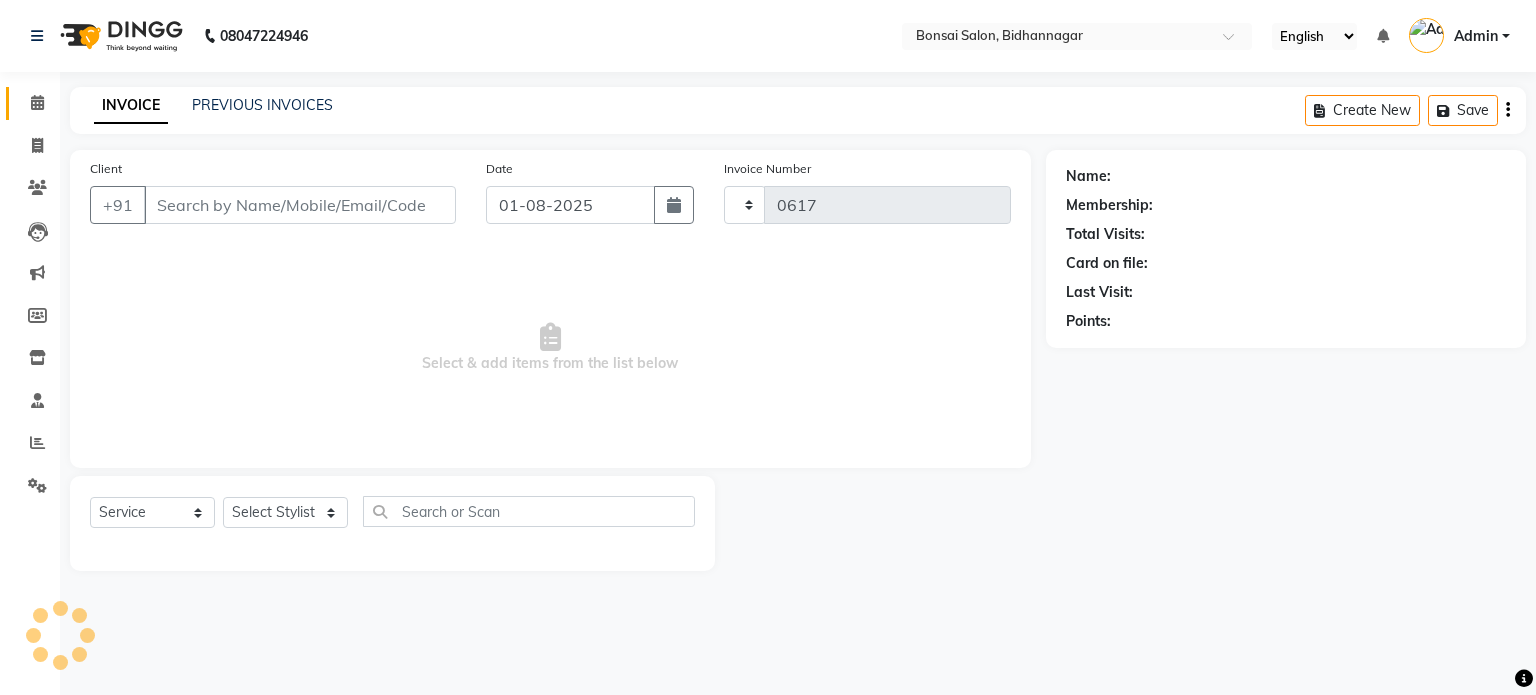 select on "6719" 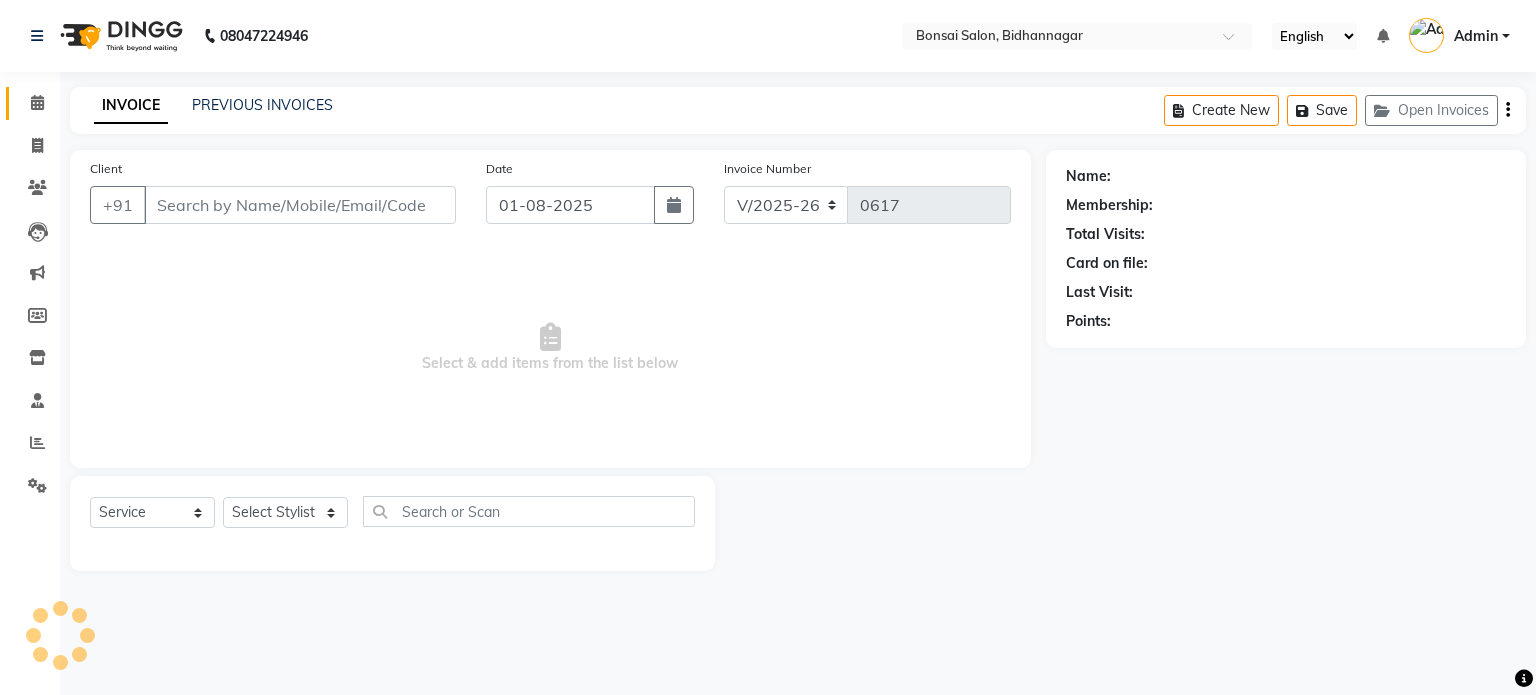 type on "8334014343" 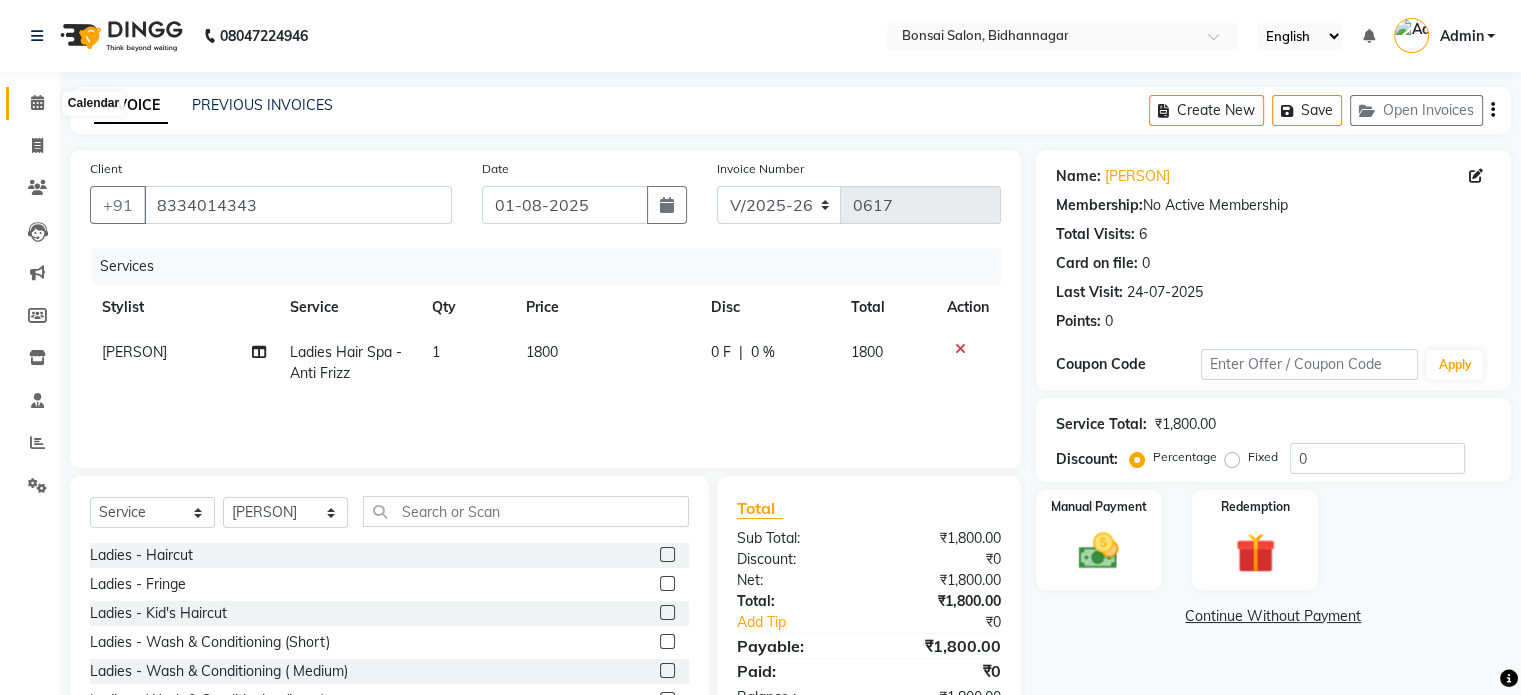 click 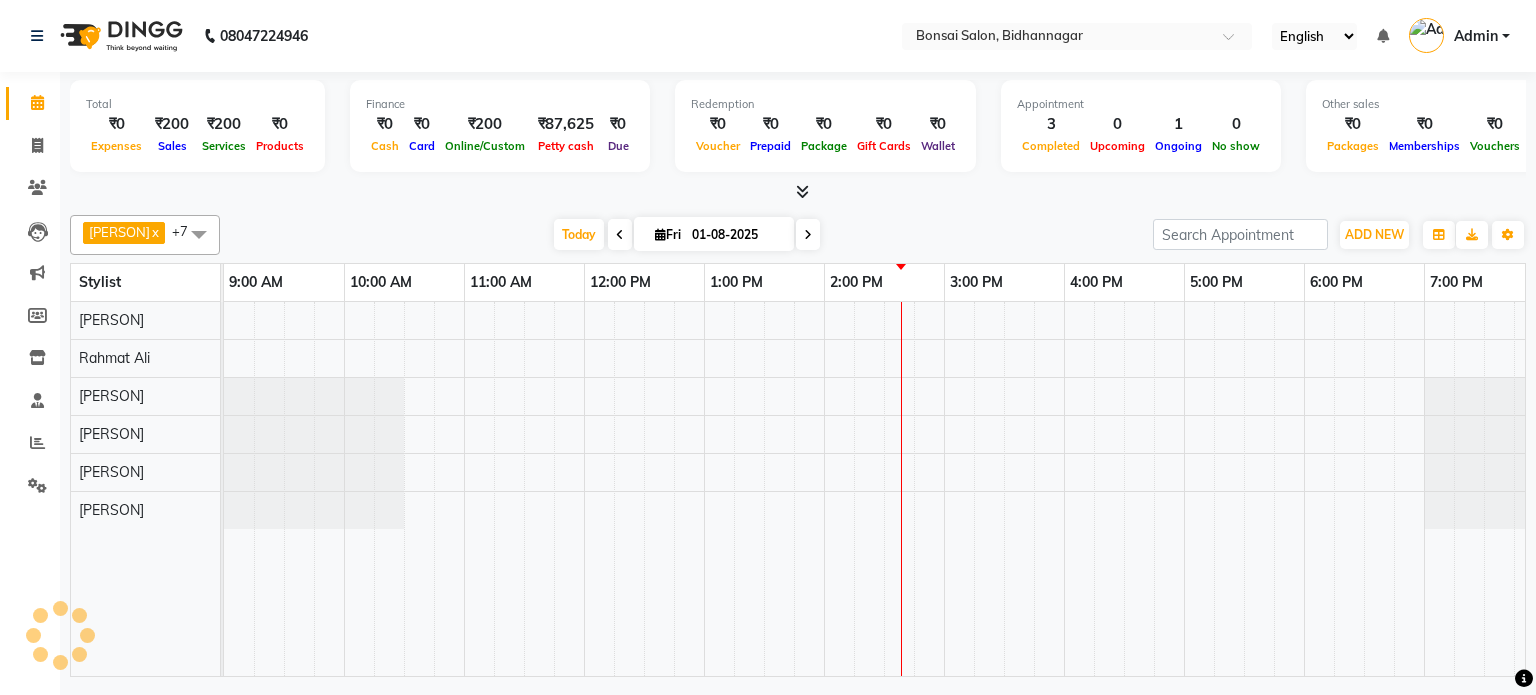scroll, scrollTop: 0, scrollLeft: 0, axis: both 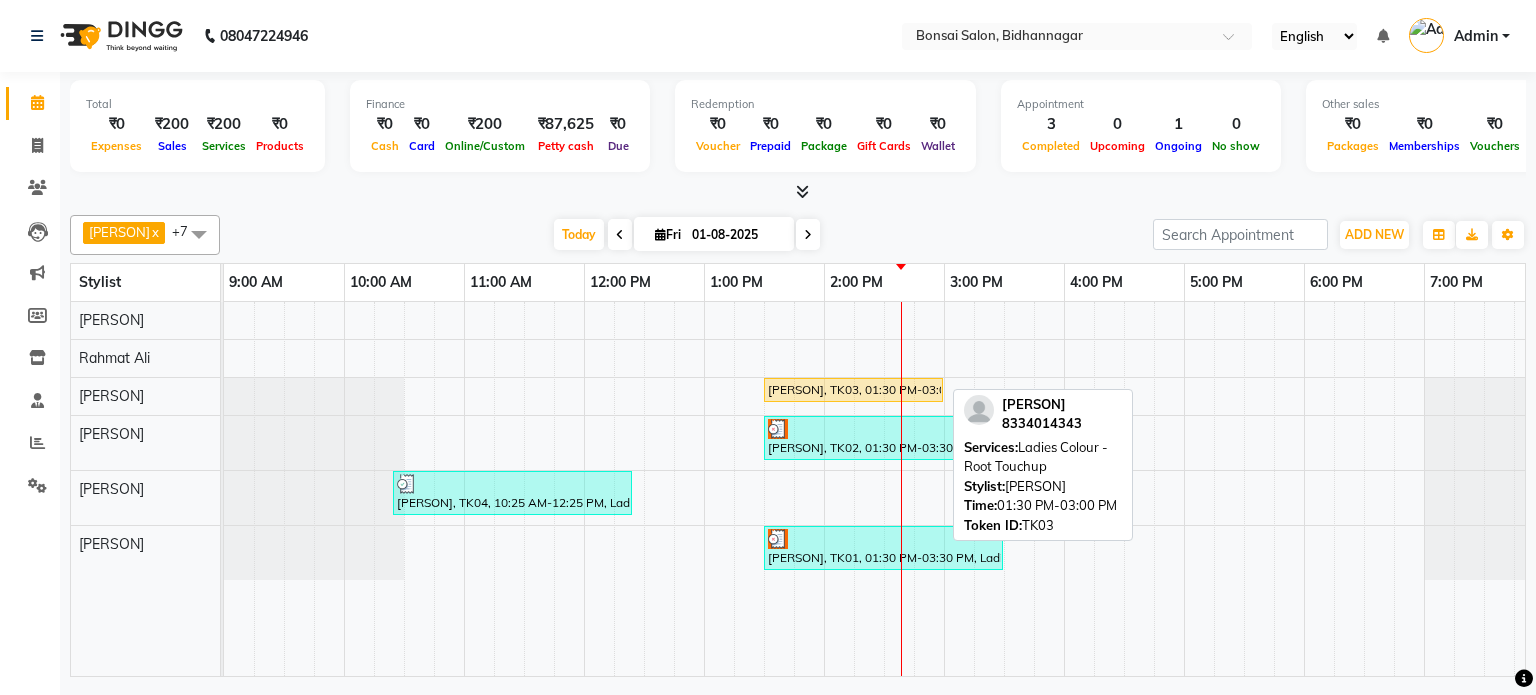 click on "[PERSON], TK03, 01:30 PM-03:00 PM, Ladies Colour - Root Touchup" at bounding box center [853, 390] 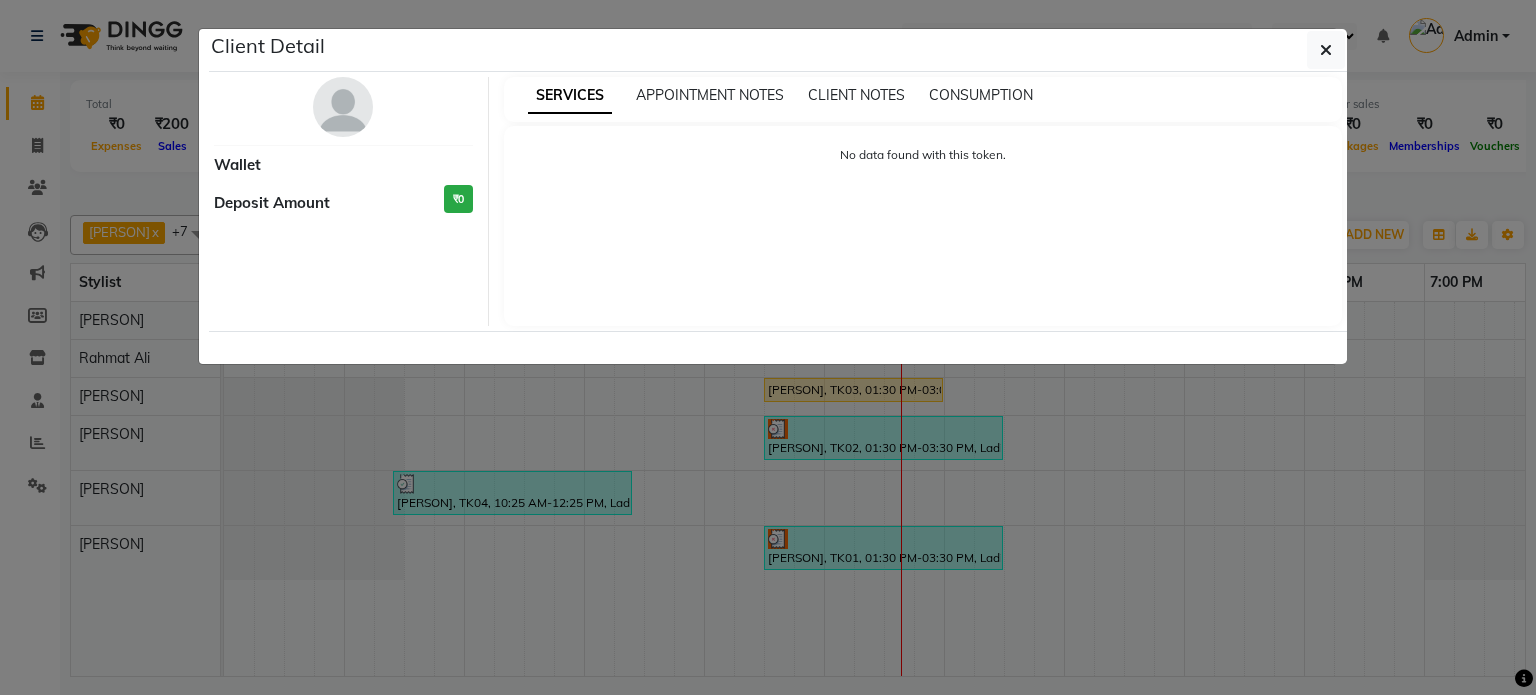 select on "1" 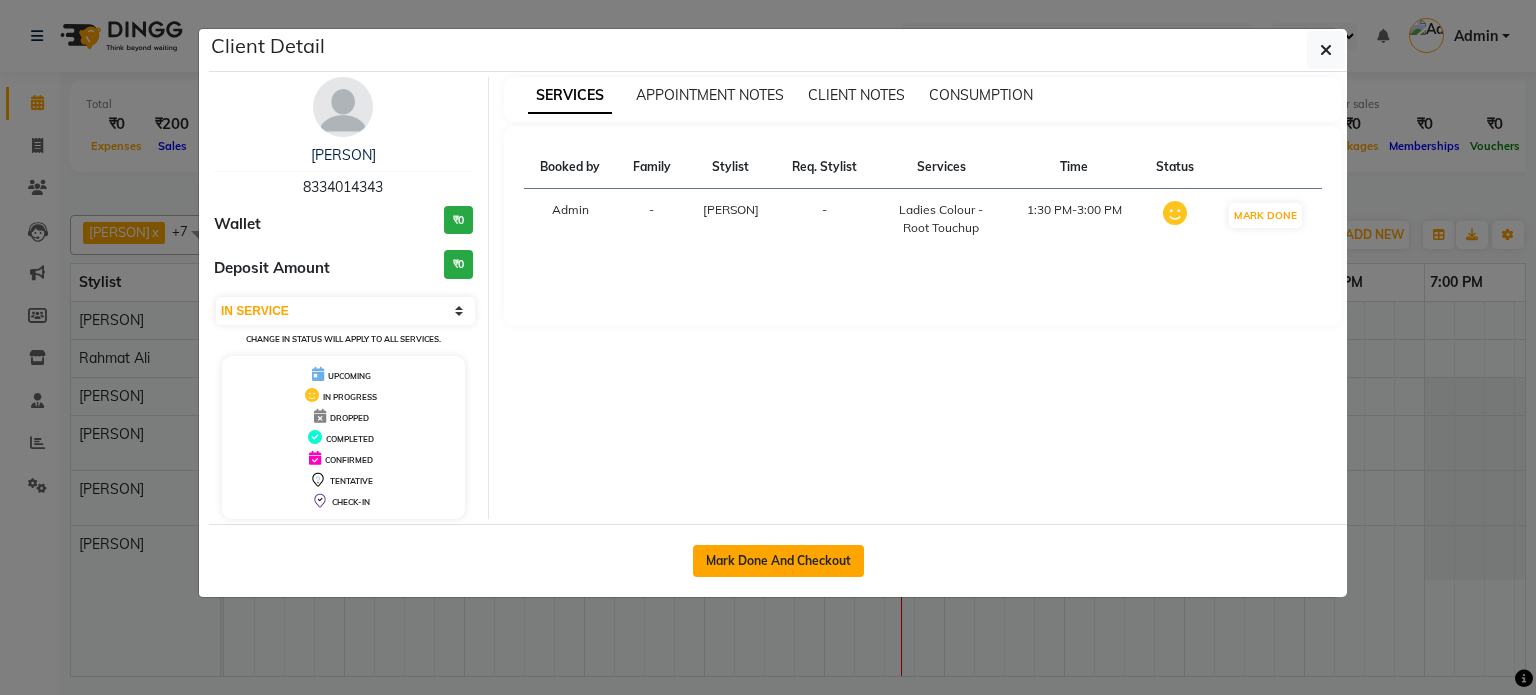 click on "Mark Done And Checkout" 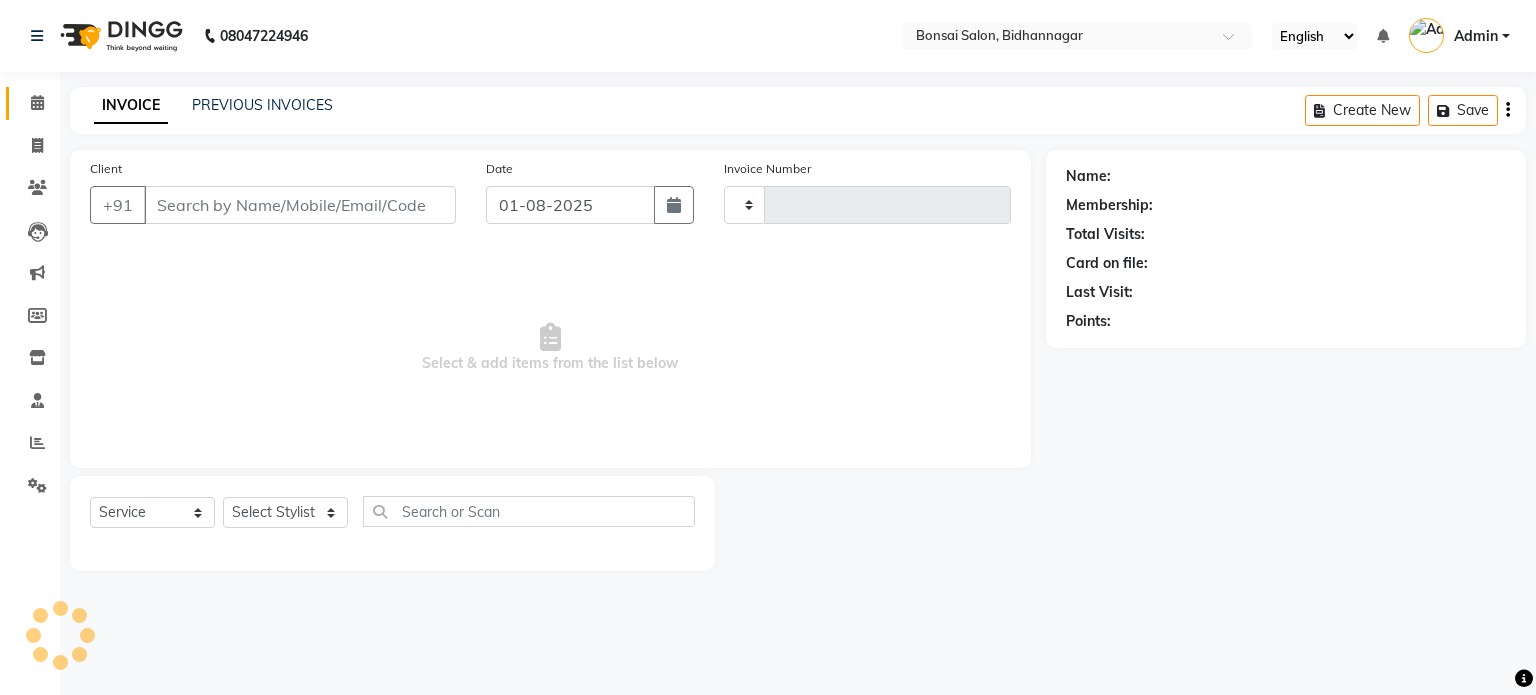 type on "0617" 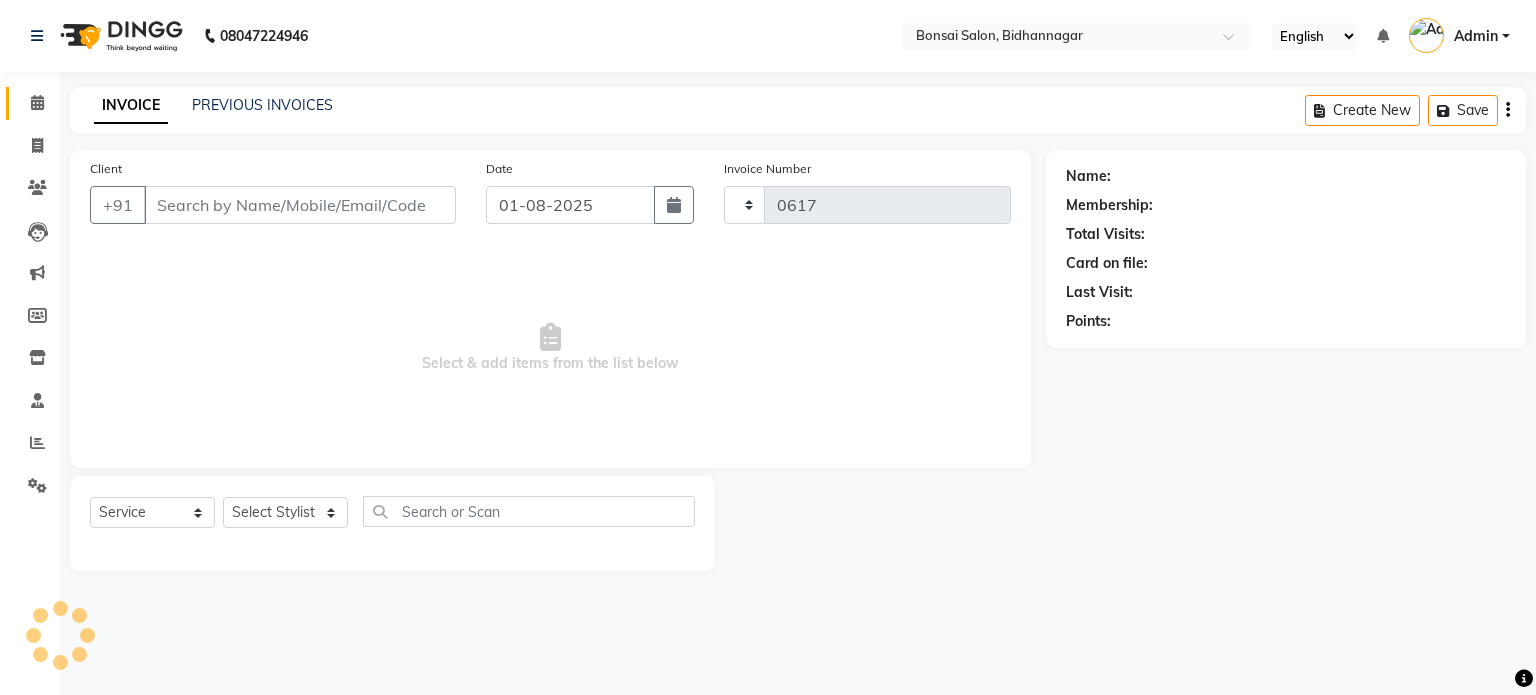 select on "6719" 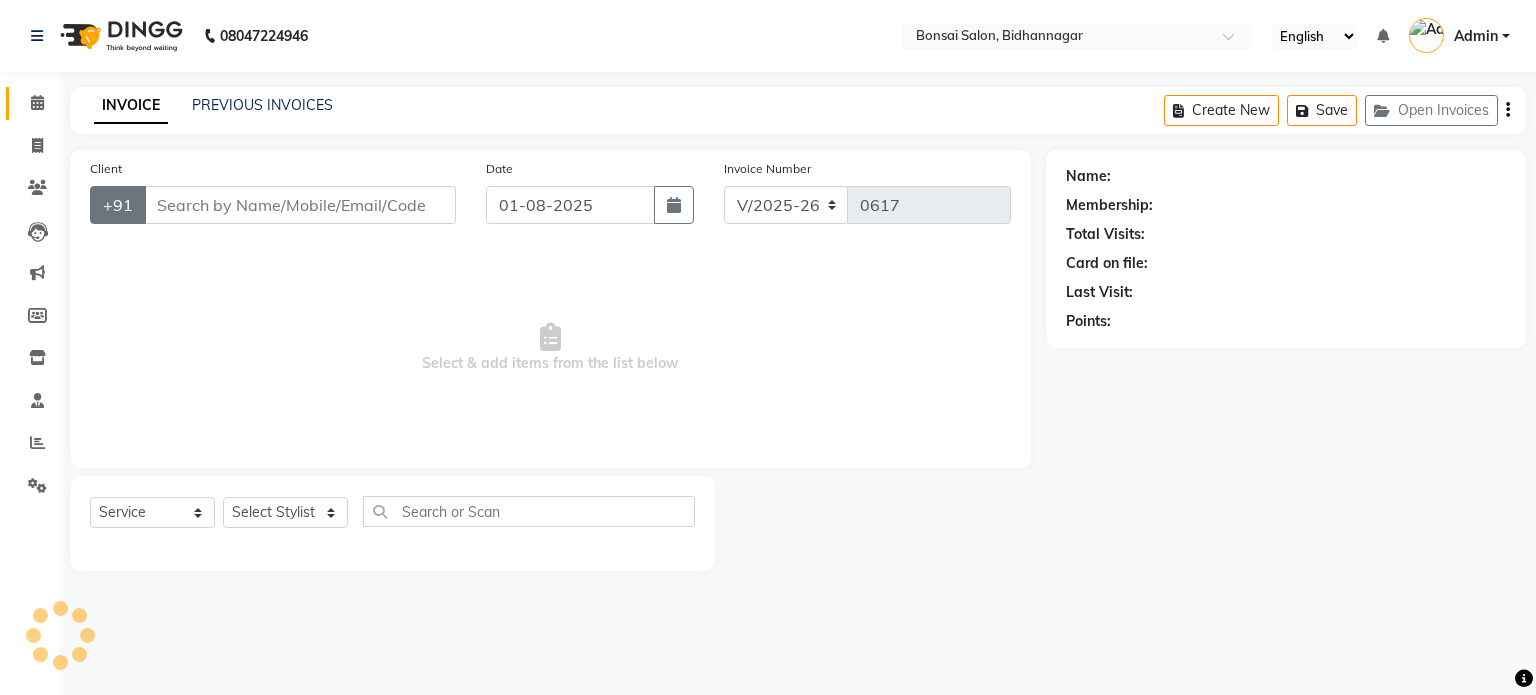 type on "8334014343" 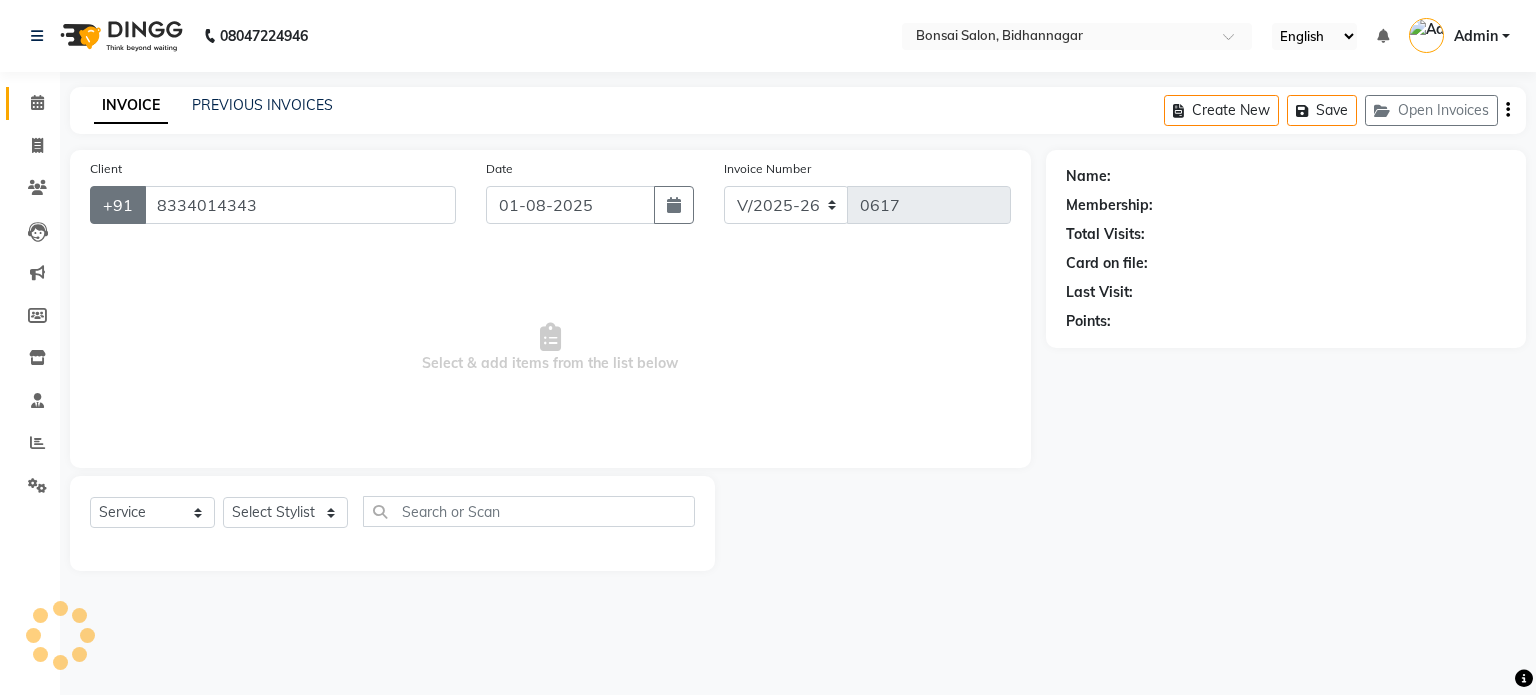 select on "60381" 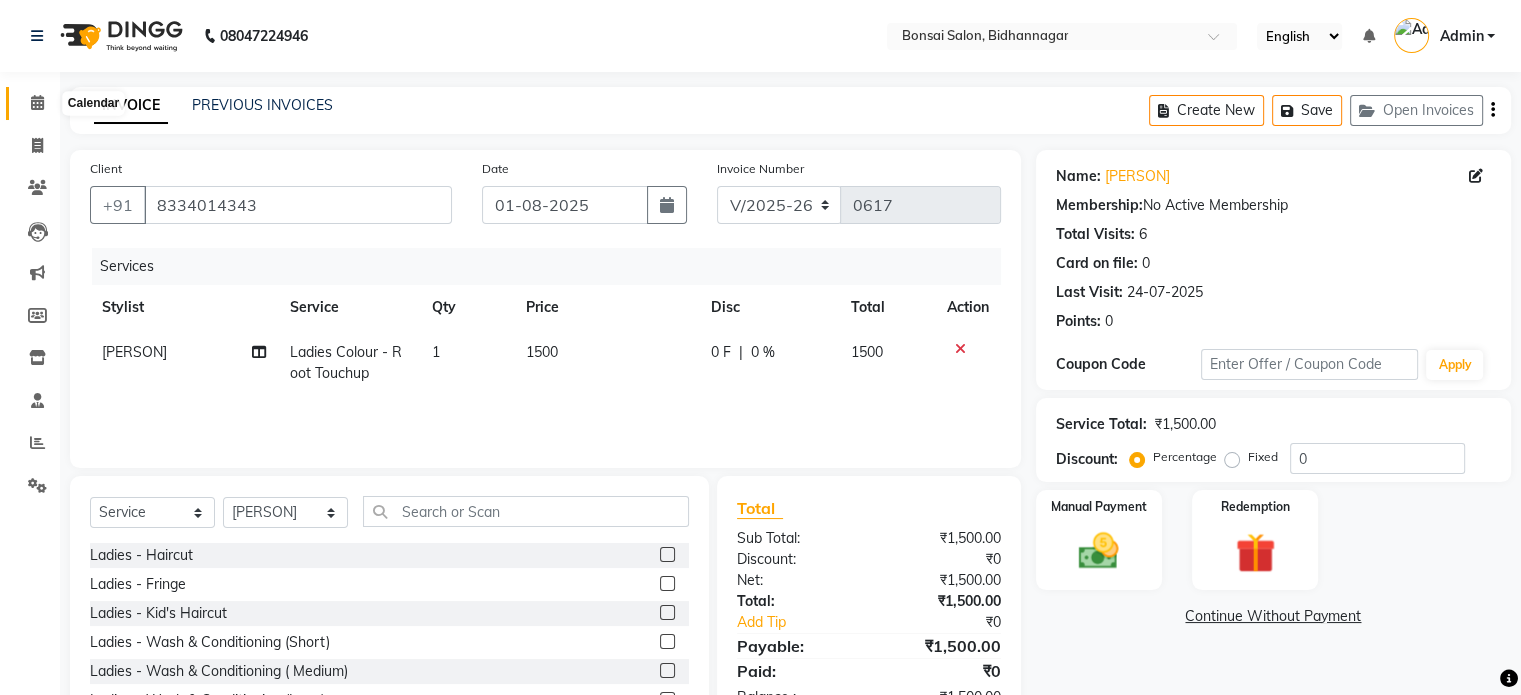 click 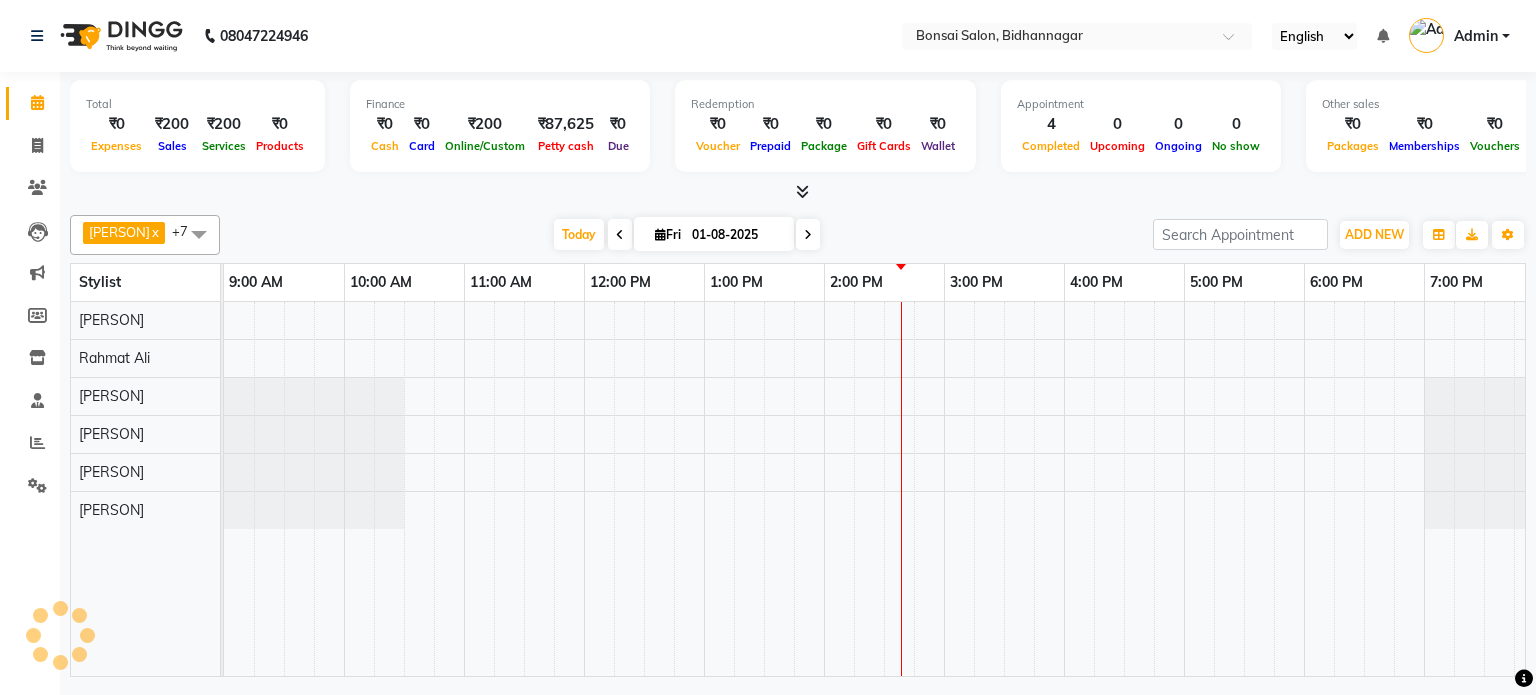 scroll, scrollTop: 0, scrollLeft: 0, axis: both 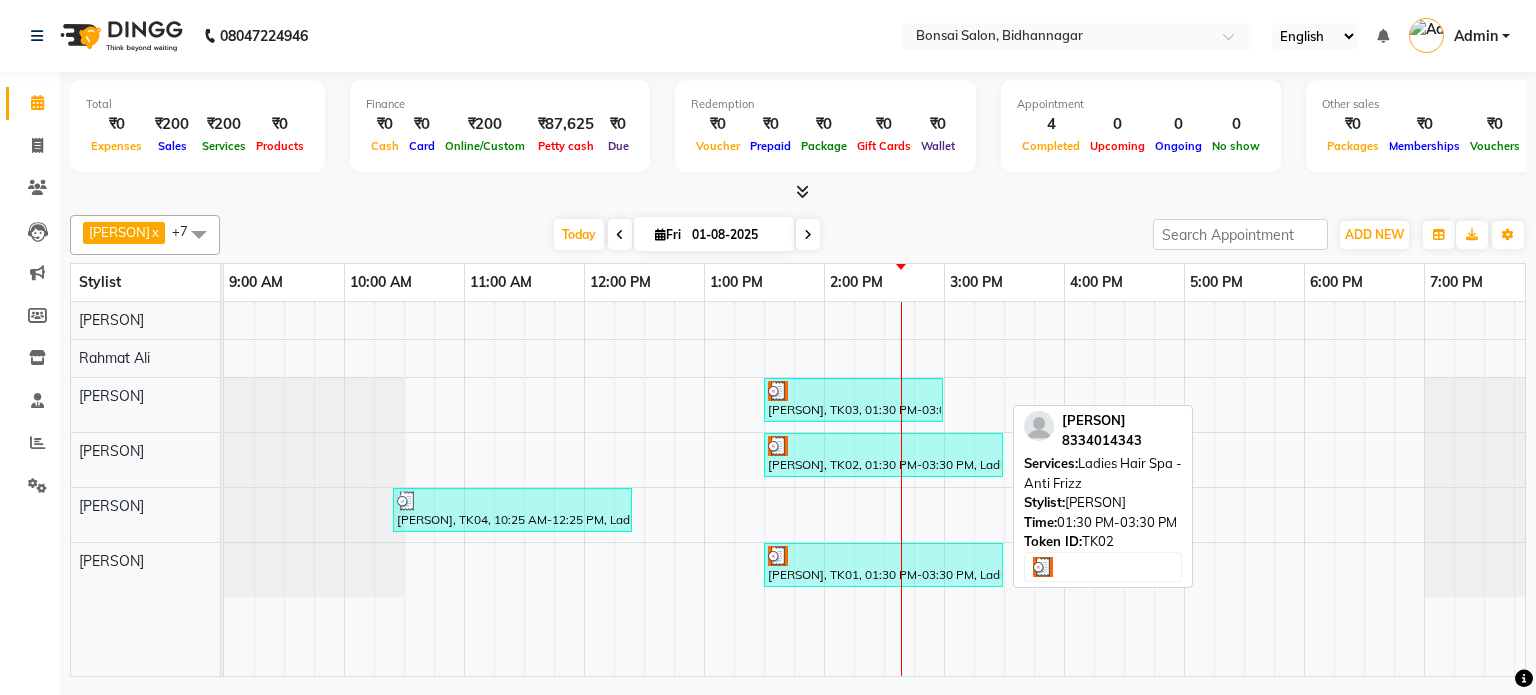 click at bounding box center [883, 446] 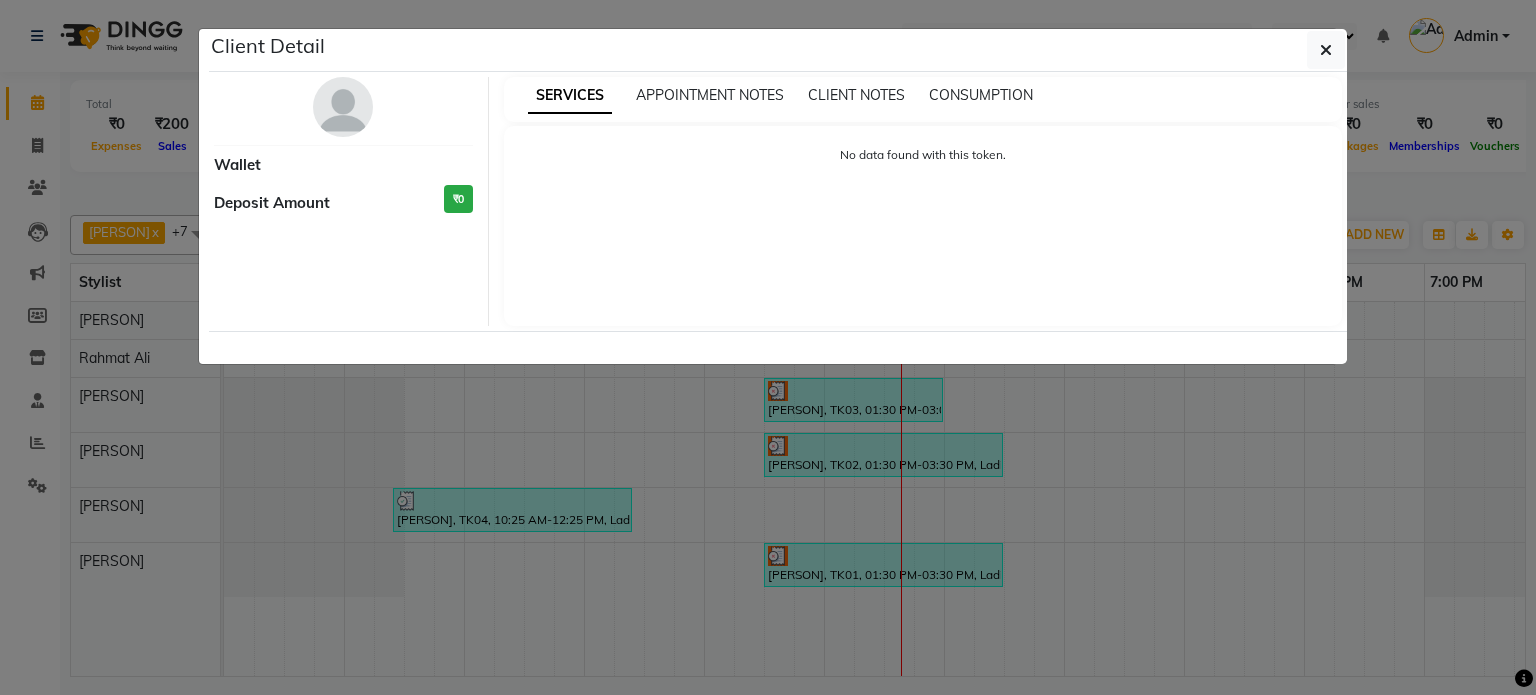 select on "3" 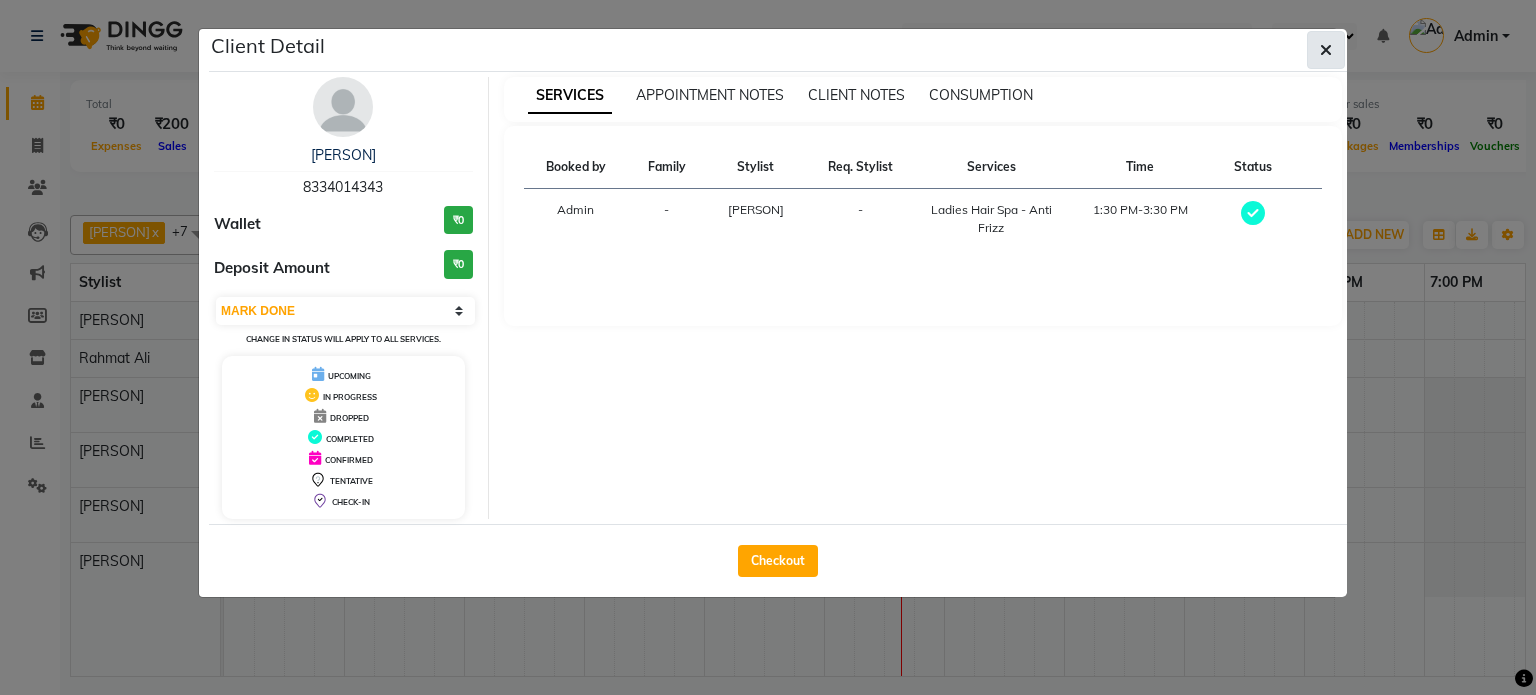 click 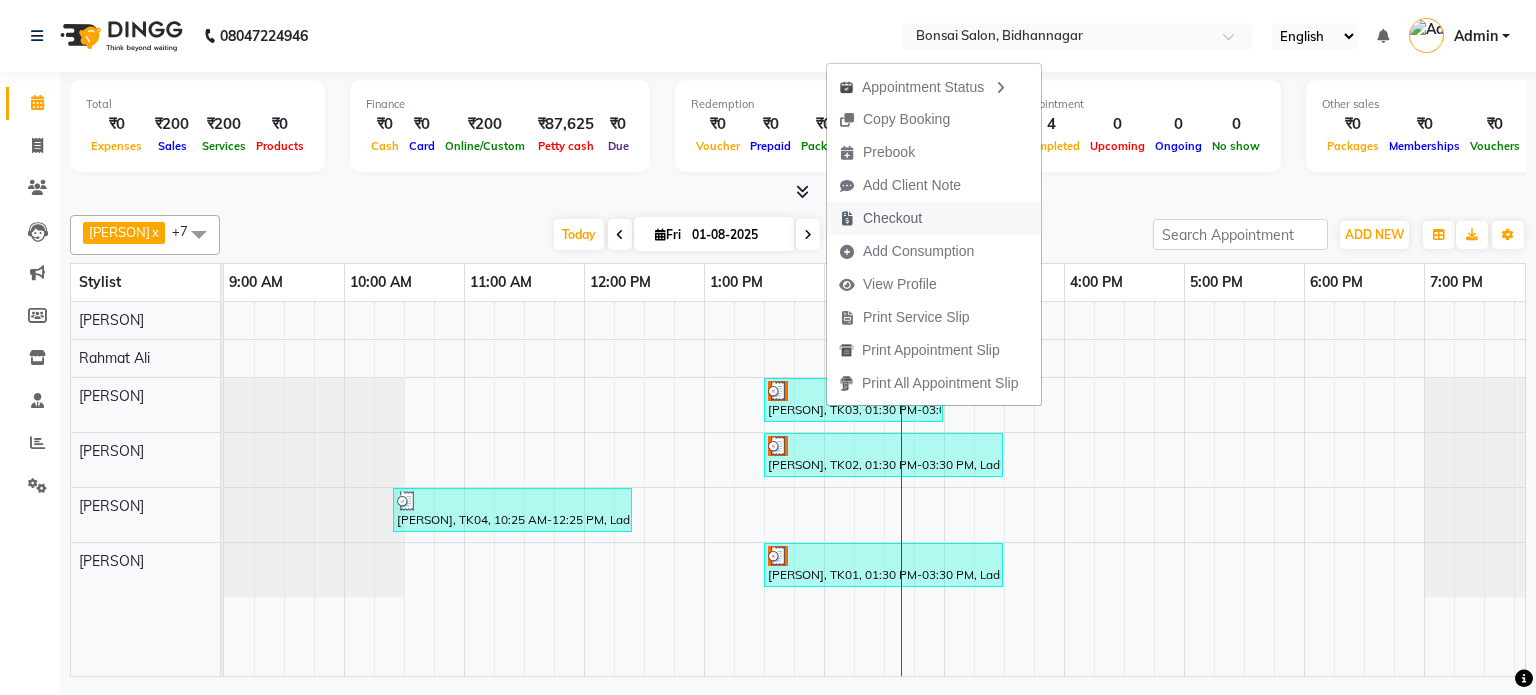 click on "Checkout" at bounding box center (892, 218) 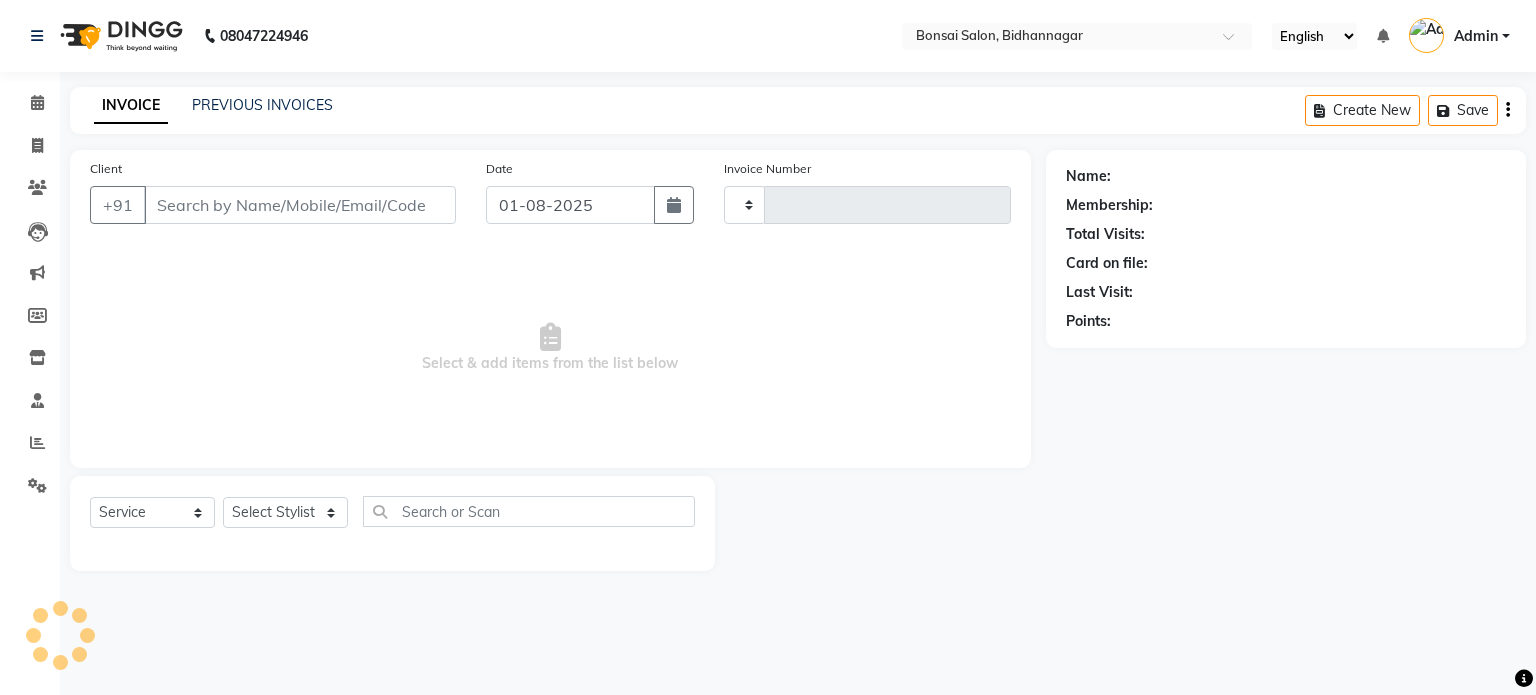 type on "0617" 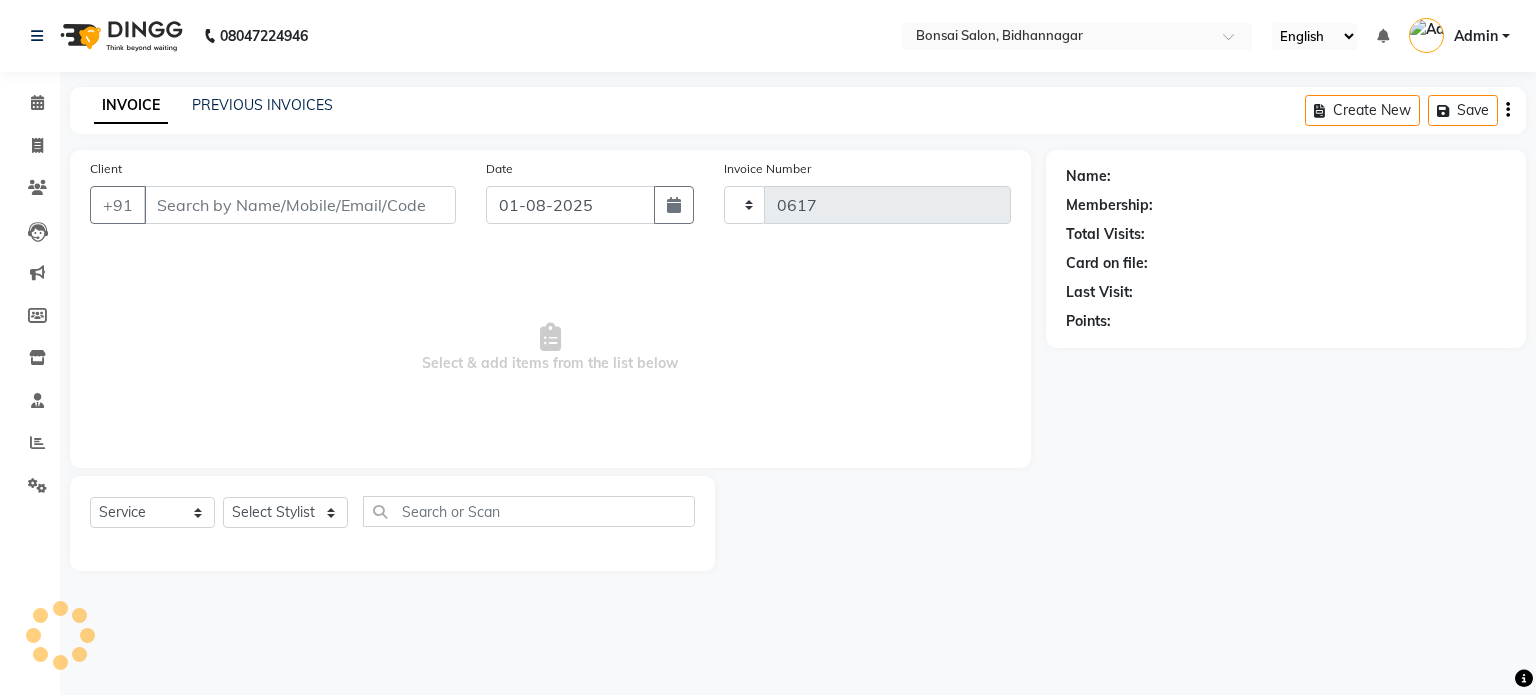 select on "6719" 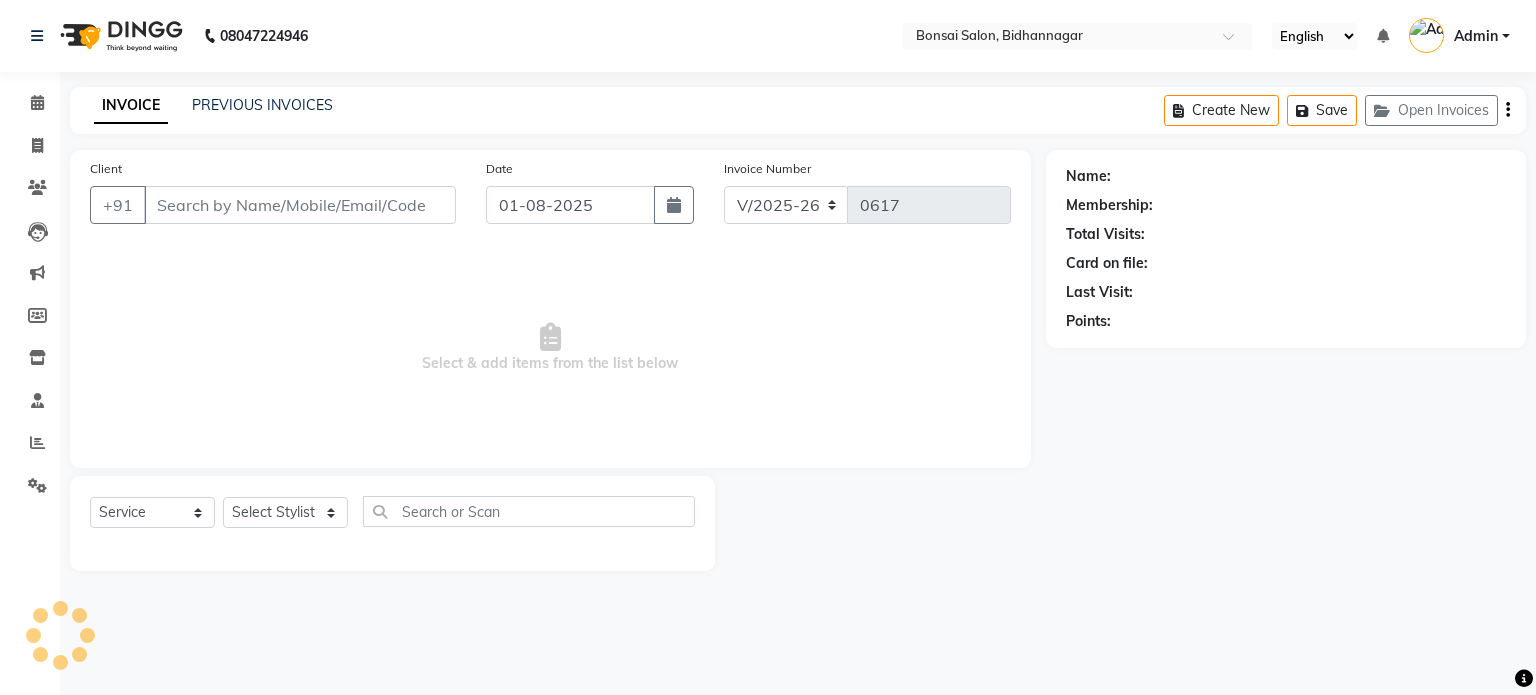 type on "8334014343" 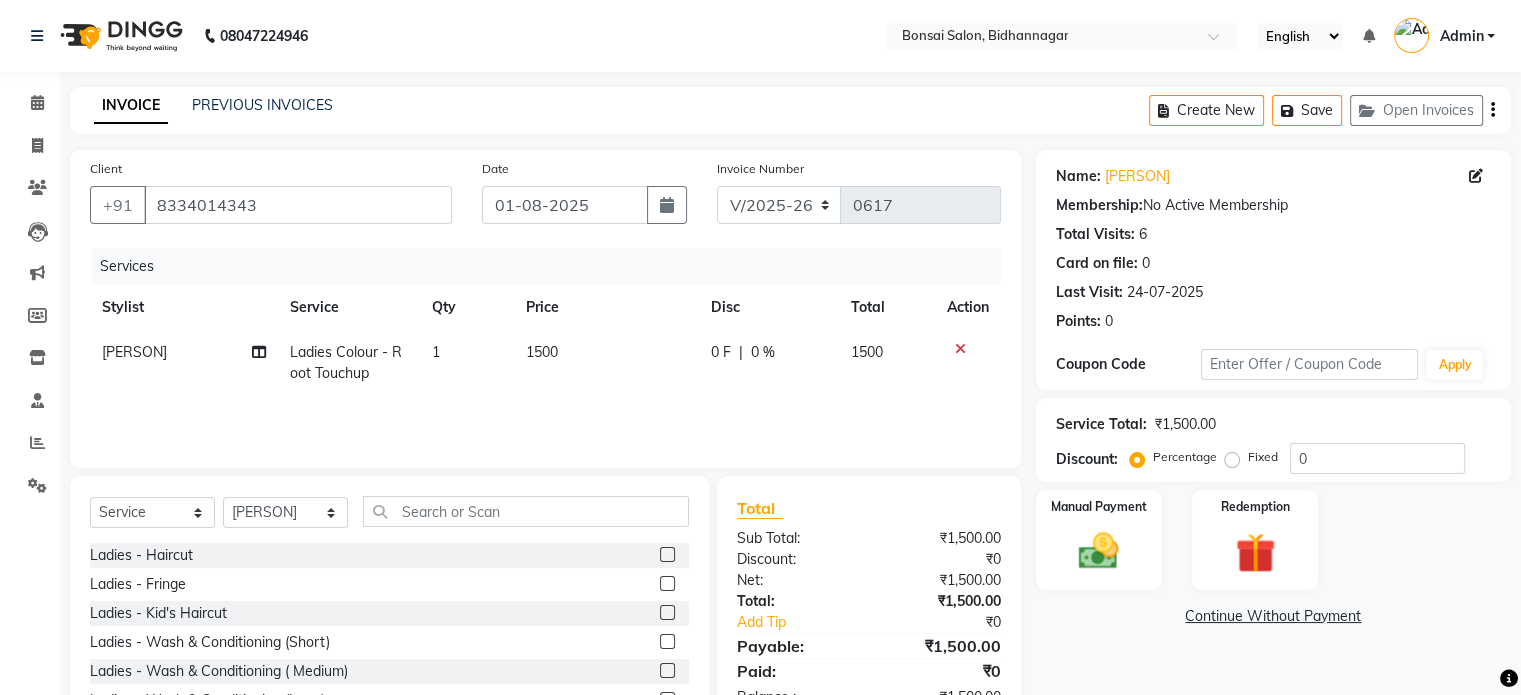 click 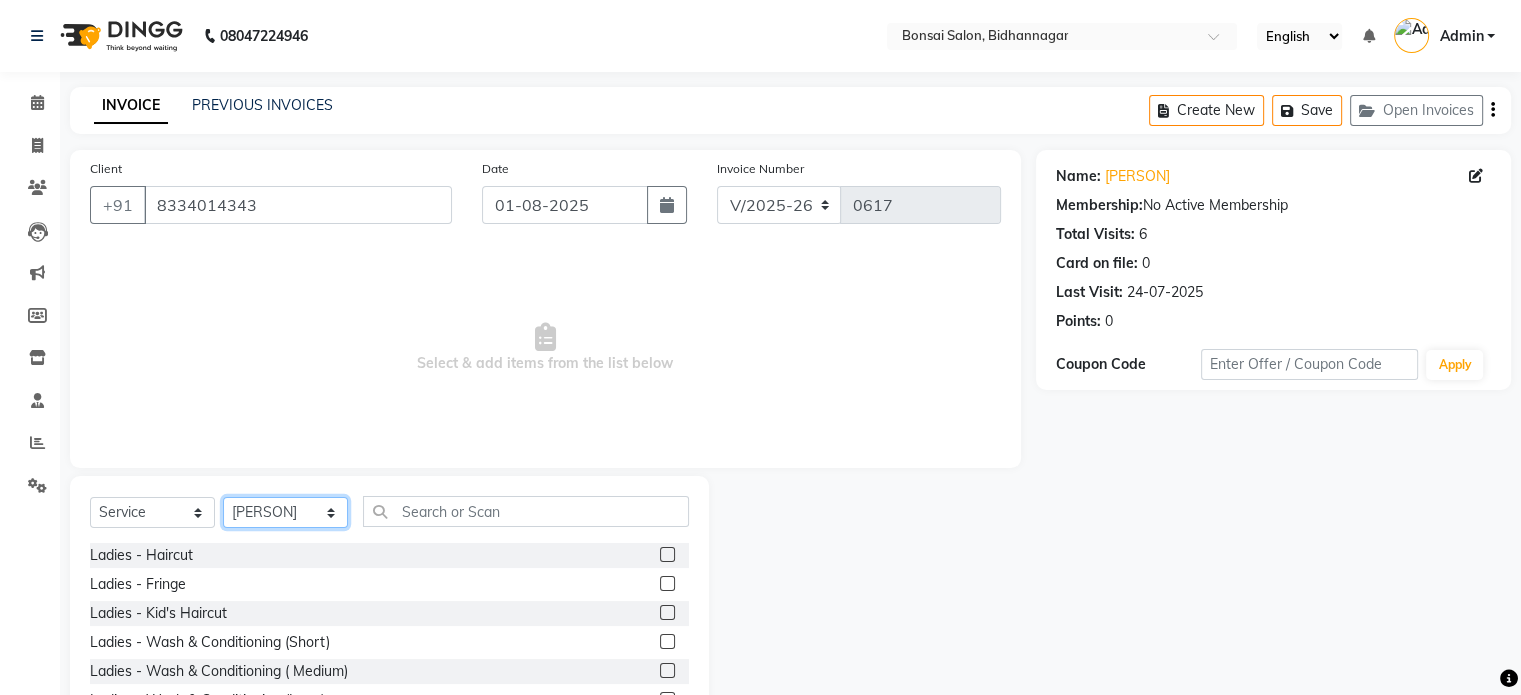 click on "Select Stylist [PERSON] [PERSON] [PERSON] [PERSON] [PERSON] [PERSON] [PERSON] [PERSON]" 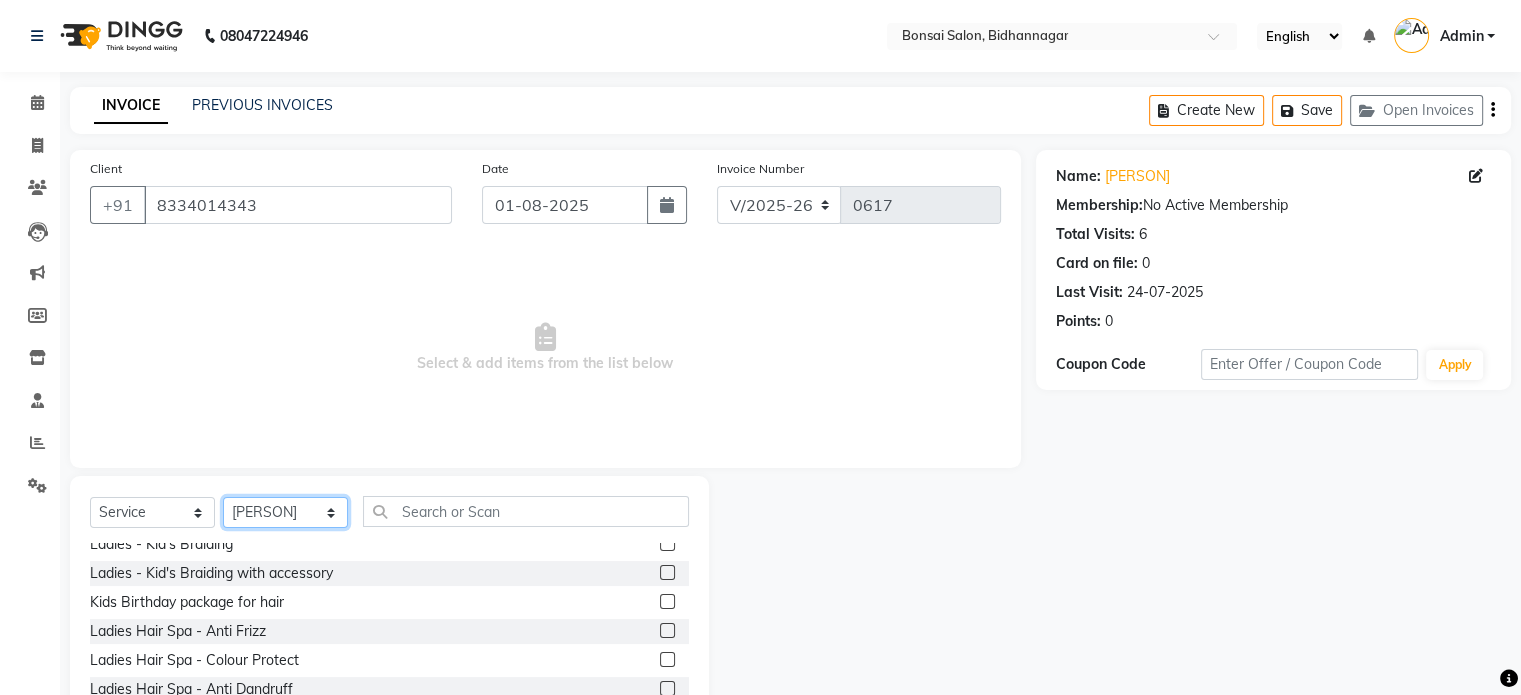 scroll, scrollTop: 500, scrollLeft: 0, axis: vertical 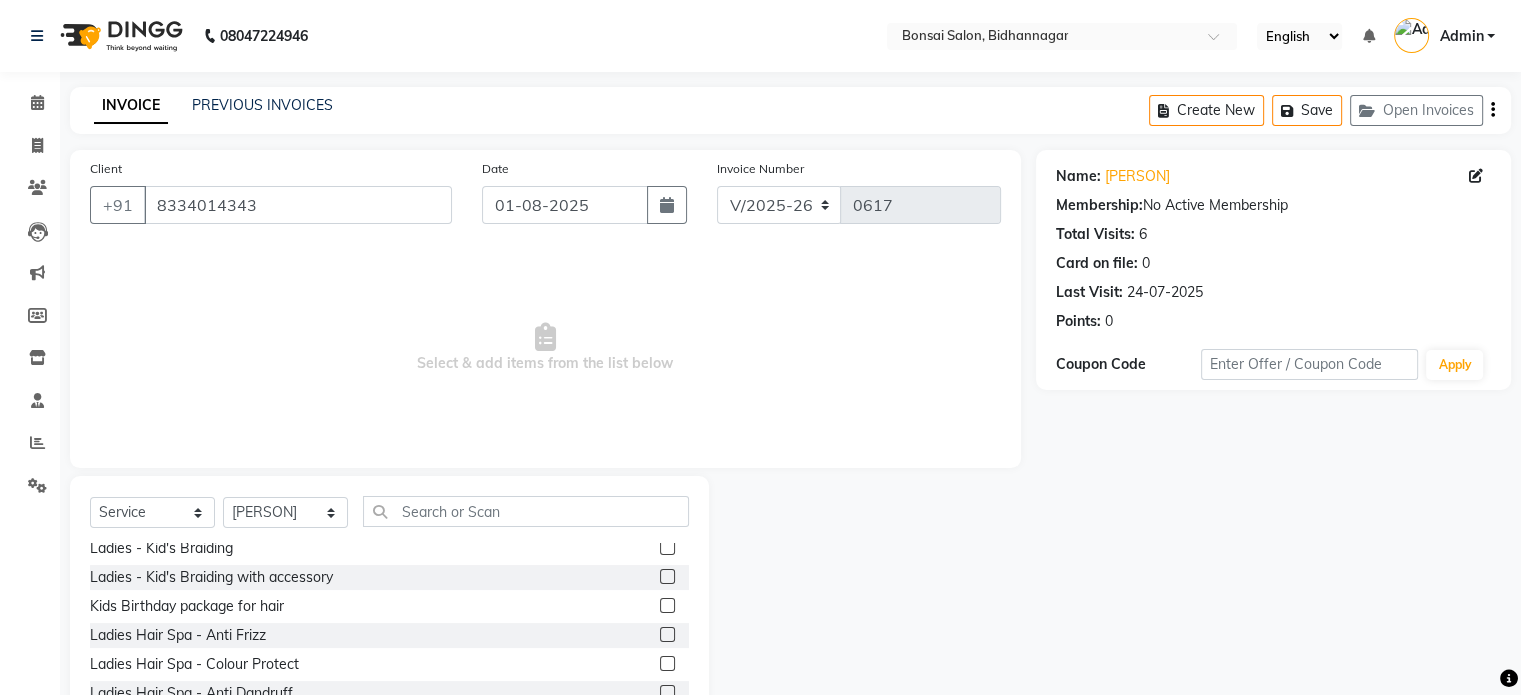 click 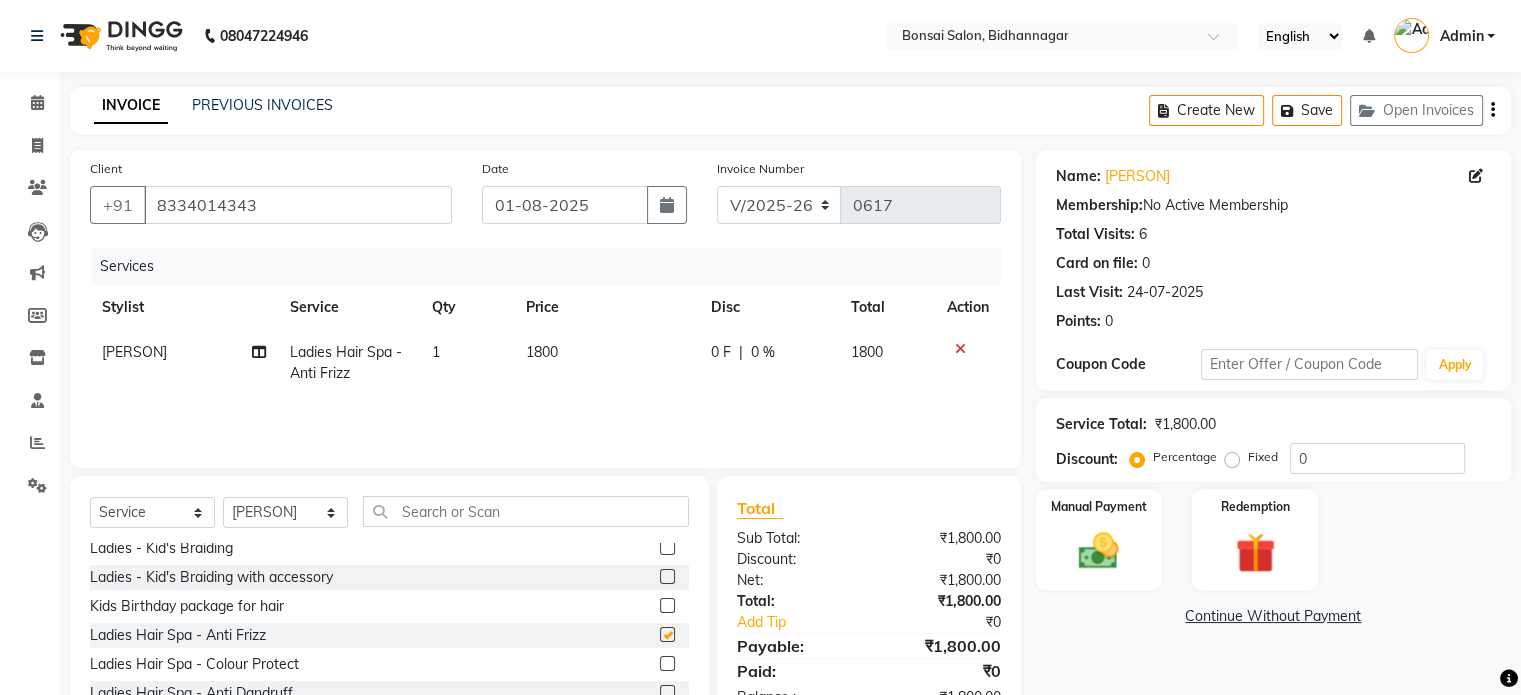 checkbox on "false" 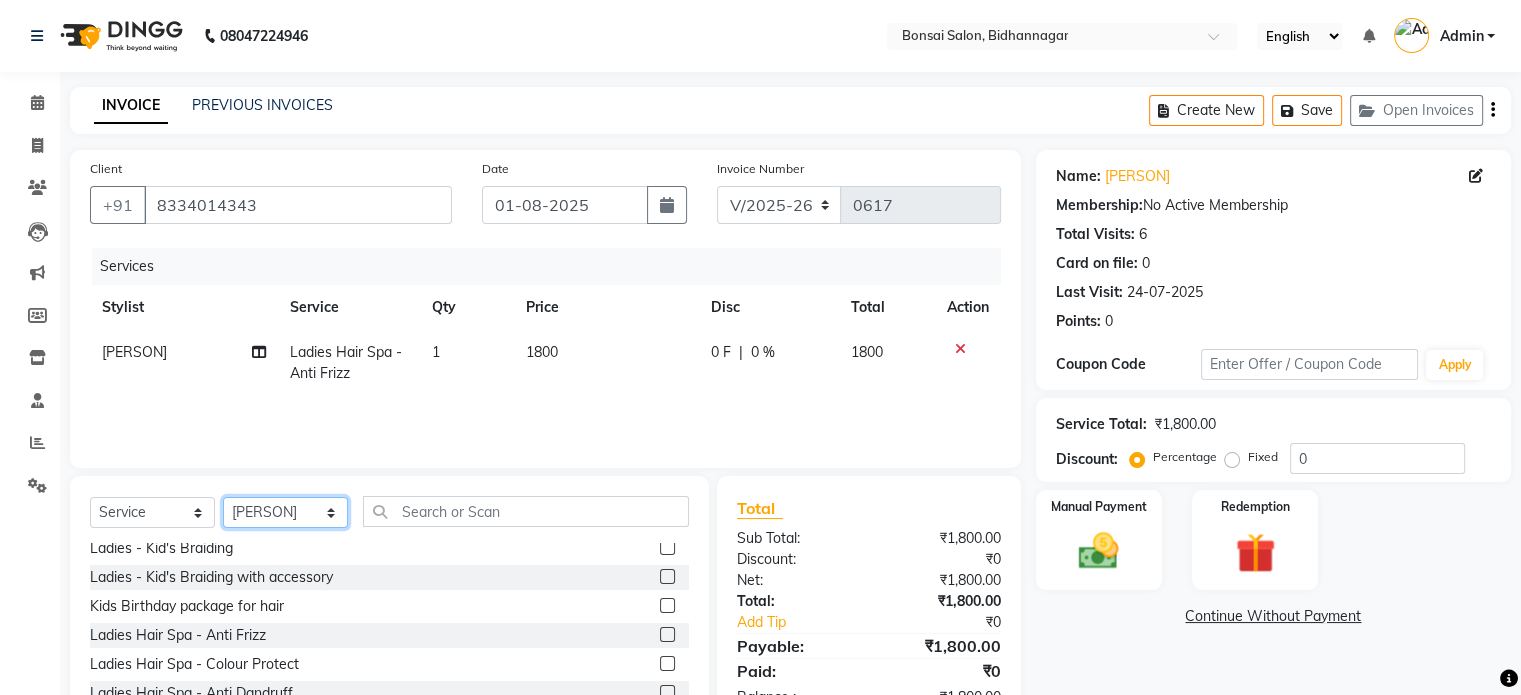 click on "Select Stylist [PERSON] [PERSON] [PERSON] [PERSON] [PERSON] [PERSON] [PERSON] [PERSON]" 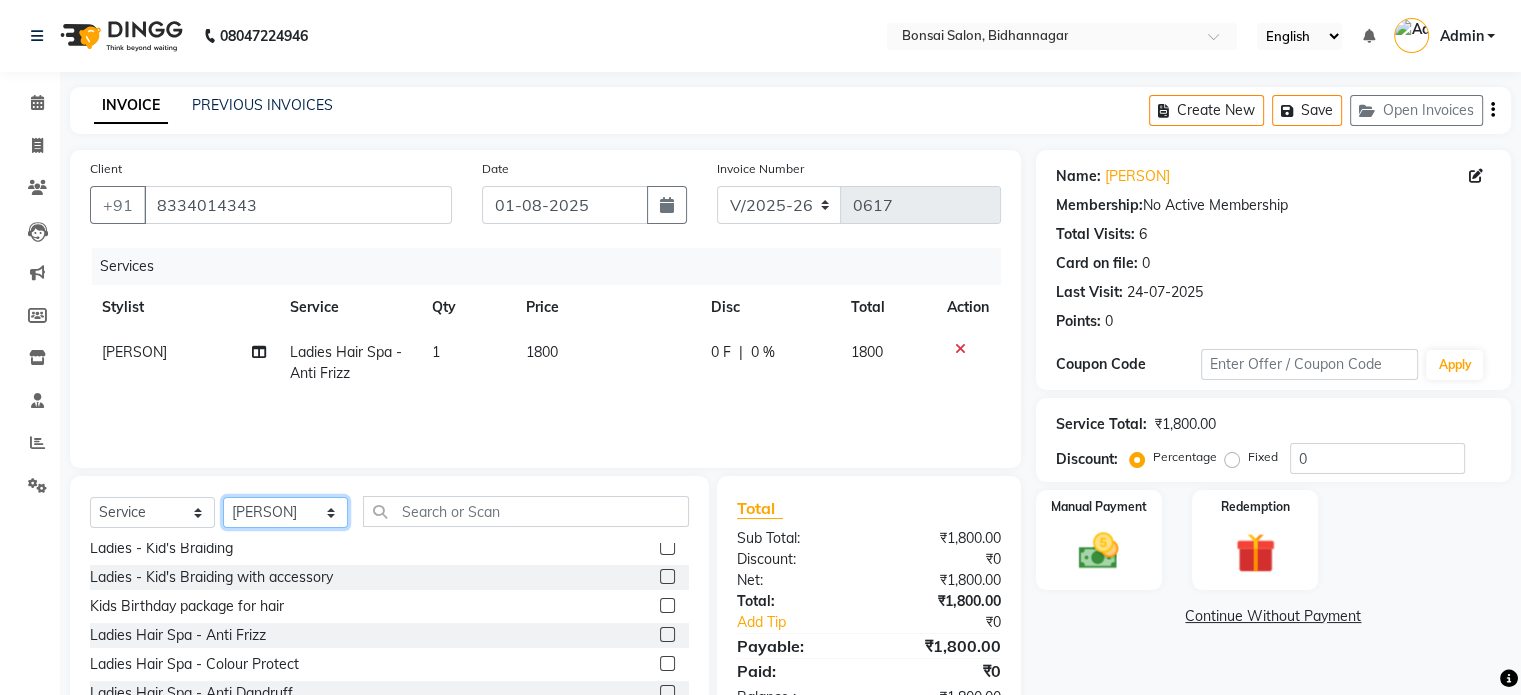 select on "61182" 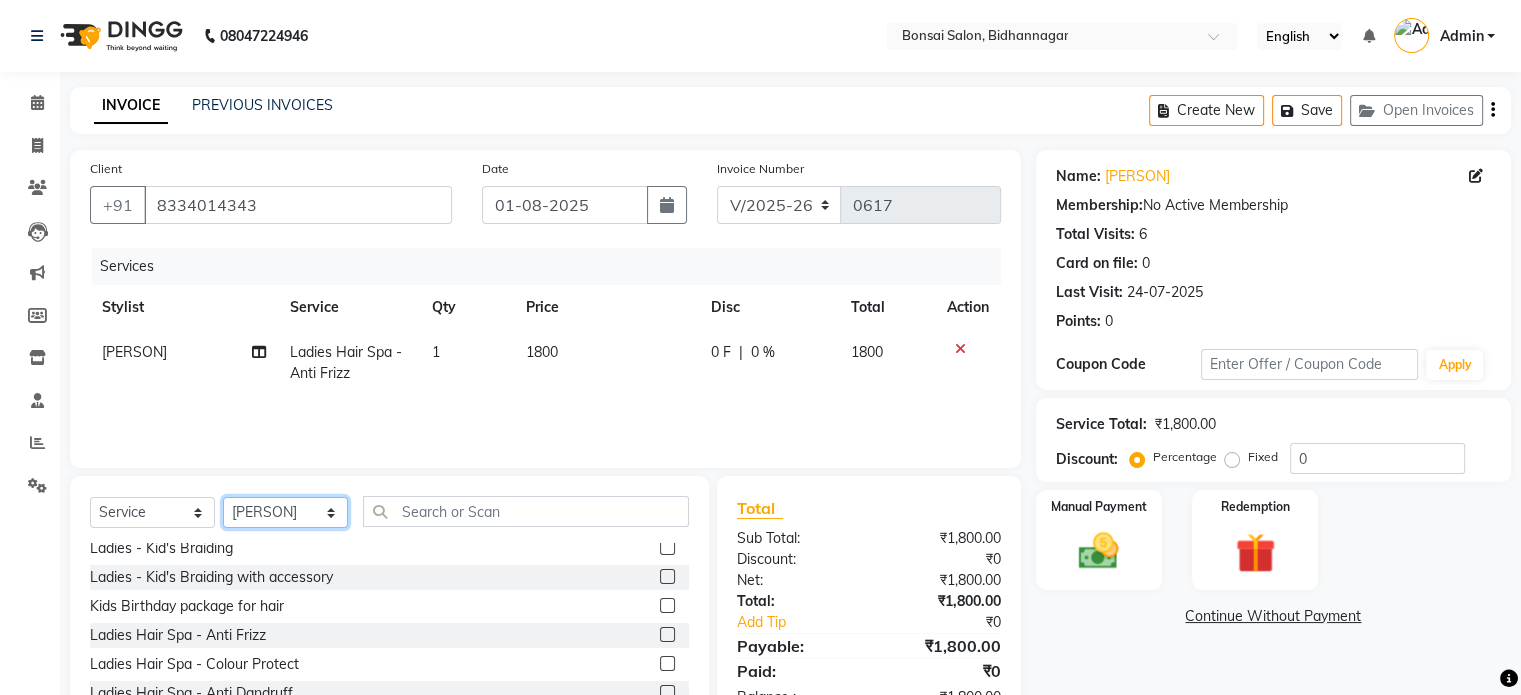 click on "Select Stylist [PERSON] [PERSON] [PERSON] [PERSON] [PERSON] [PERSON] [PERSON] [PERSON]" 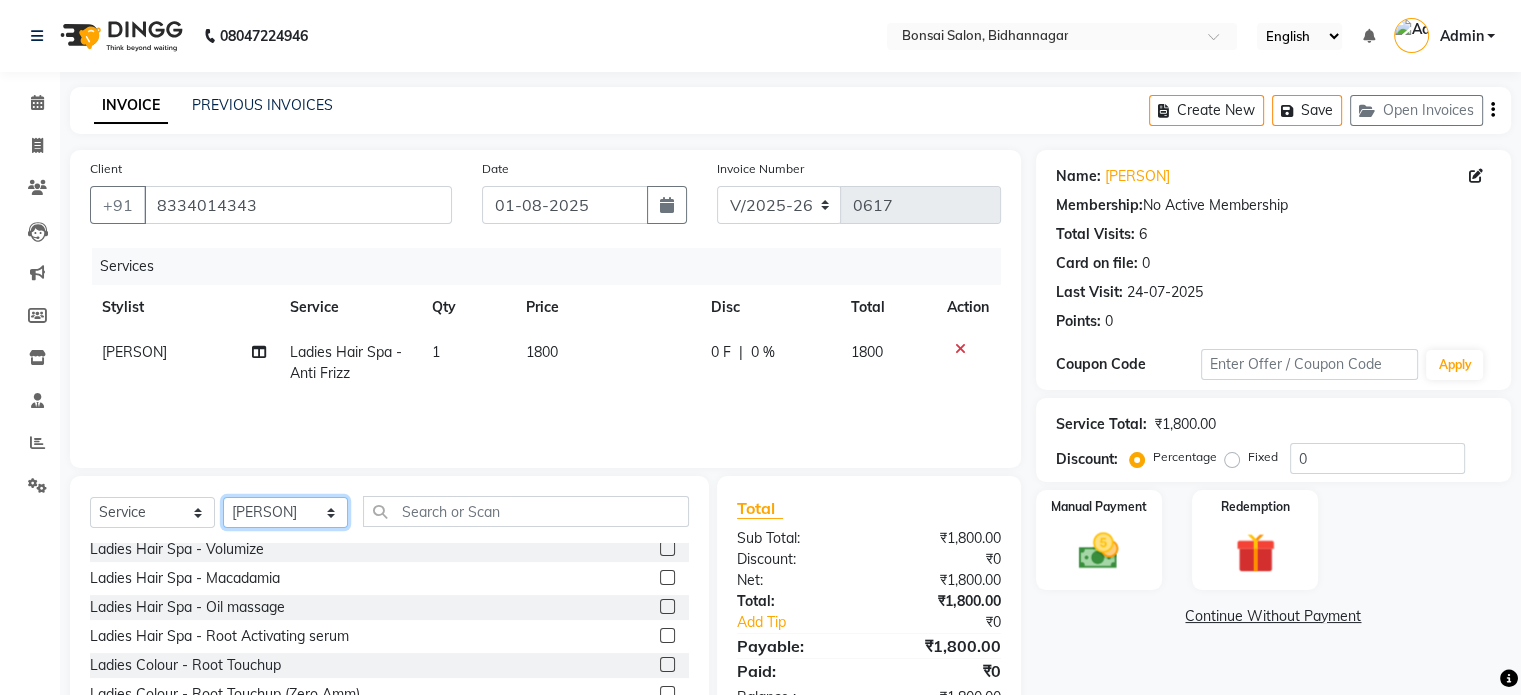 scroll, scrollTop: 700, scrollLeft: 0, axis: vertical 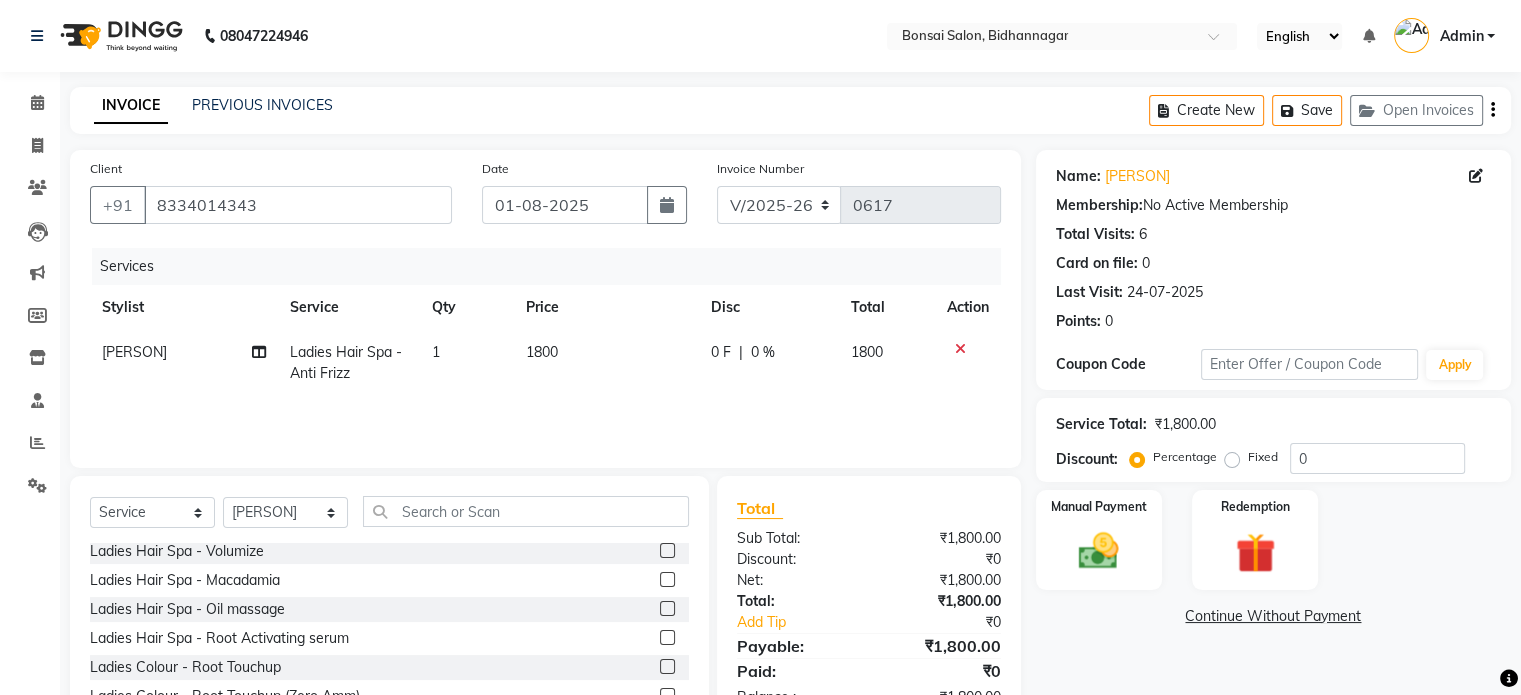 click 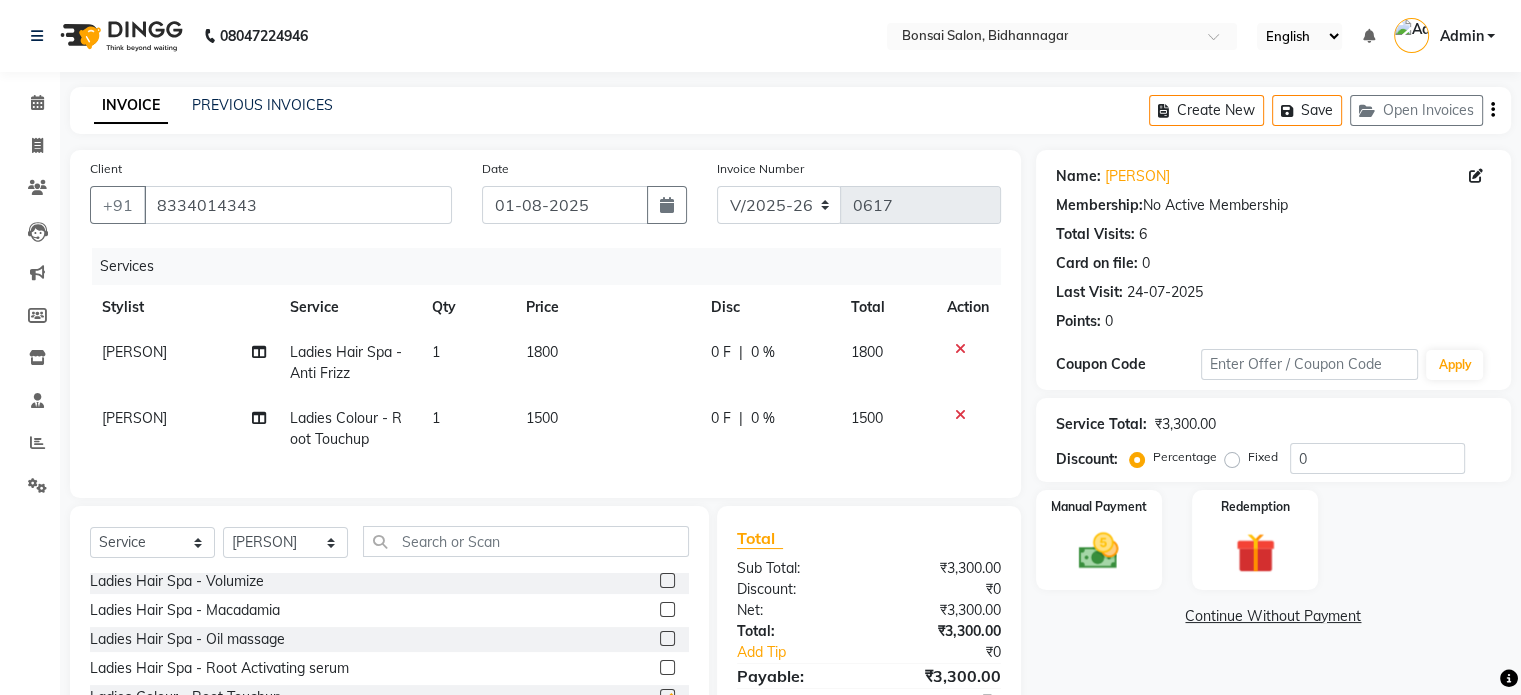 checkbox on "false" 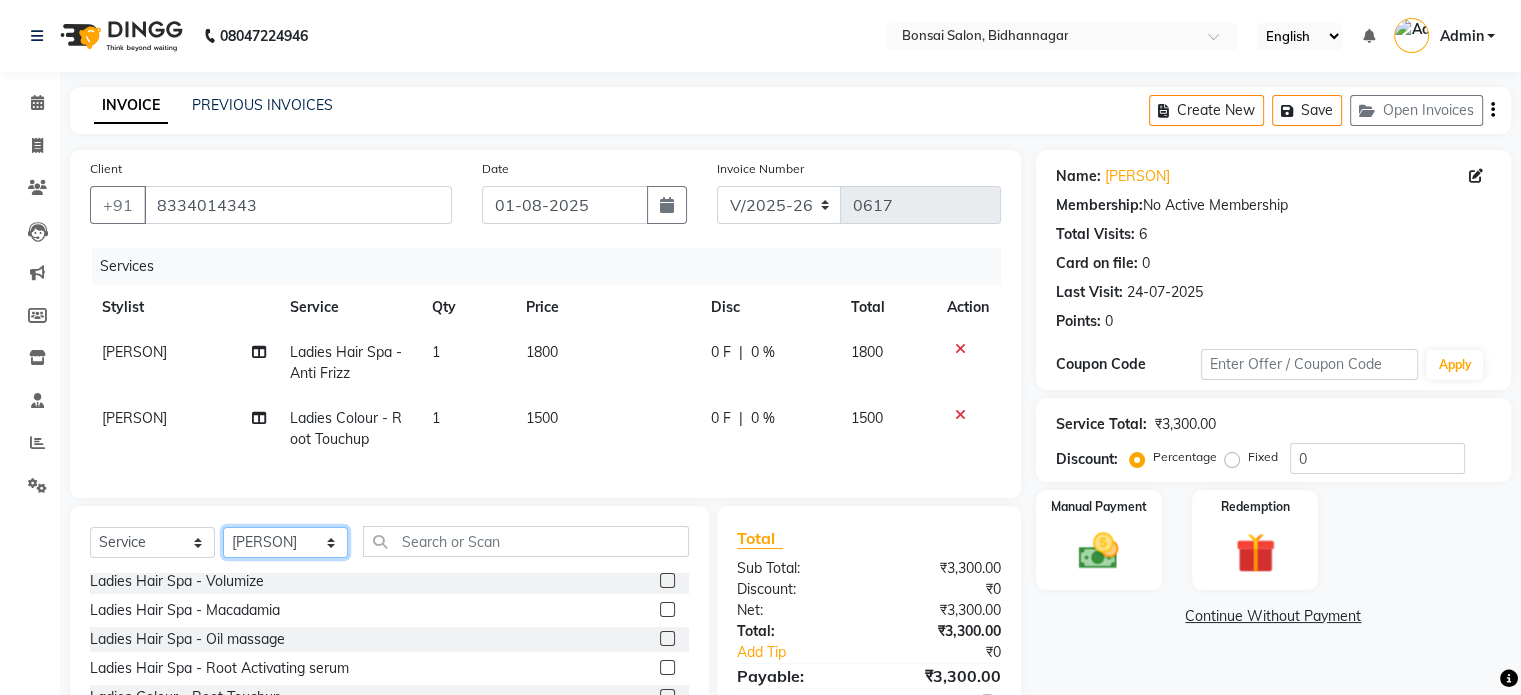 click on "Select Stylist [PERSON] [PERSON] [PERSON] [PERSON] [PERSON] [PERSON] [PERSON] [PERSON]" 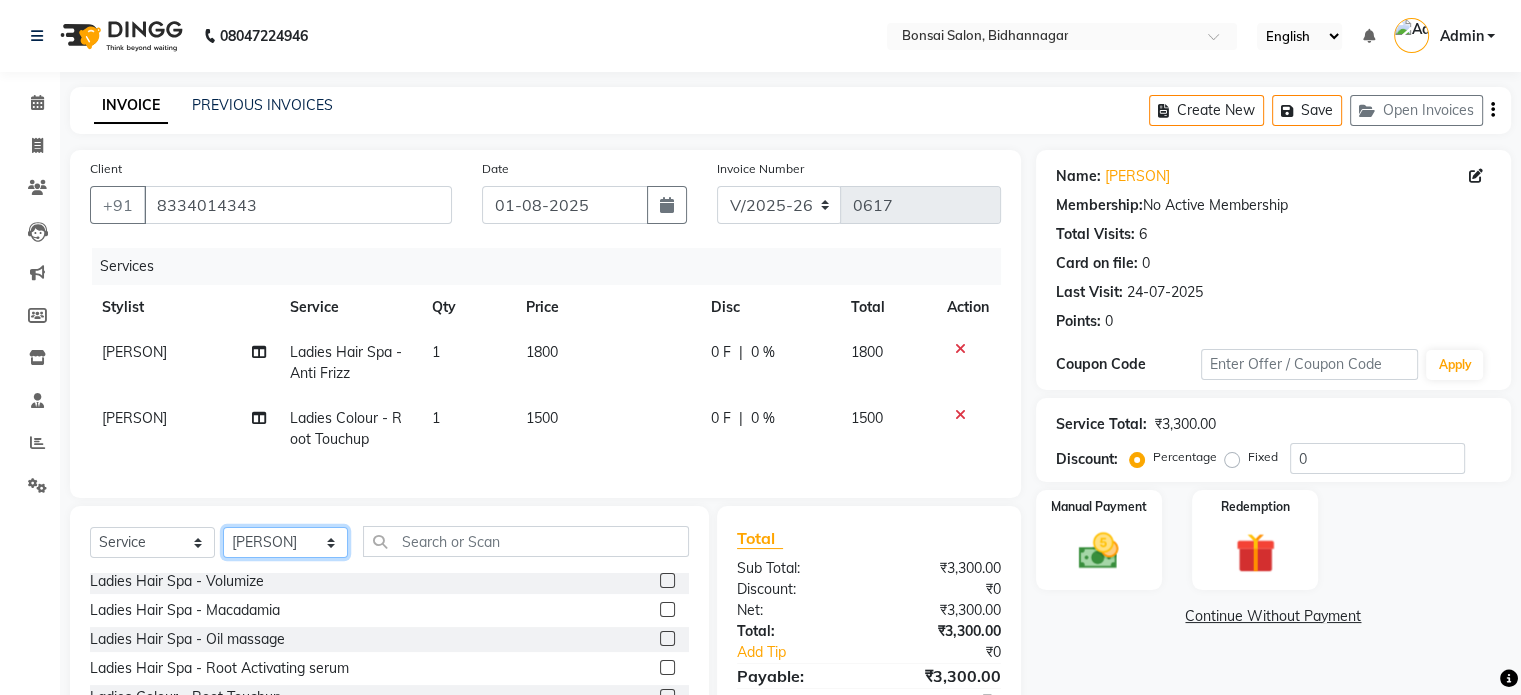 select on "[NUMBER]" 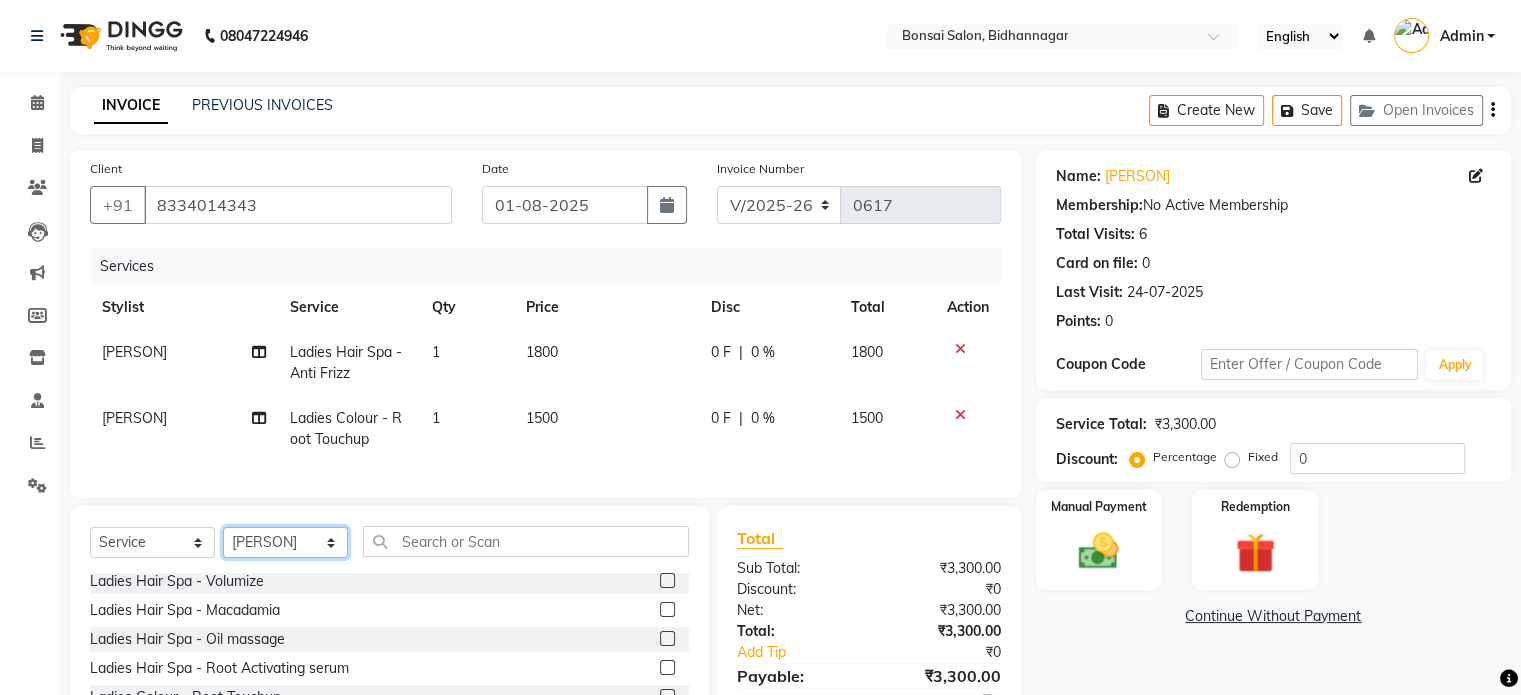click on "Select Stylist [PERSON] [PERSON] [PERSON] [PERSON] [PERSON] [PERSON] [PERSON] [PERSON]" 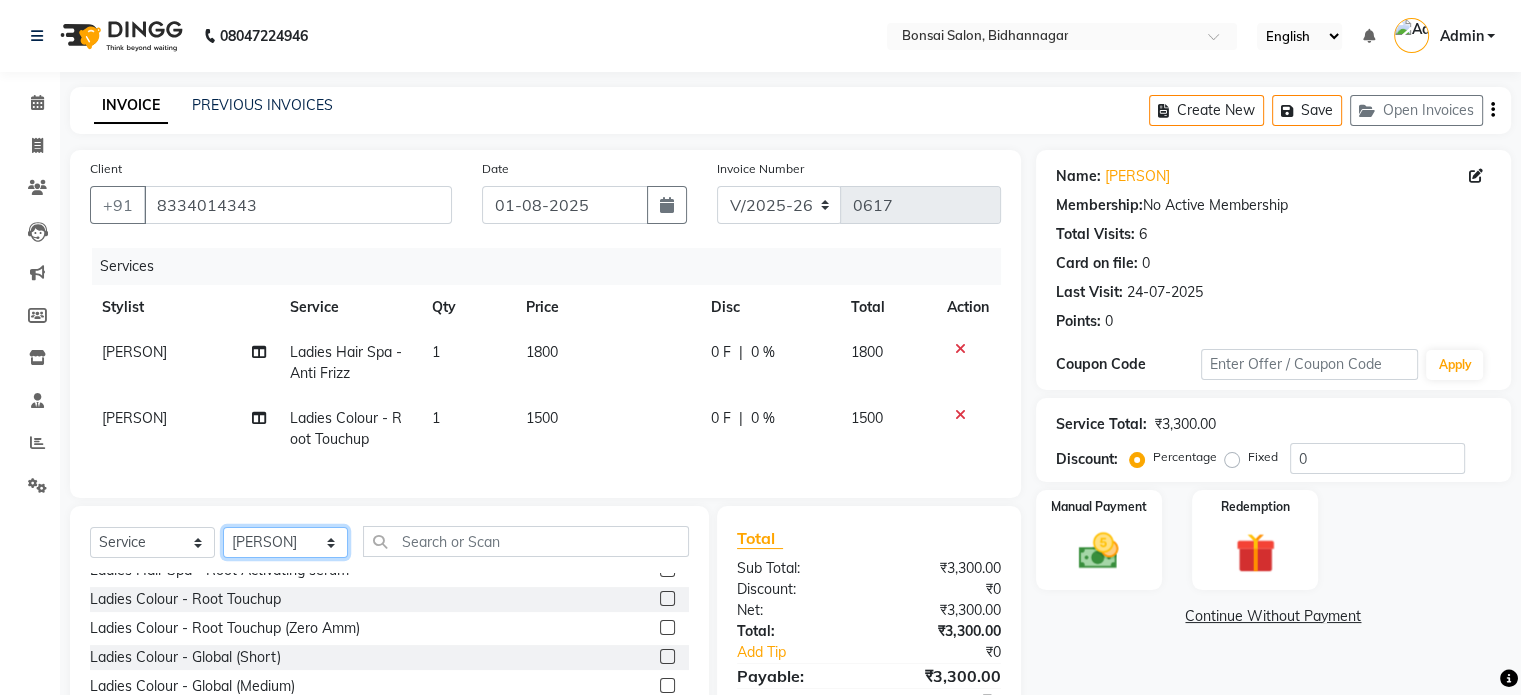 scroll, scrollTop: 800, scrollLeft: 0, axis: vertical 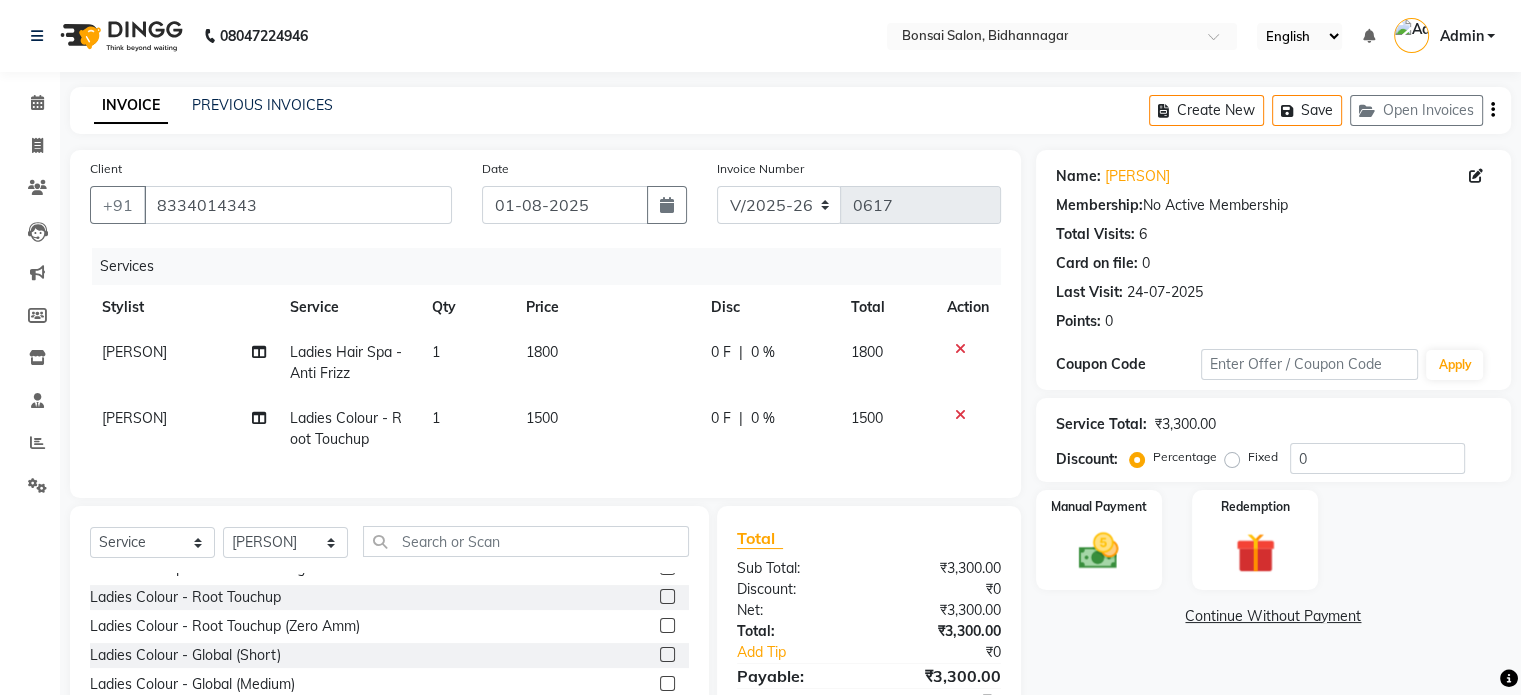 click 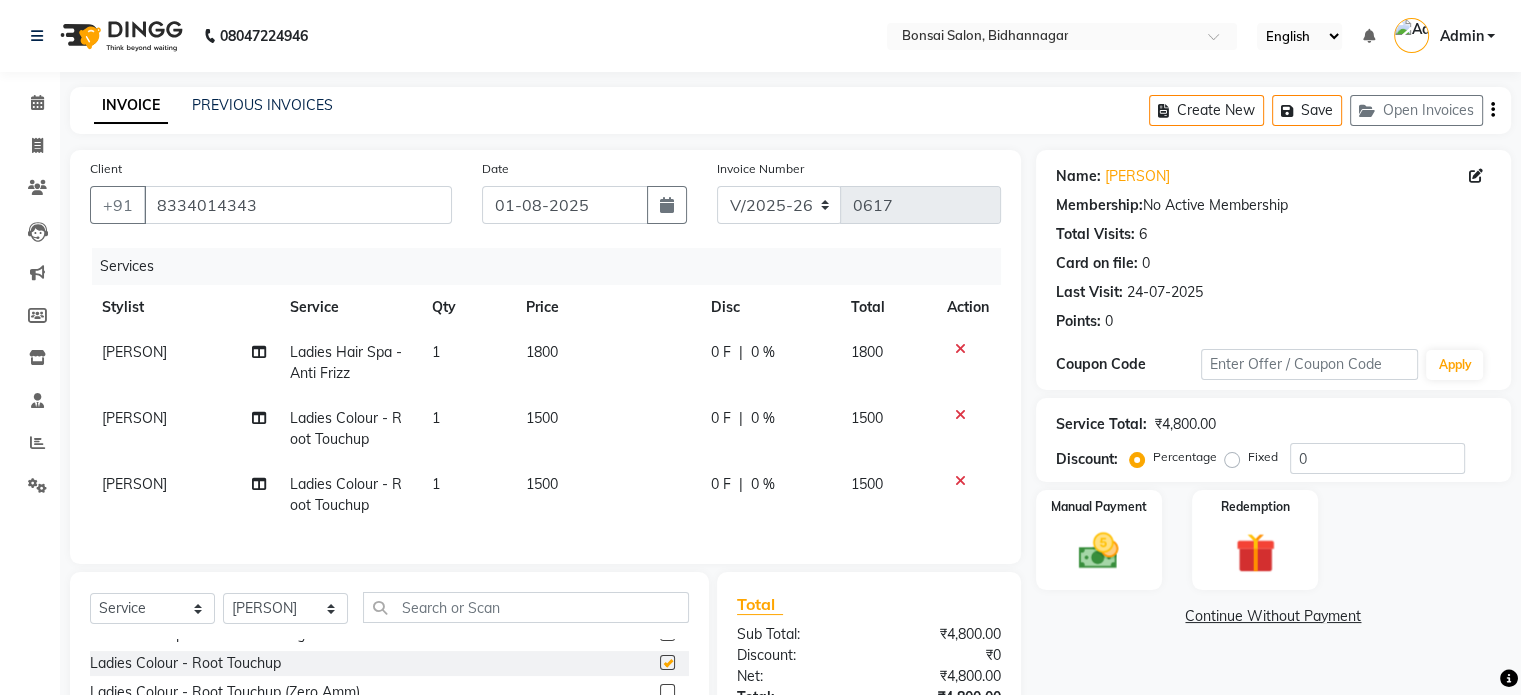 checkbox on "false" 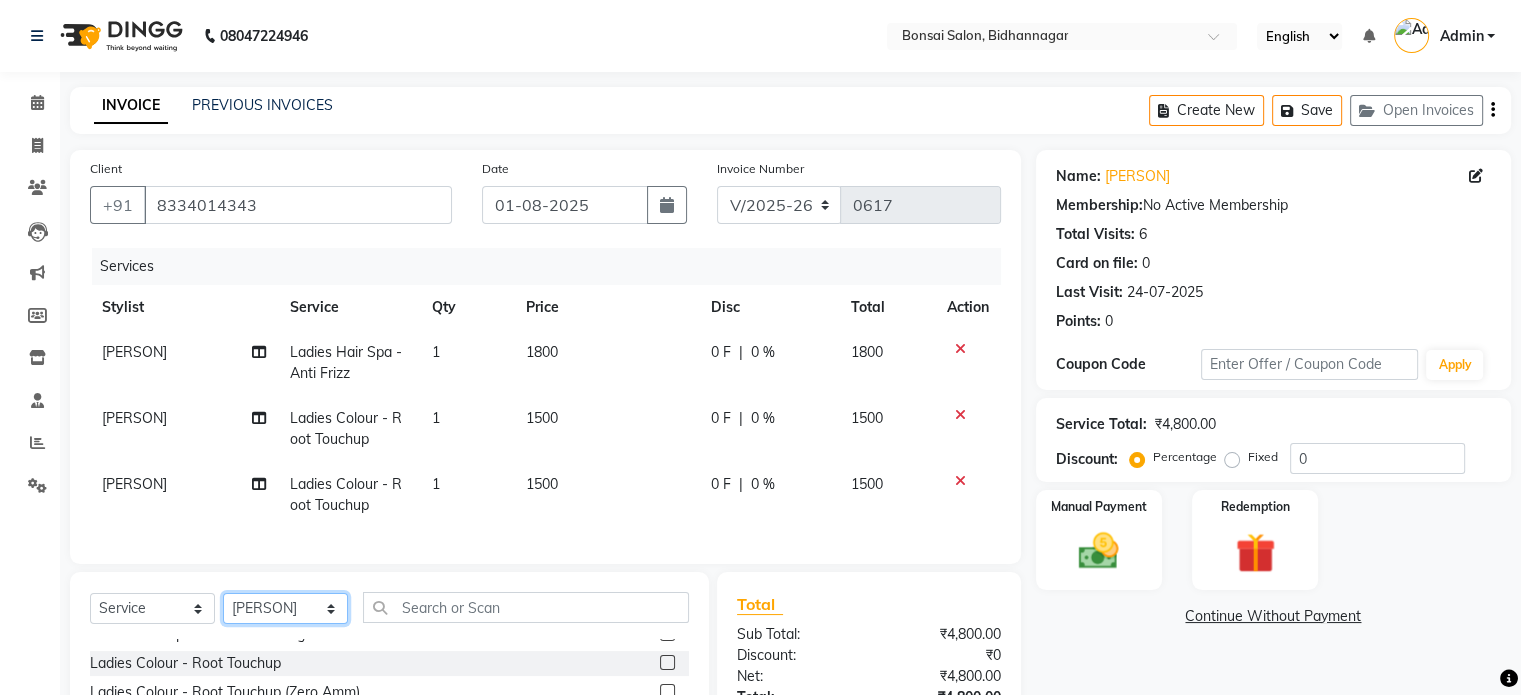 click on "Select Stylist [PERSON] [PERSON] [PERSON] [PERSON] [PERSON] [PERSON] [PERSON] [PERSON]" 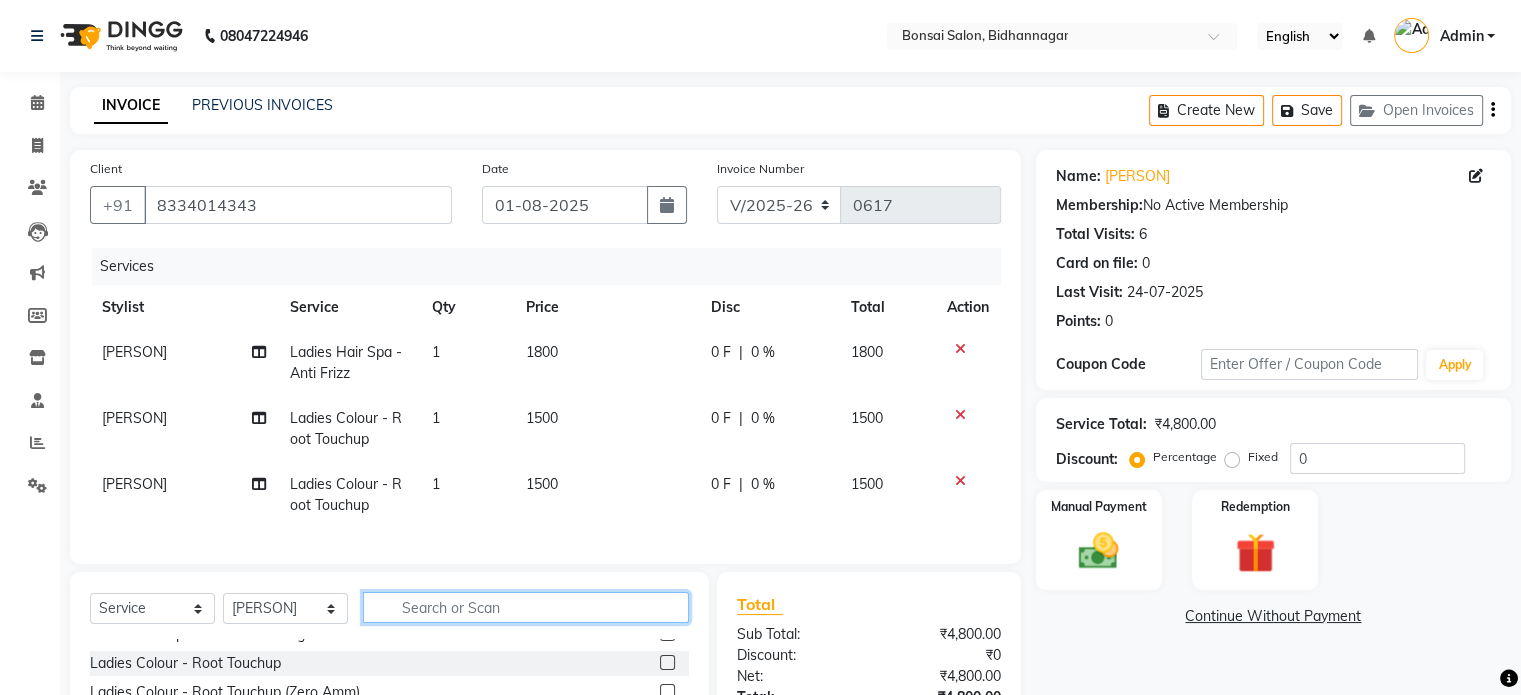 click 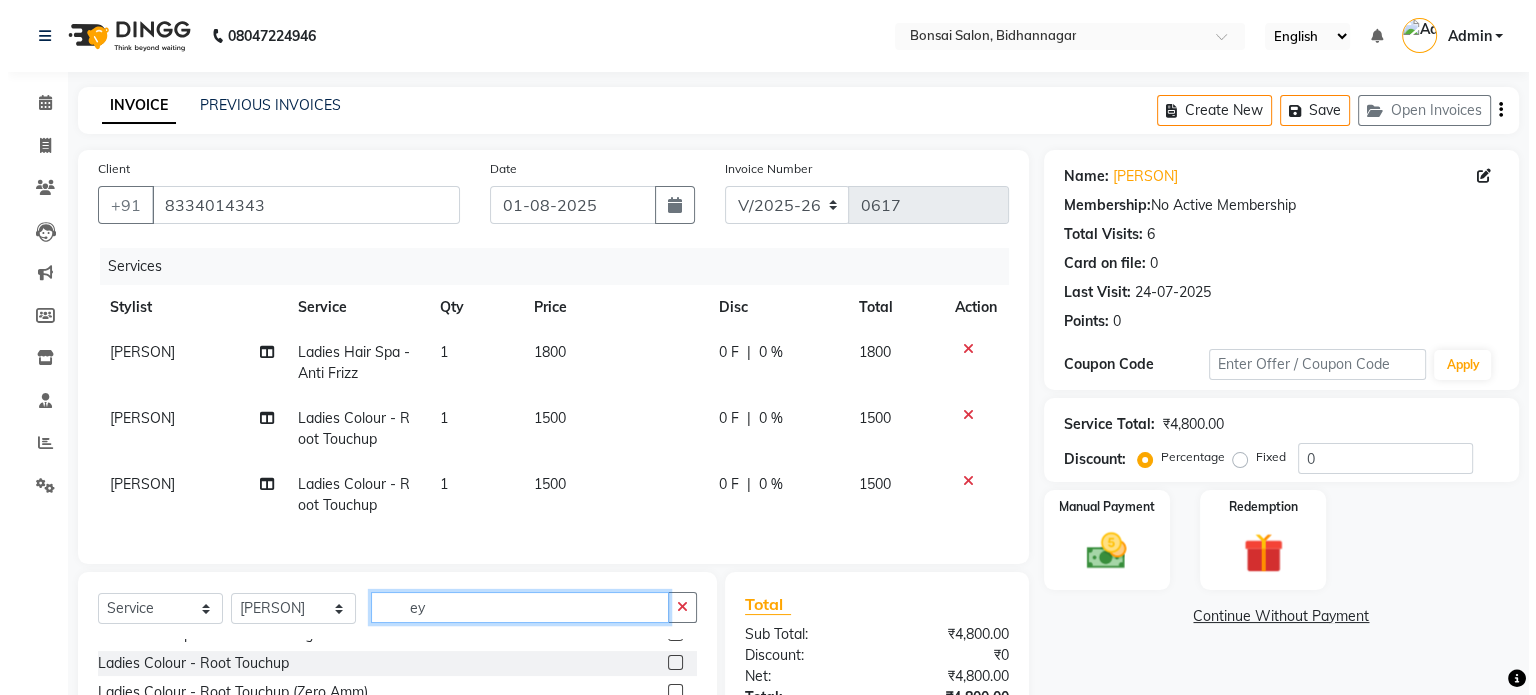 scroll, scrollTop: 0, scrollLeft: 0, axis: both 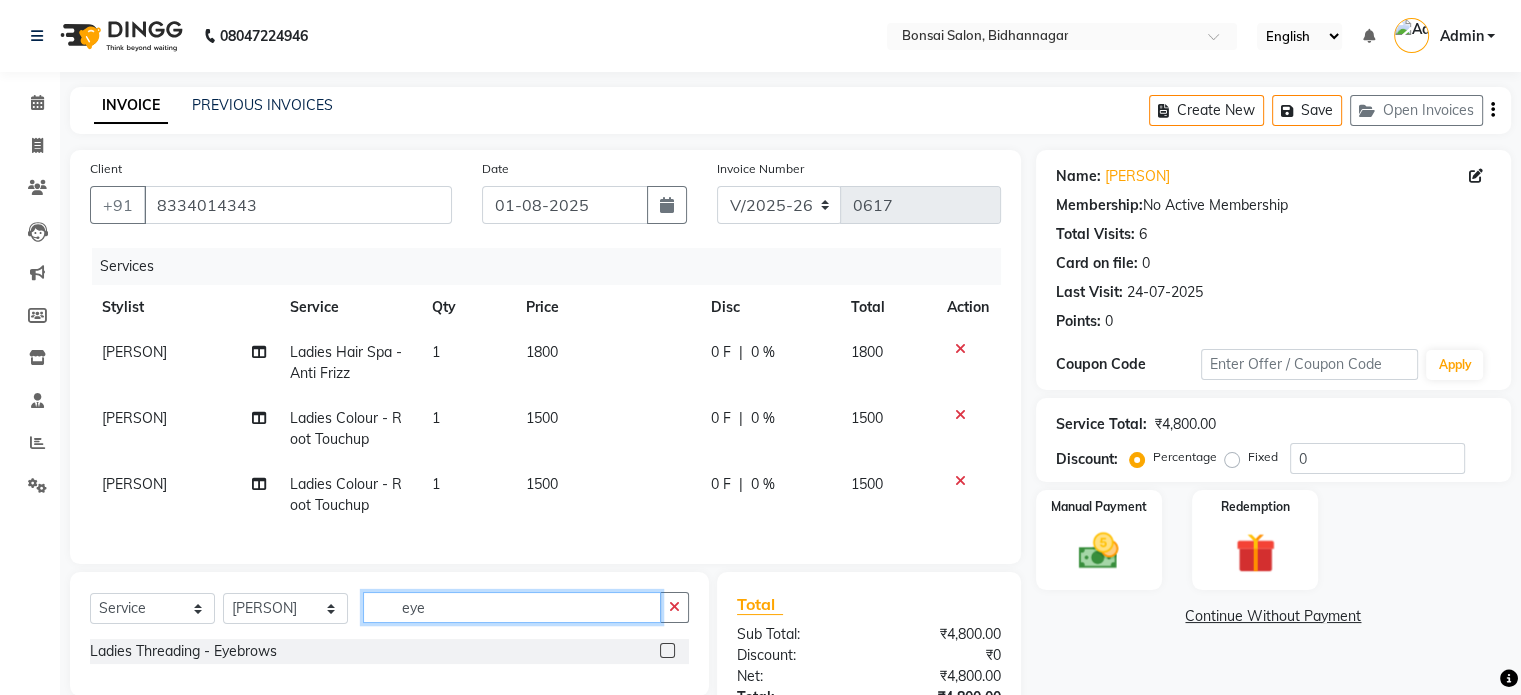 type on "eye" 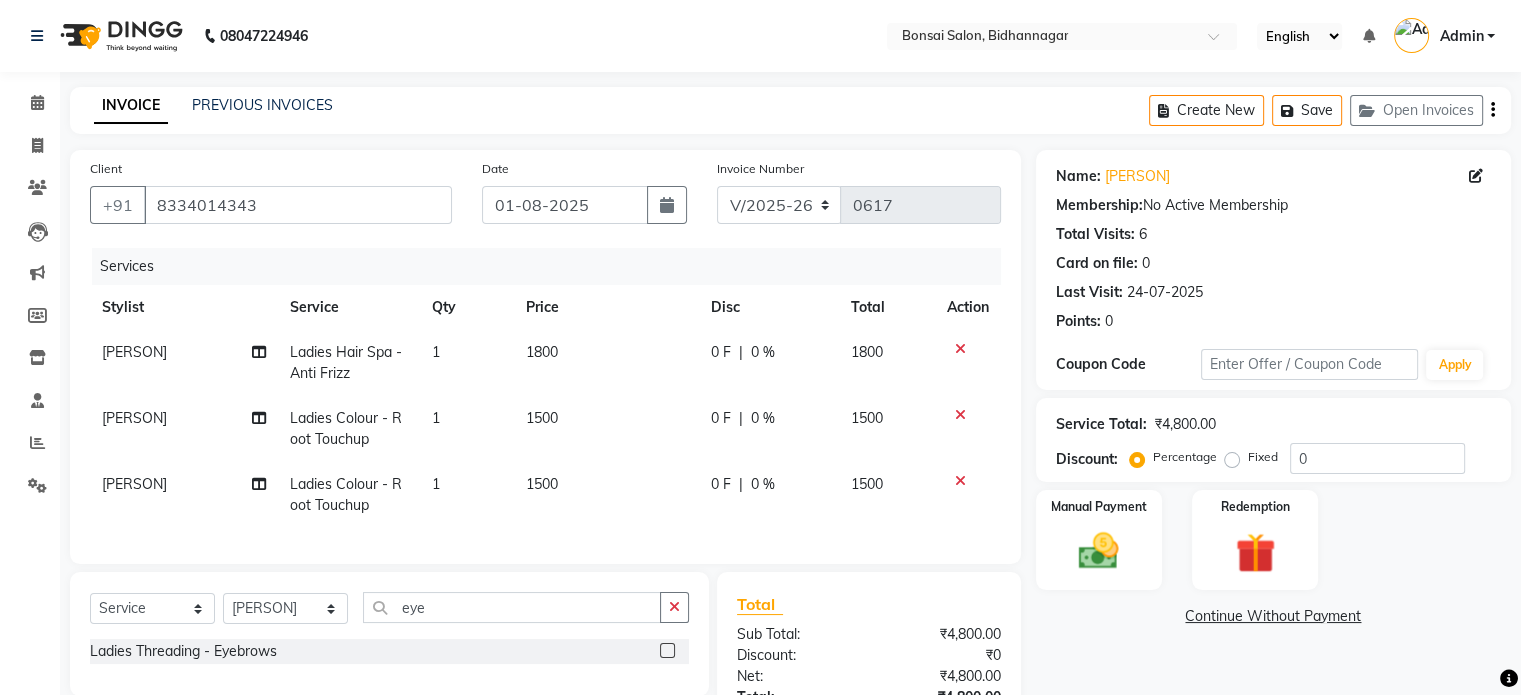 click 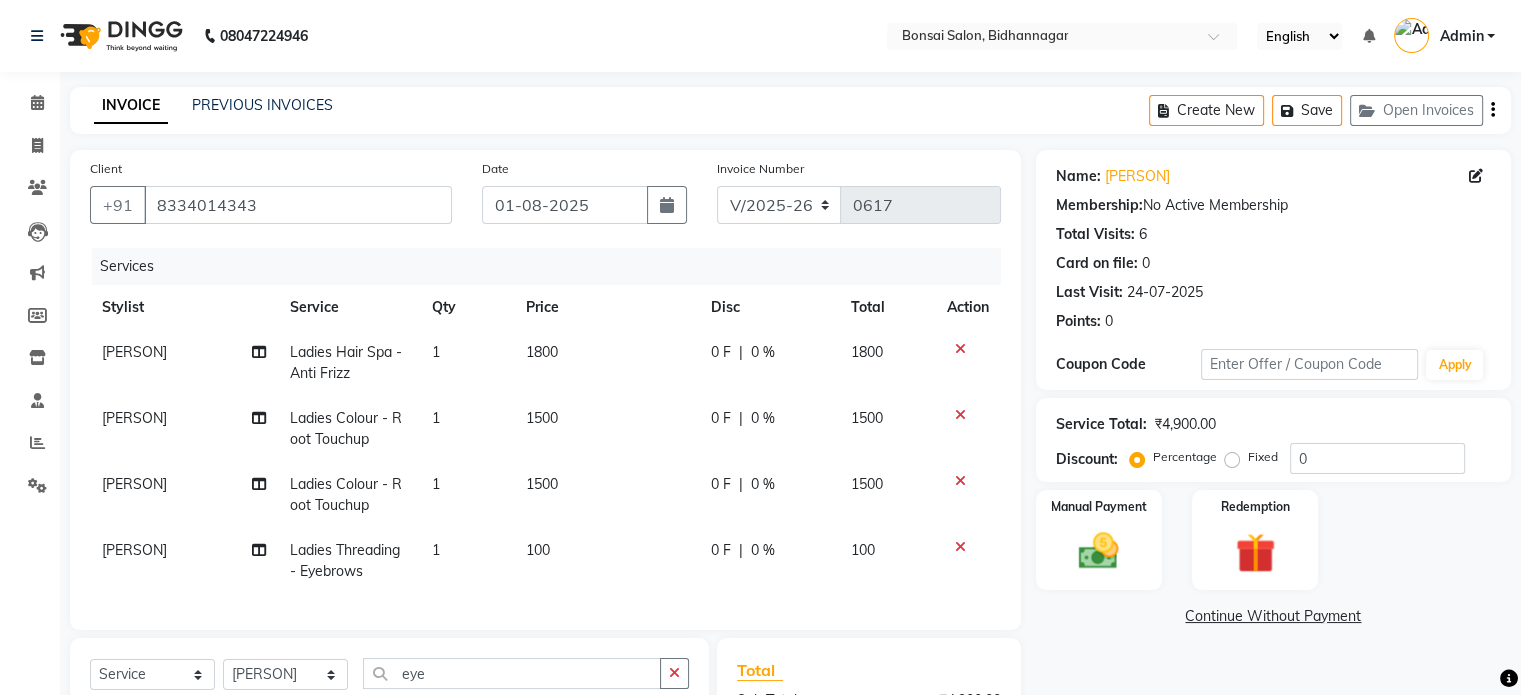 checkbox on "false" 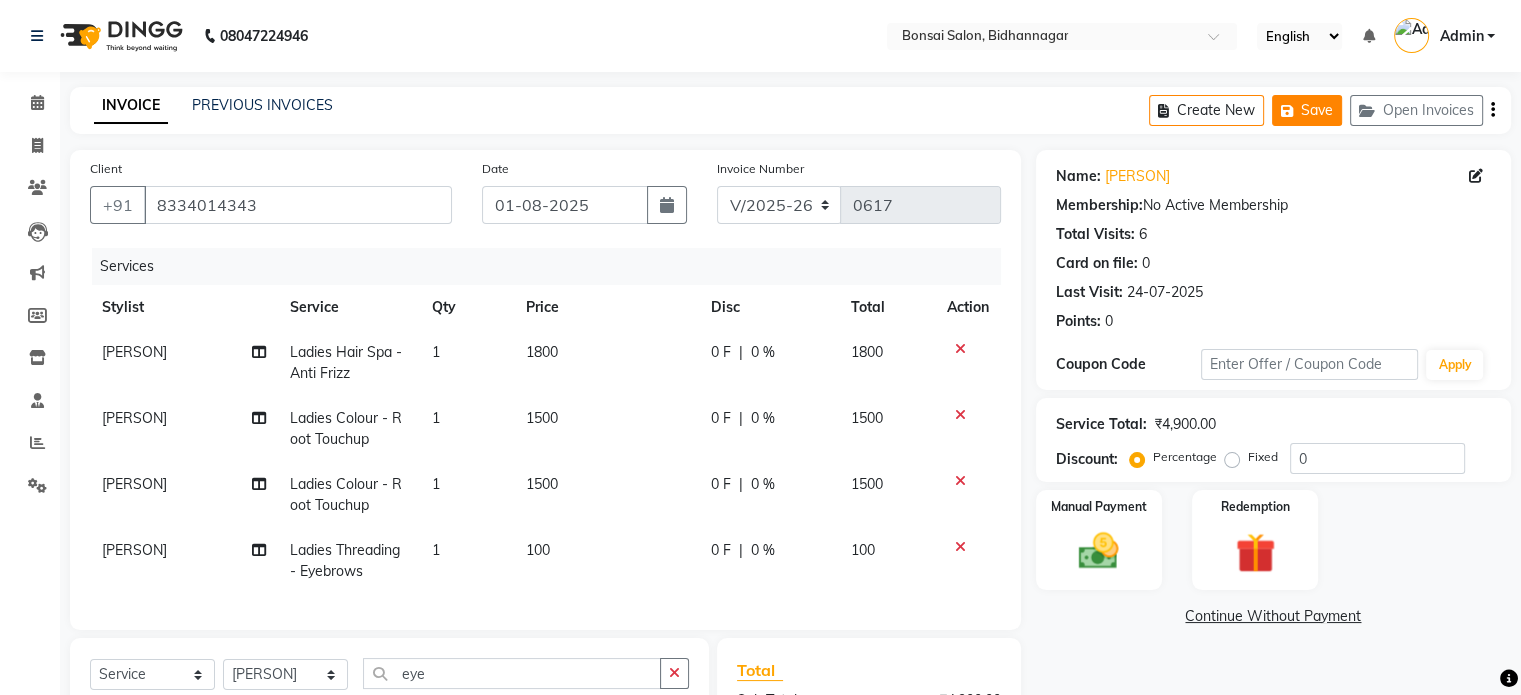 click 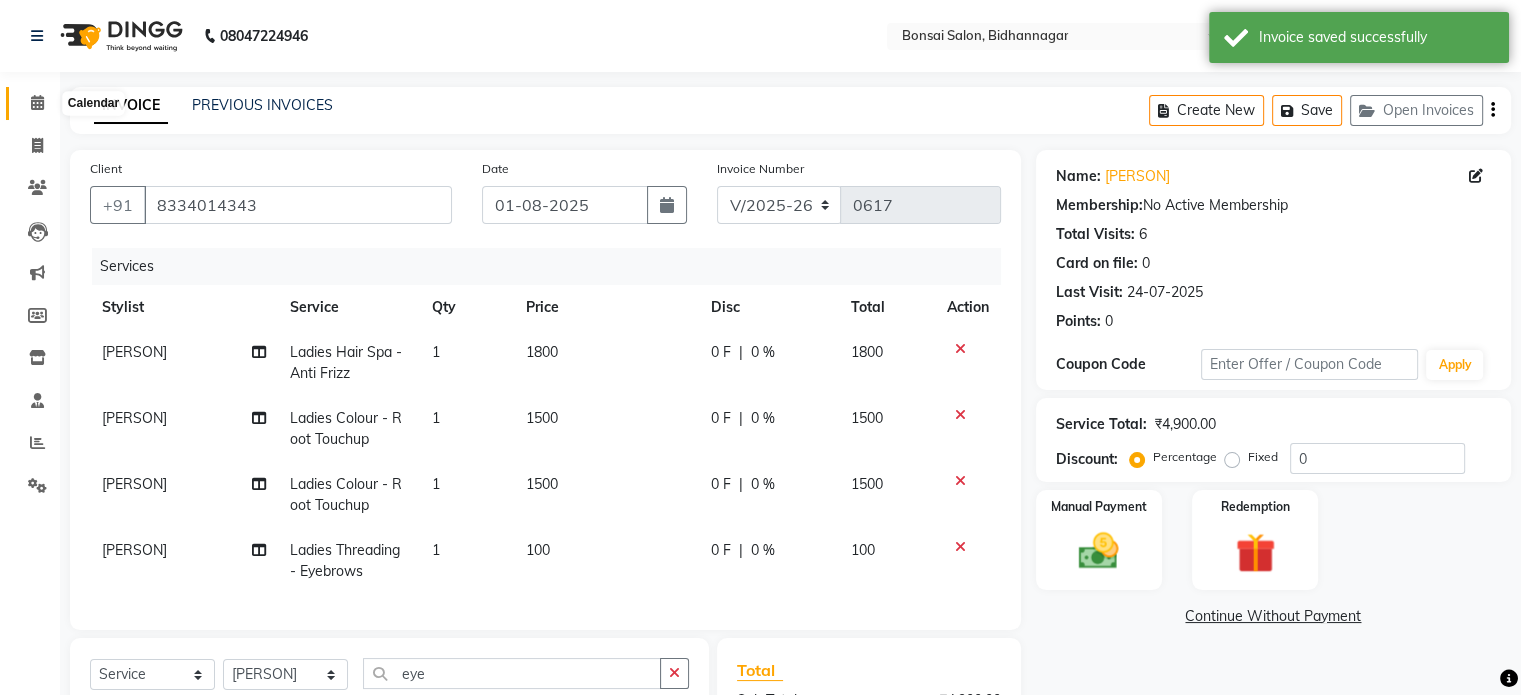 click 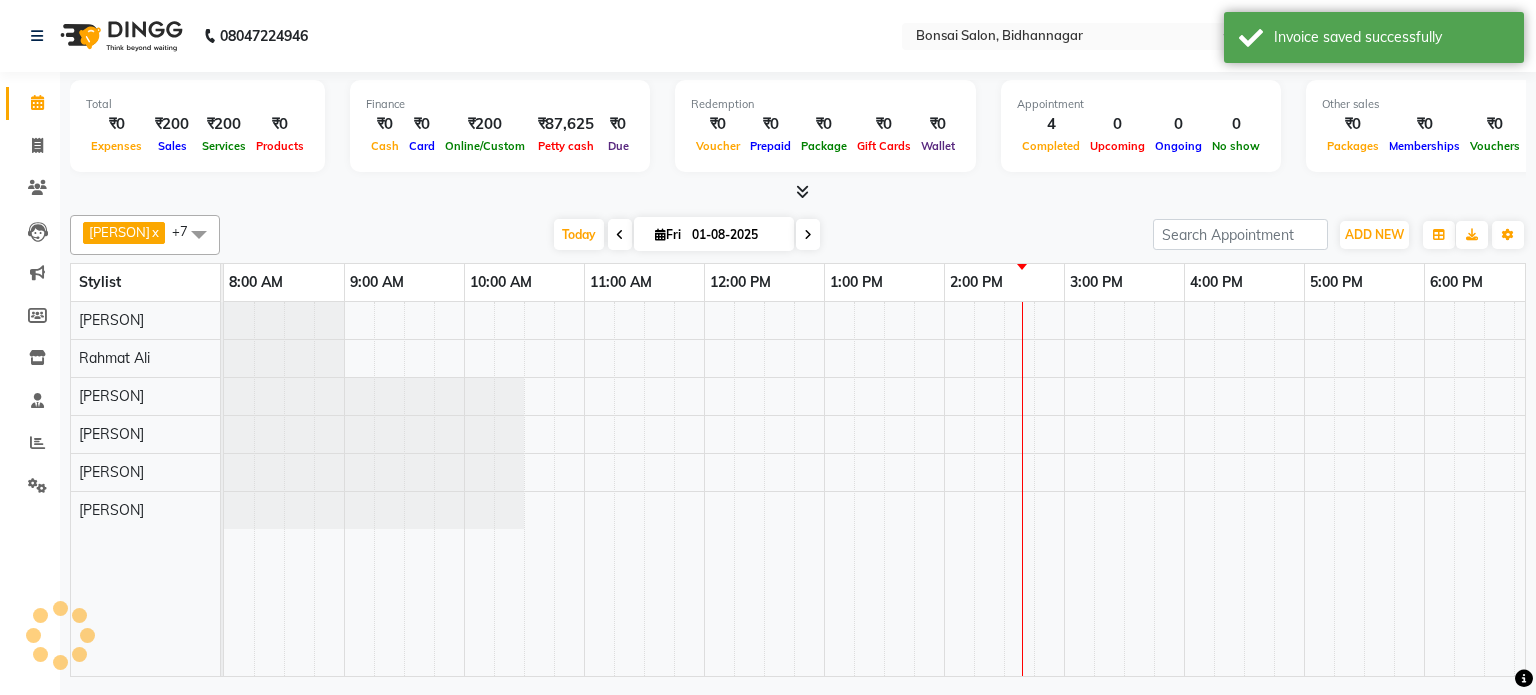 scroll, scrollTop: 0, scrollLeft: 0, axis: both 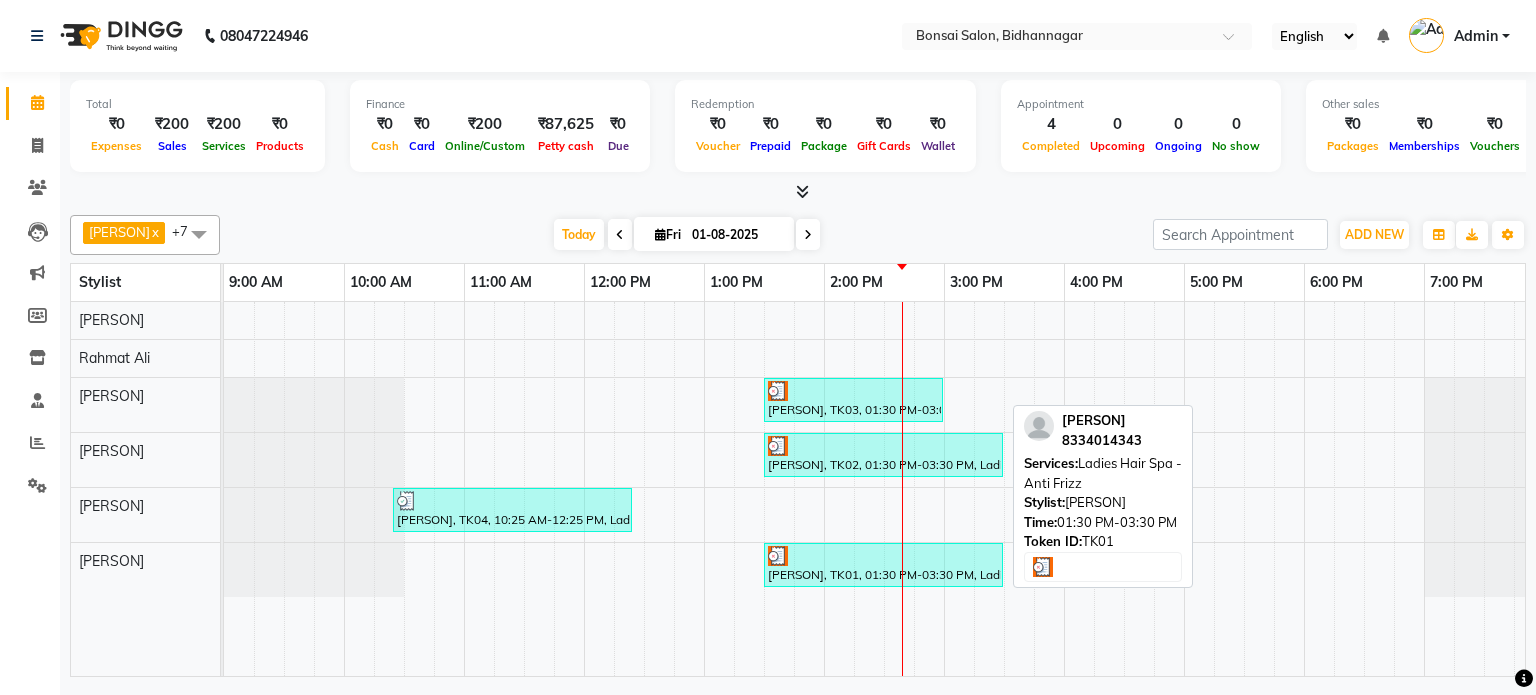 click on "[PERSON], TK01, 01:30 PM-03:30 PM, Ladies Hair Spa - Anti Frizz" at bounding box center (883, 565) 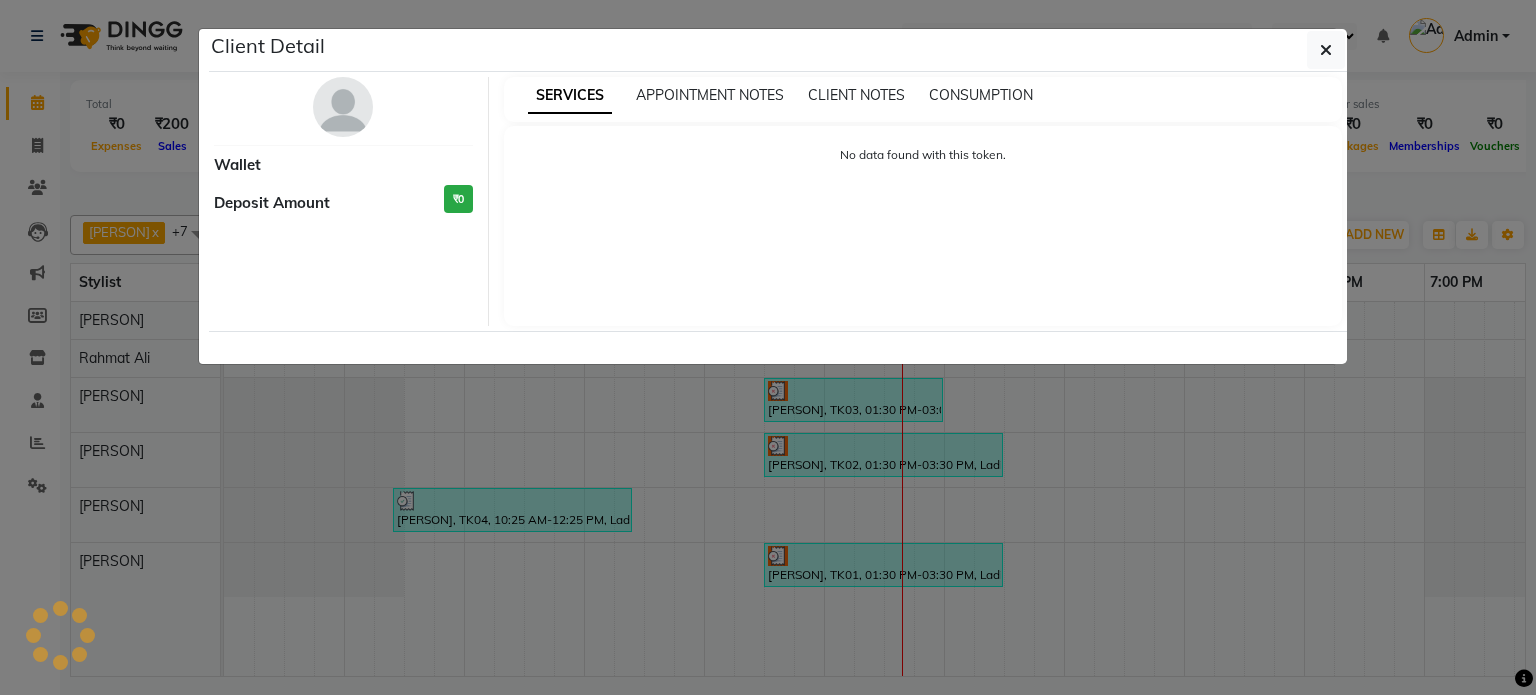 select on "3" 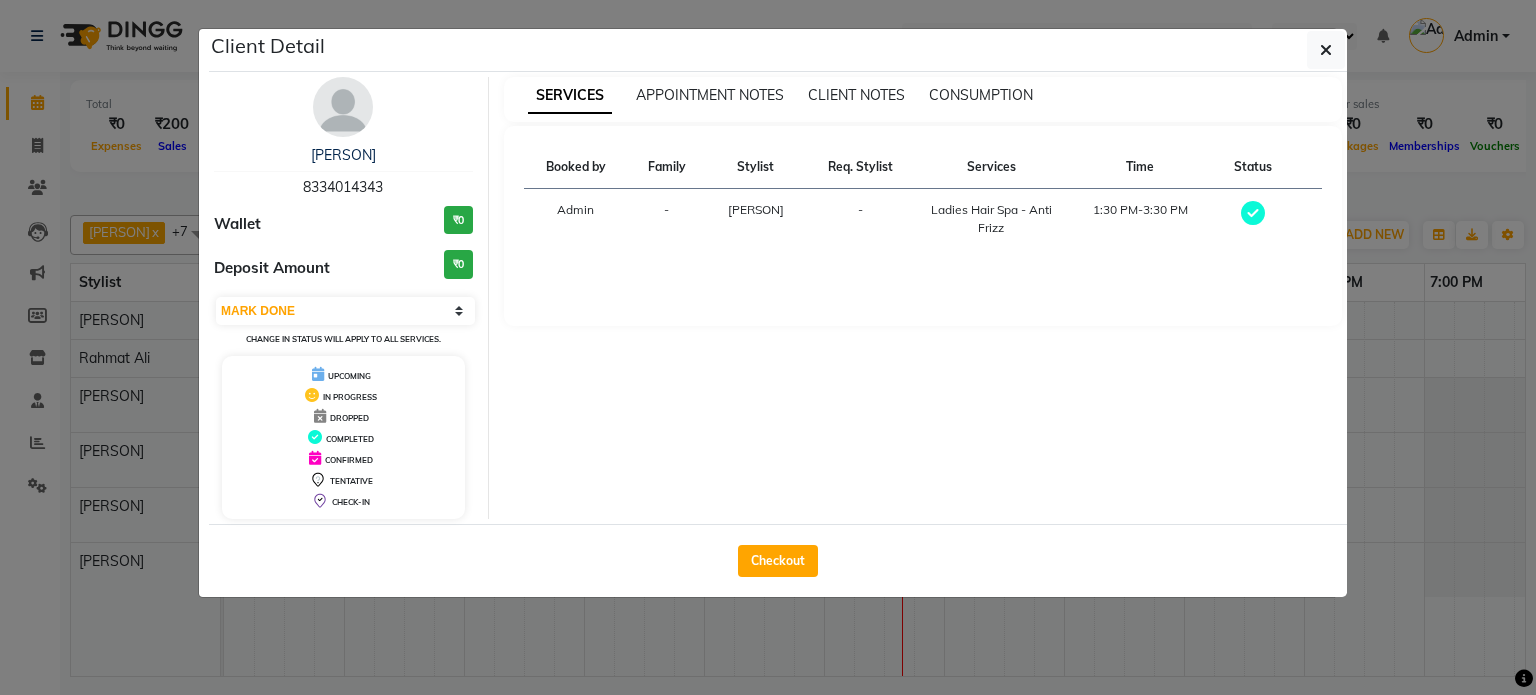 click on "Checkout" 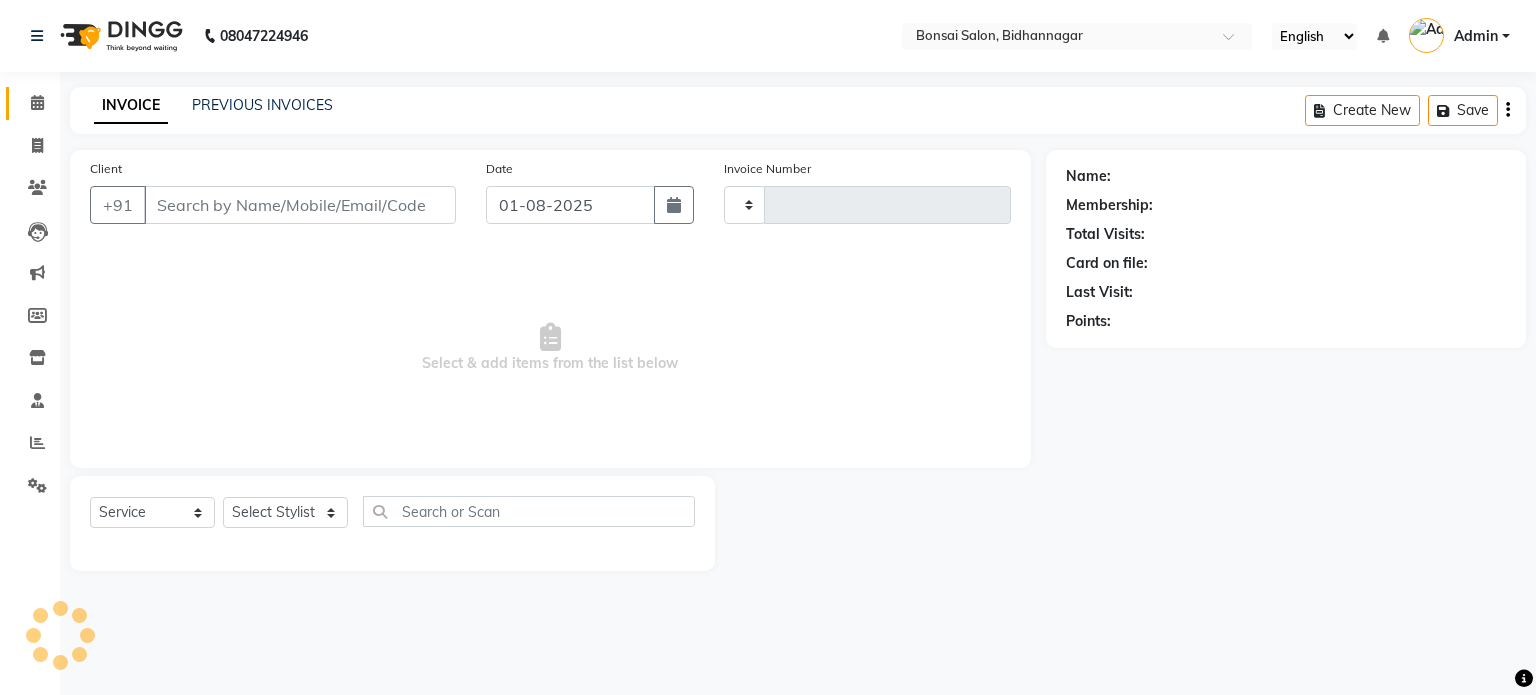 type on "0617" 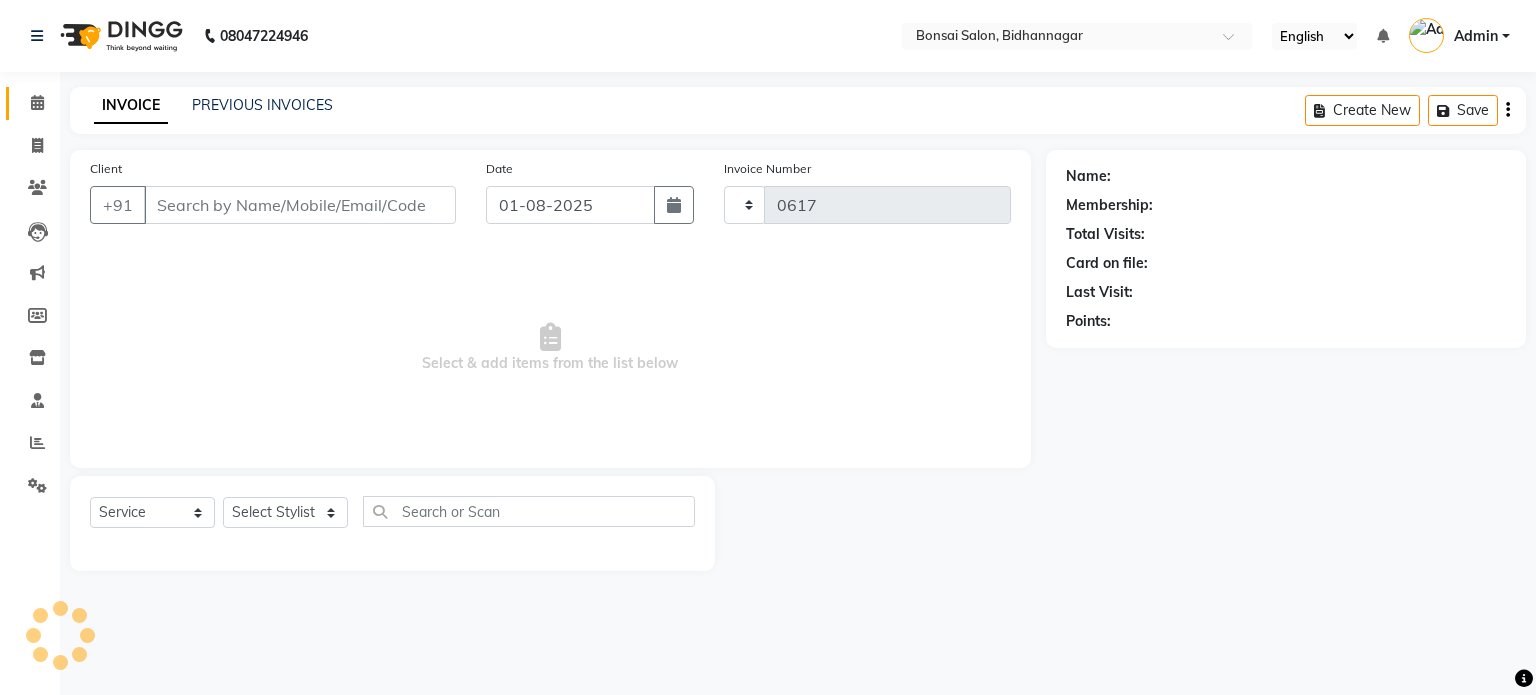select on "6719" 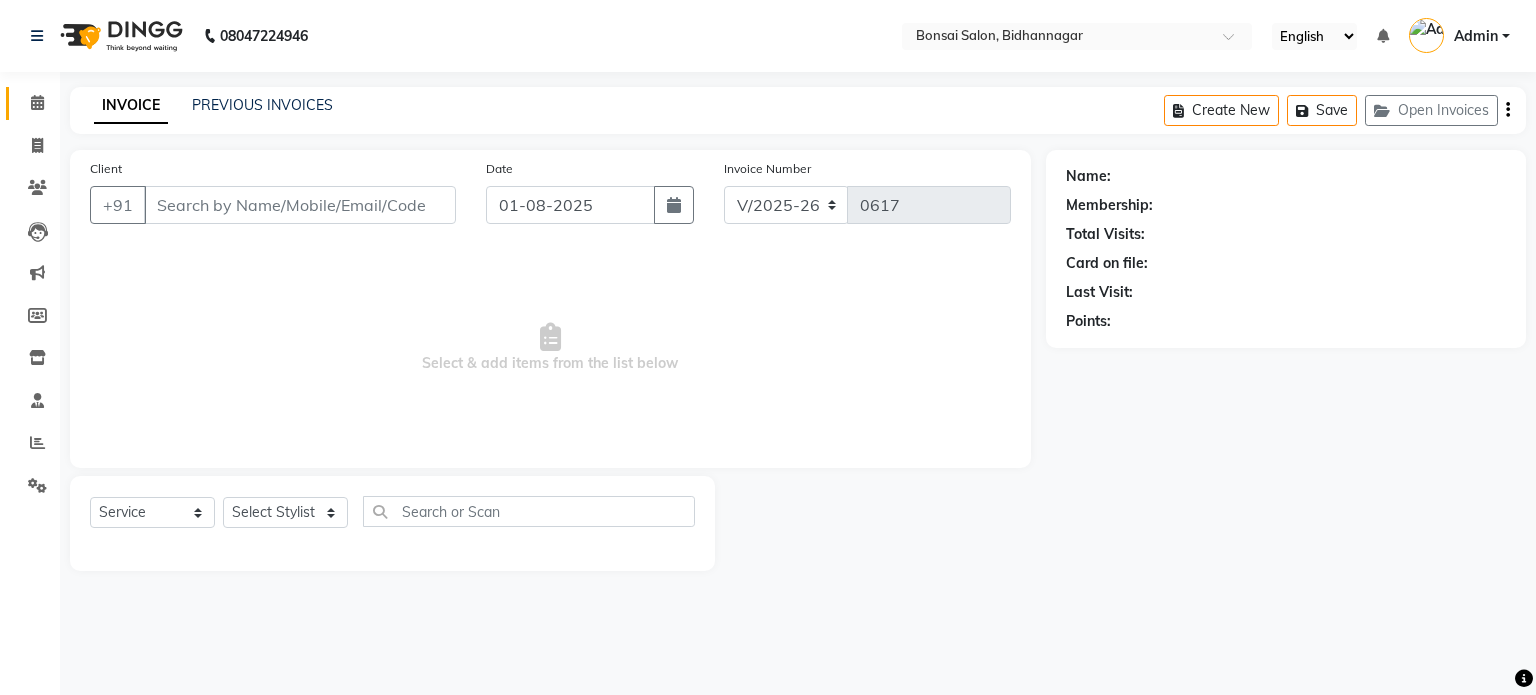 type on "8334014343" 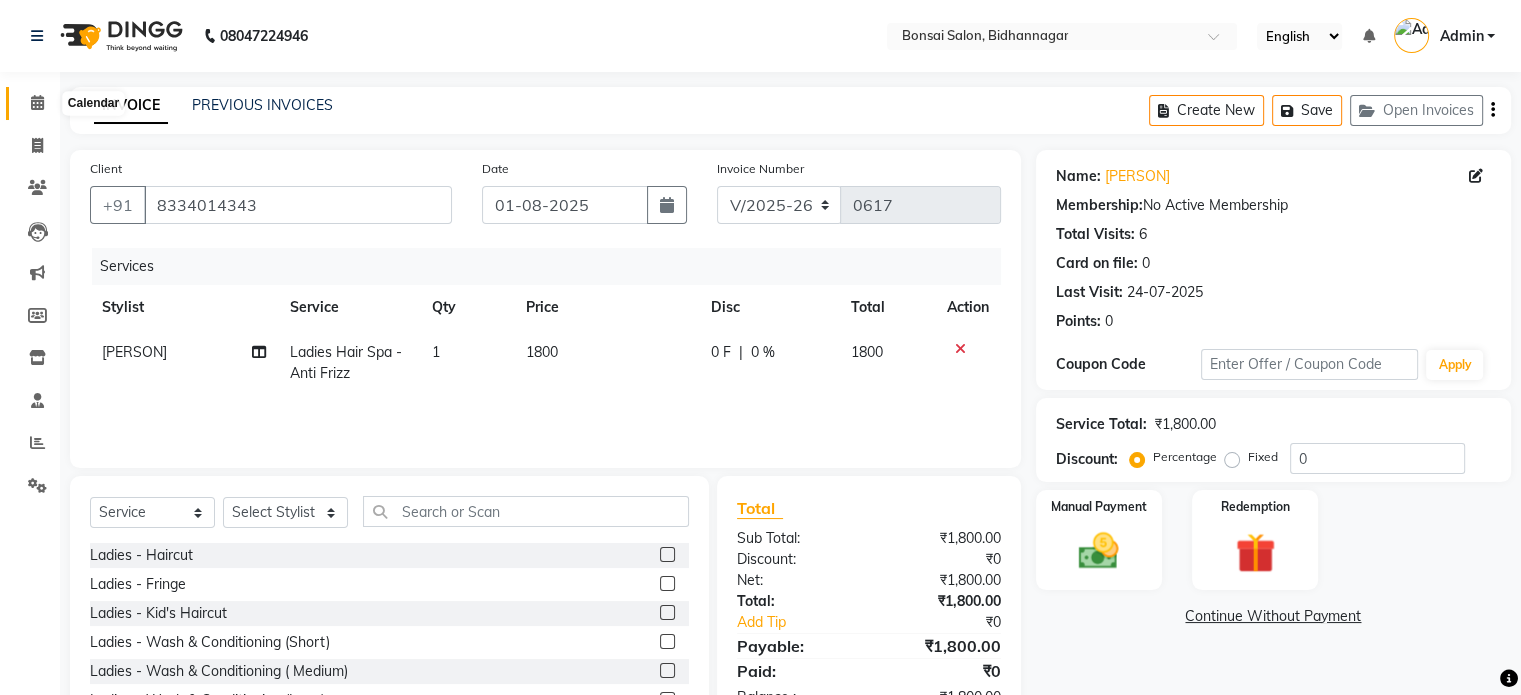 click 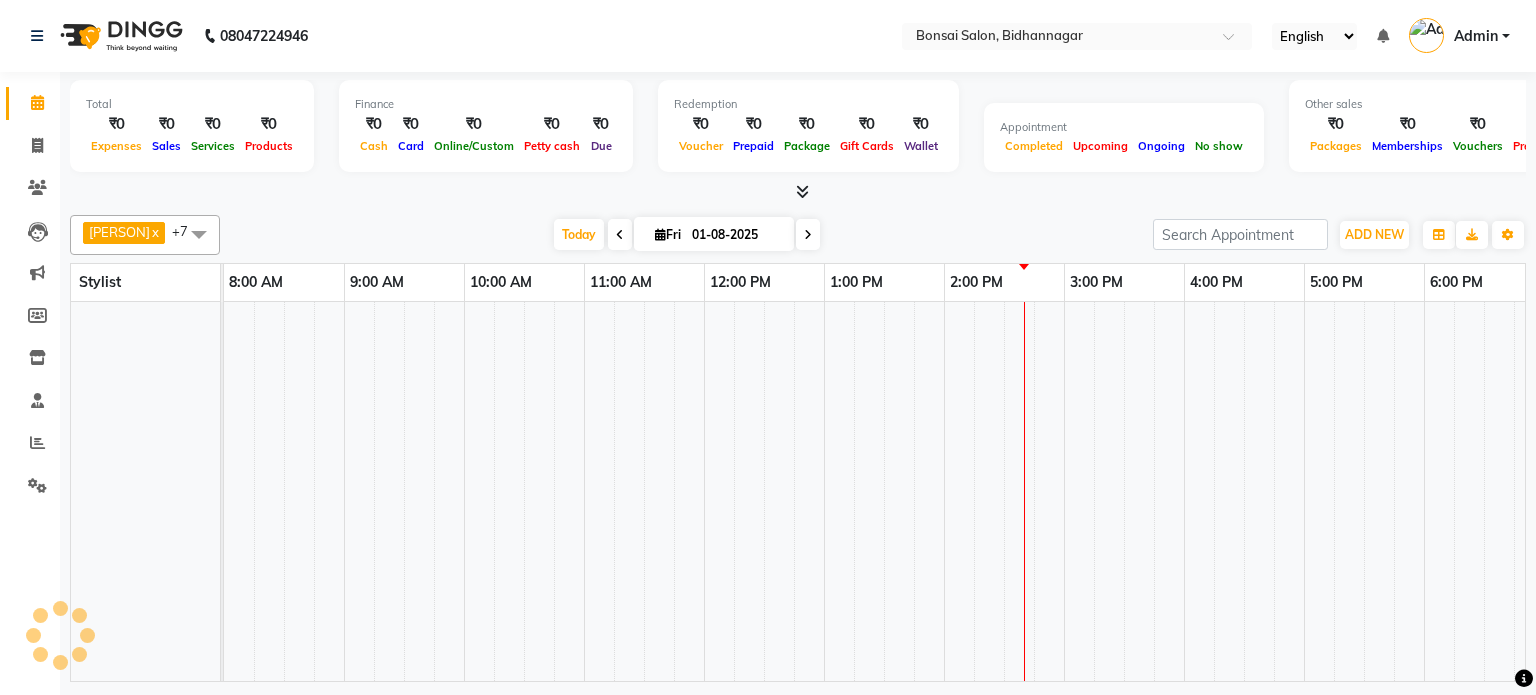 scroll, scrollTop: 0, scrollLeft: 0, axis: both 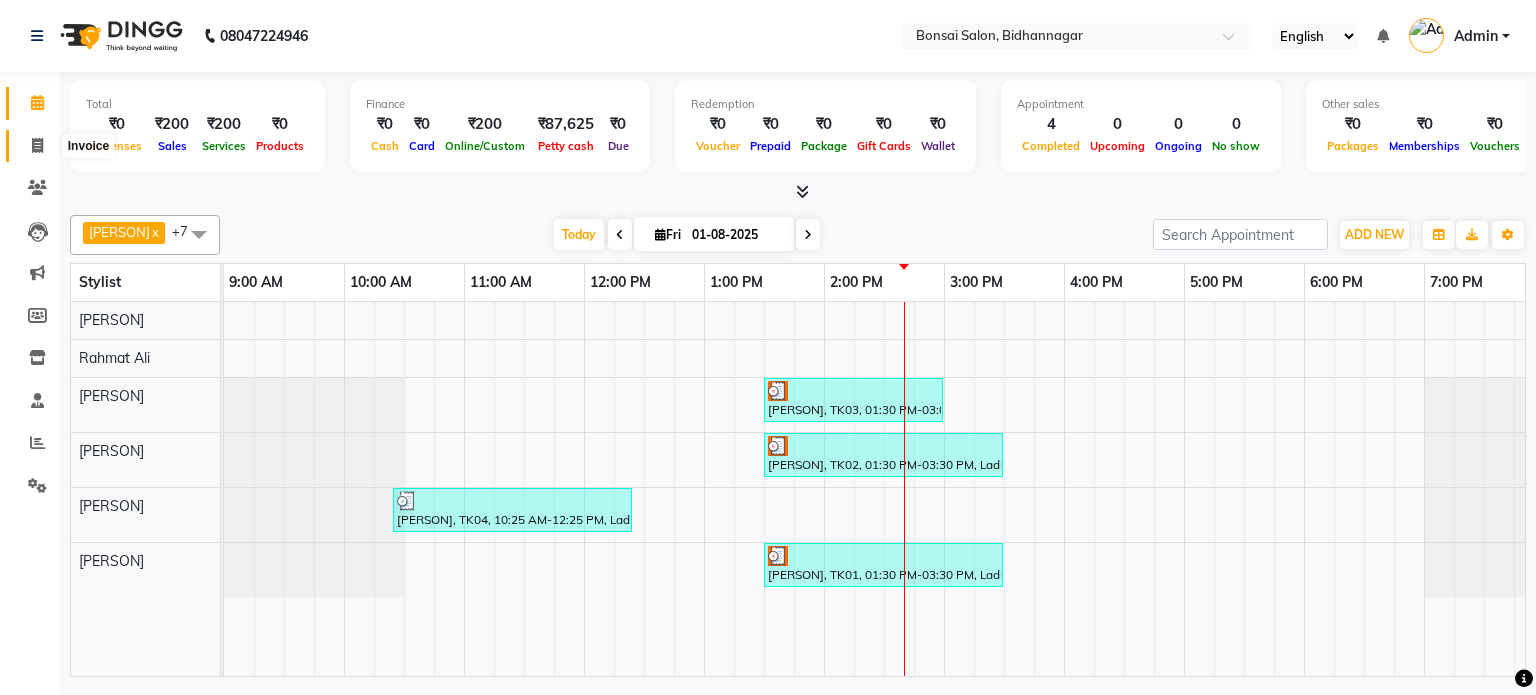 click 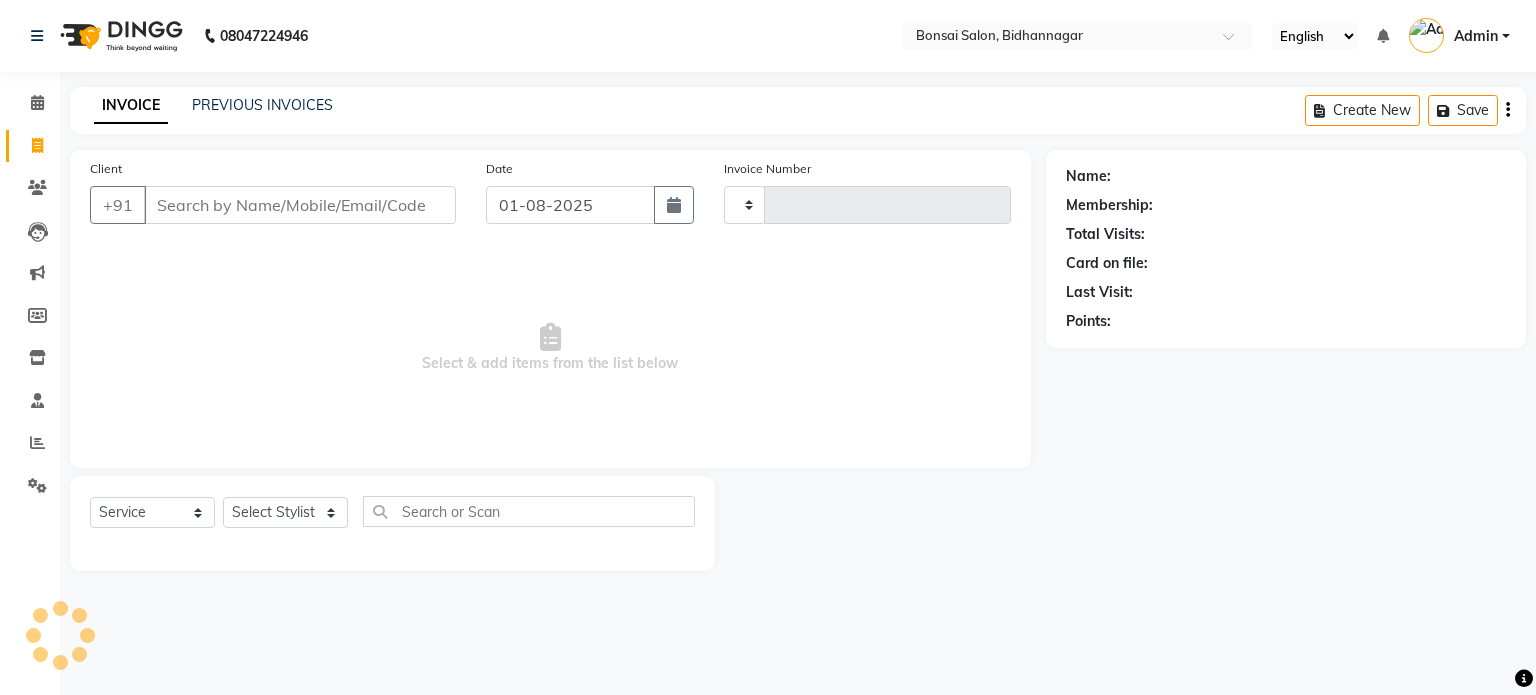 type on "0617" 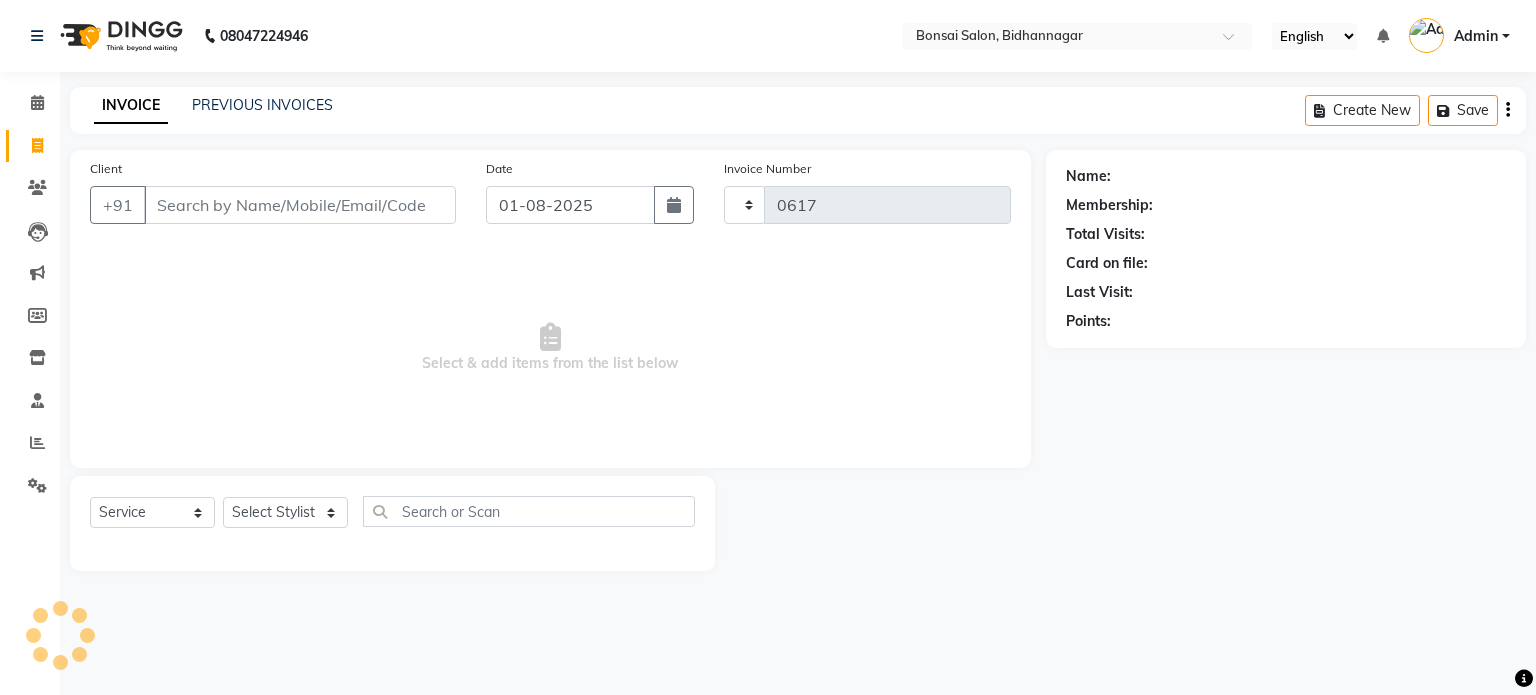 select on "6719" 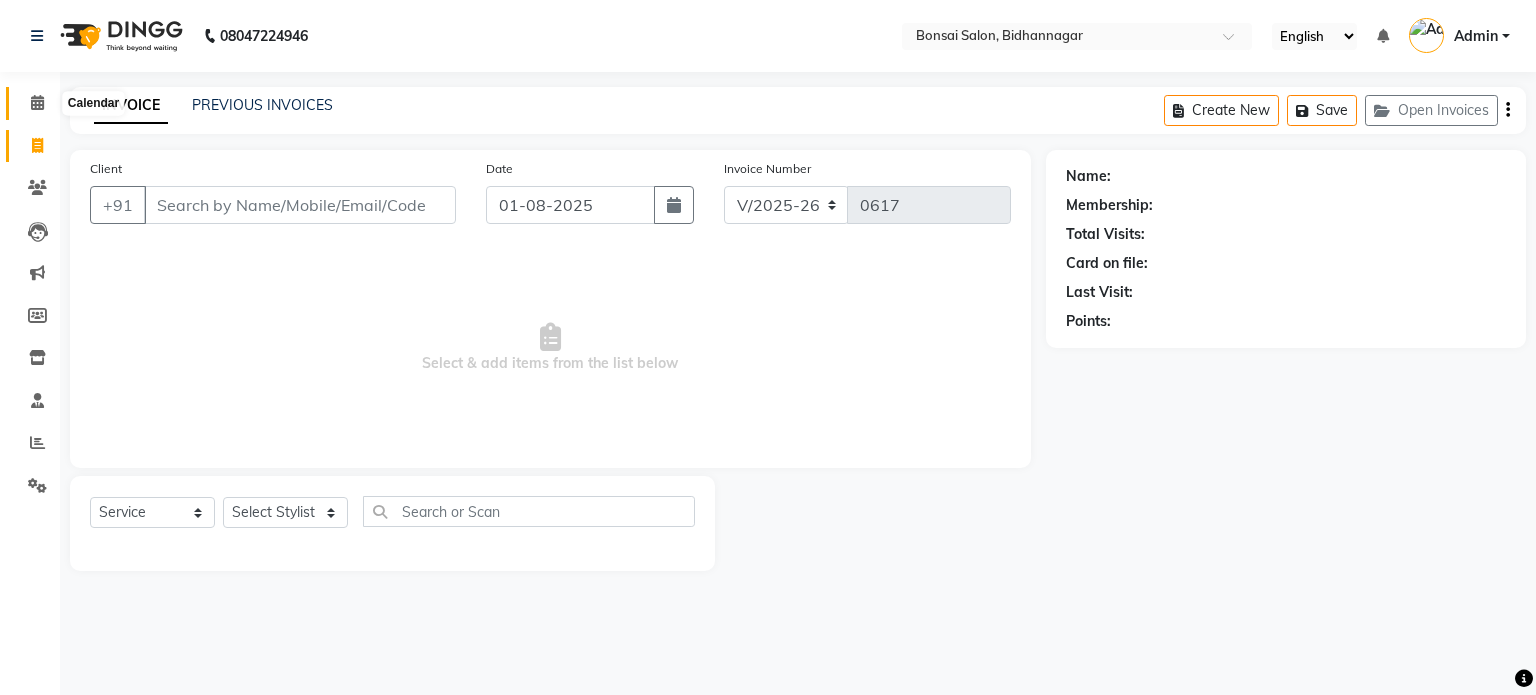 click 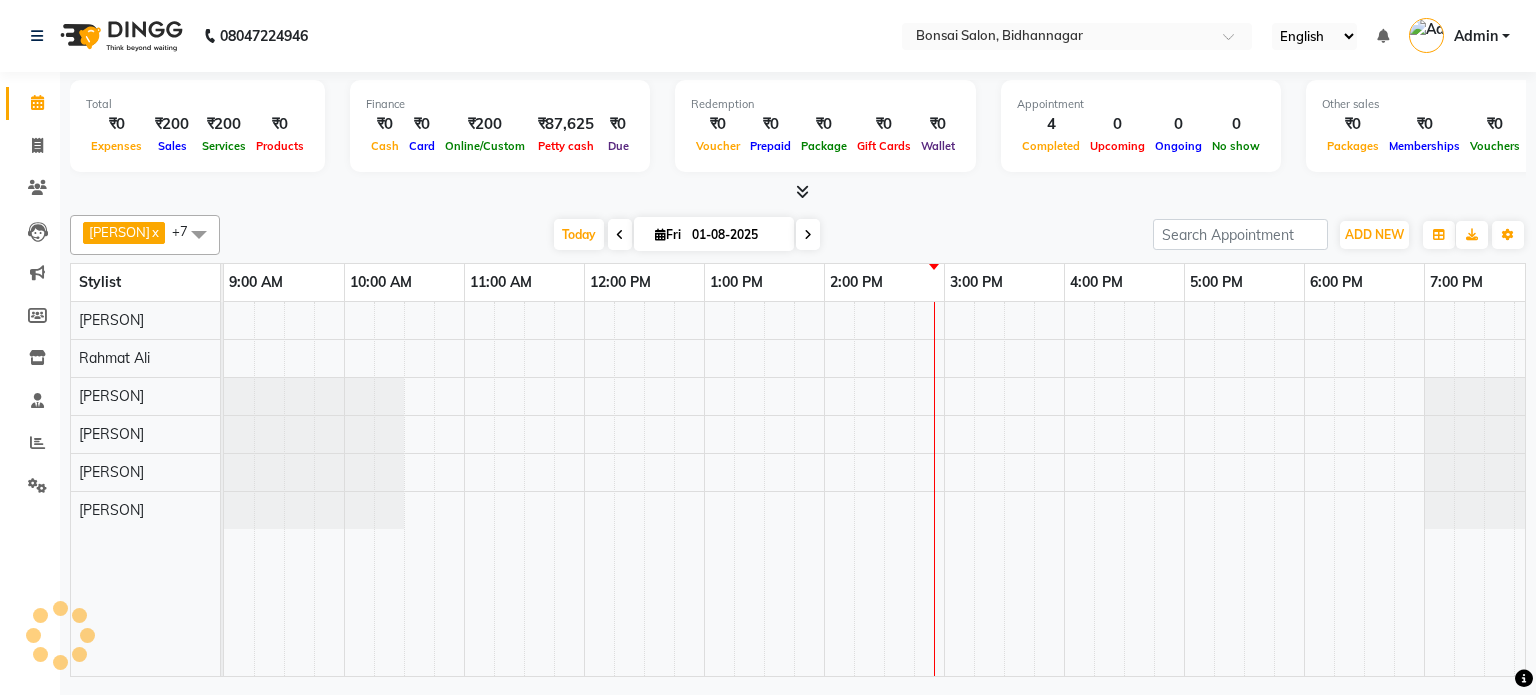 scroll, scrollTop: 0, scrollLeft: 0, axis: both 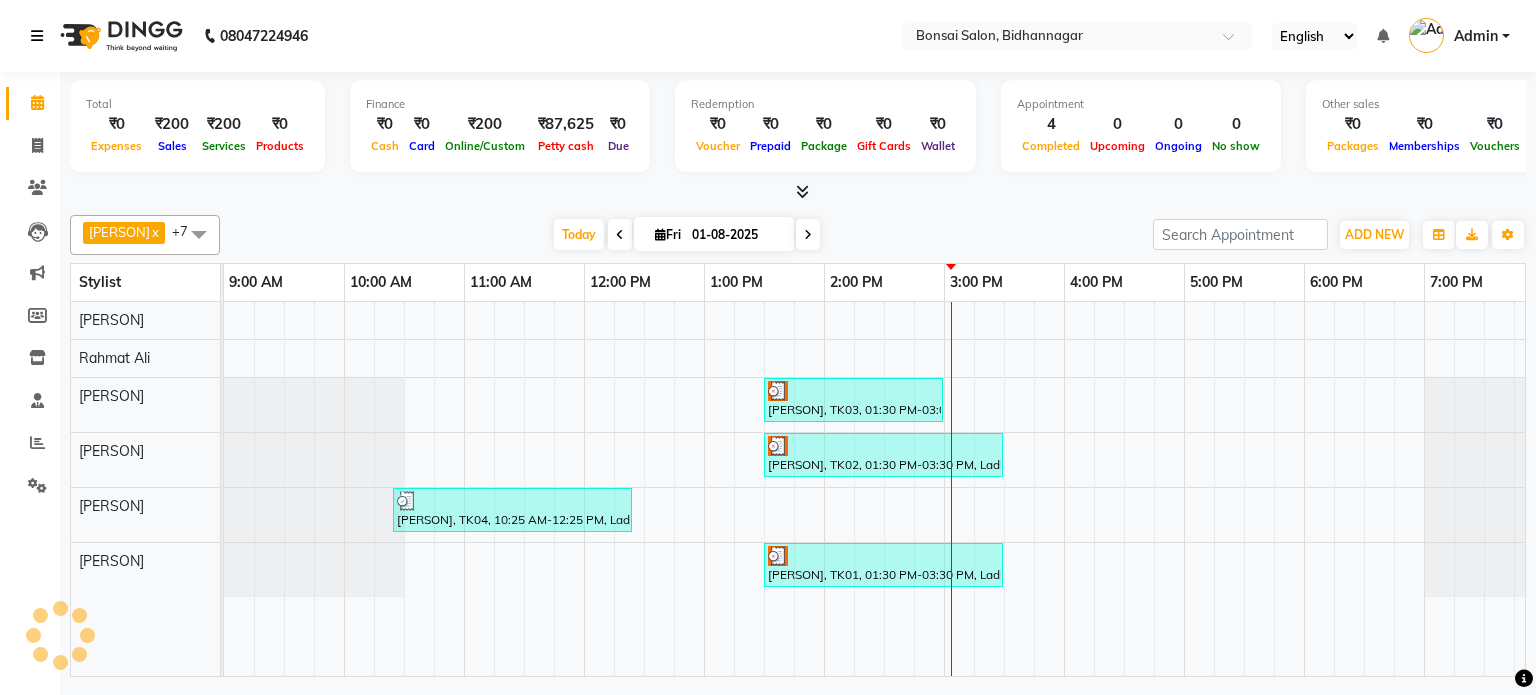 click at bounding box center [41, 36] 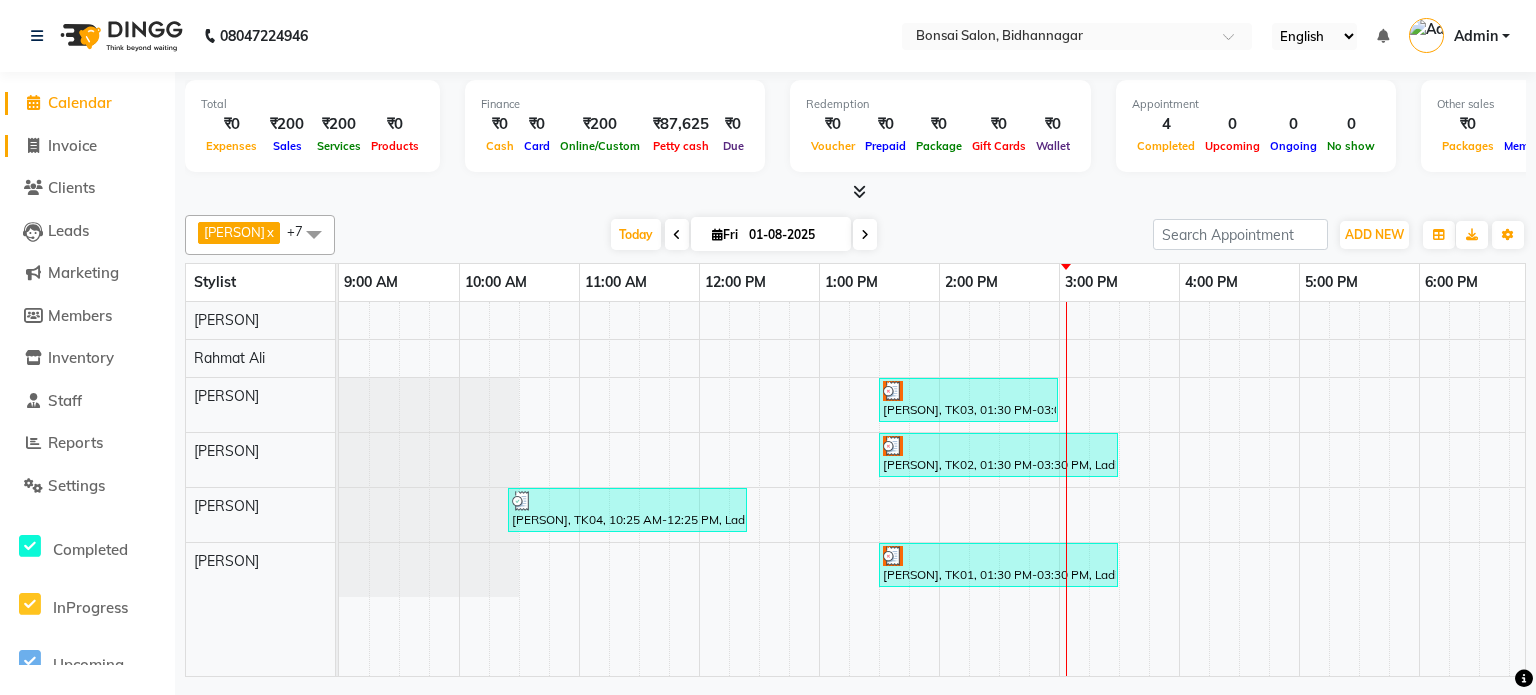 click on "Invoice" 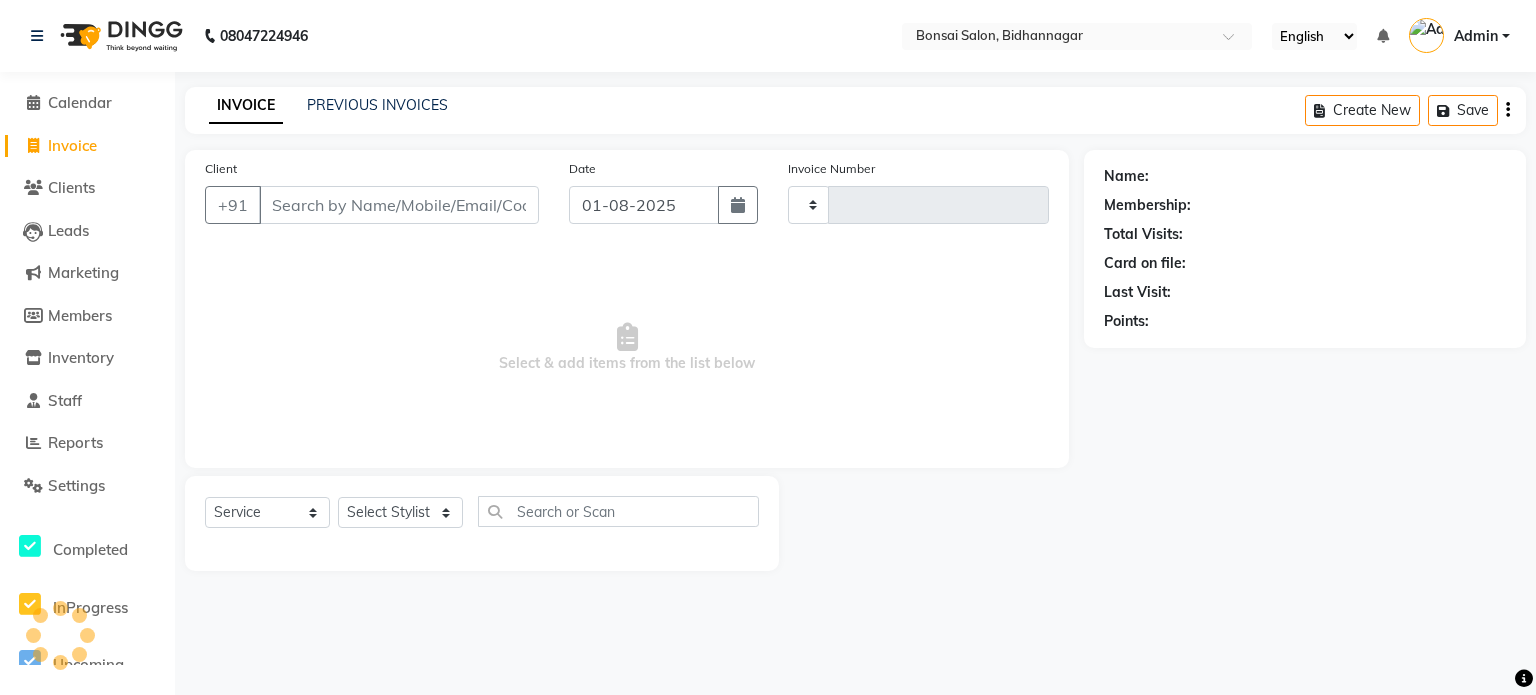 type on "0617" 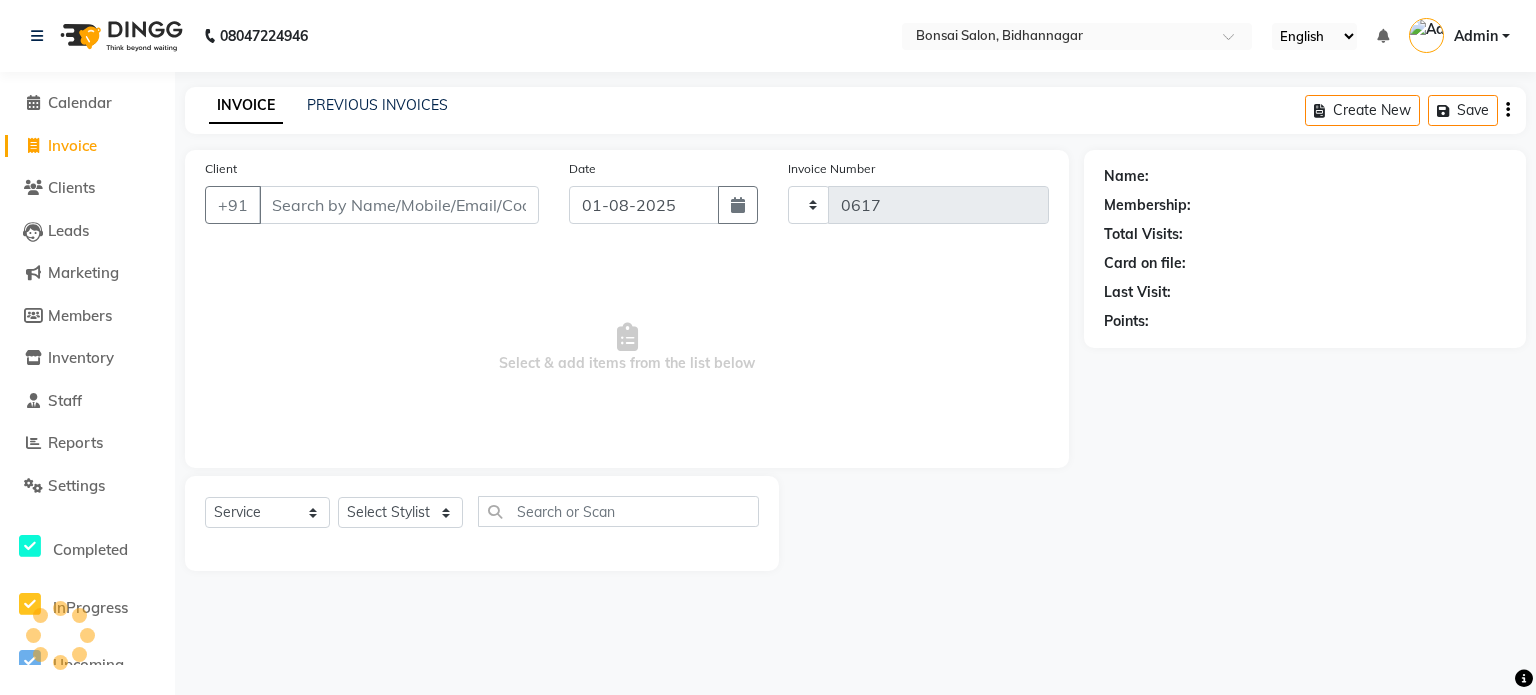 select on "6719" 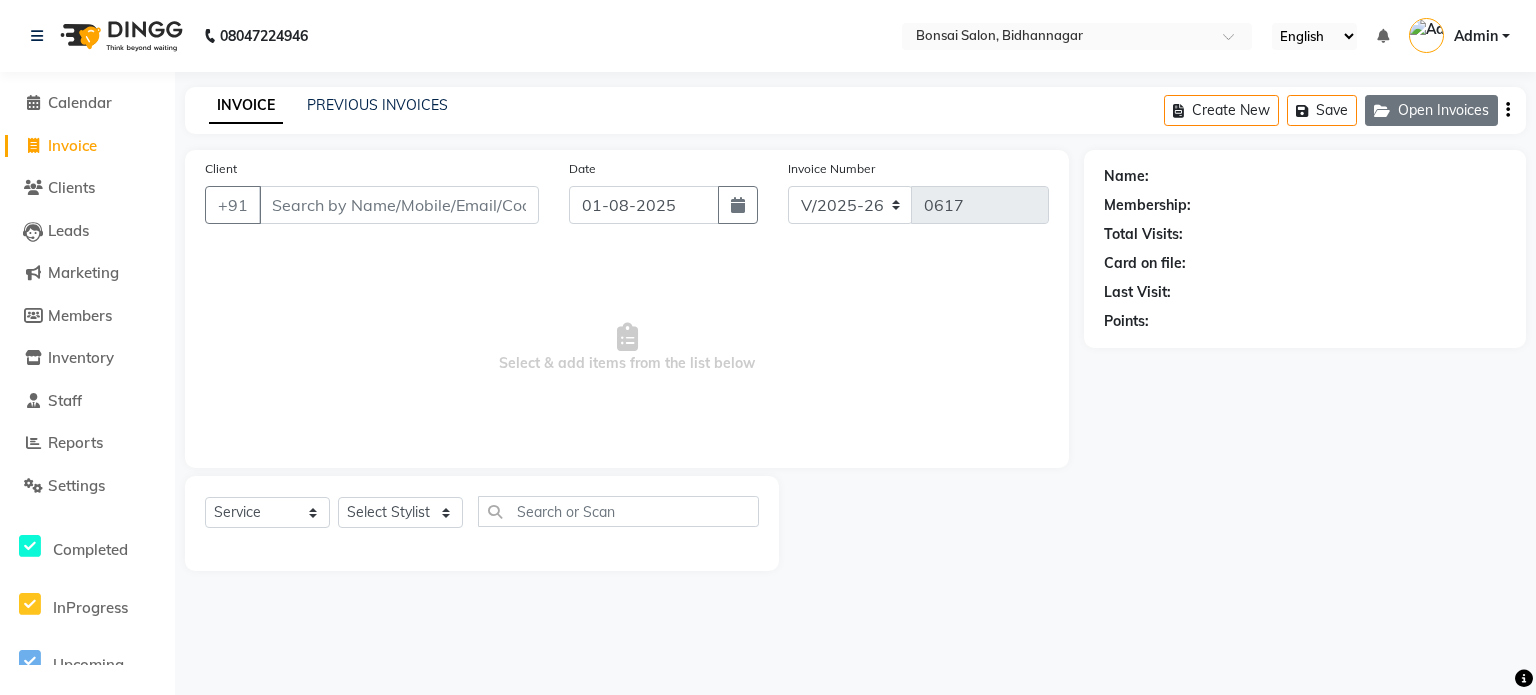 click on "Open Invoices" 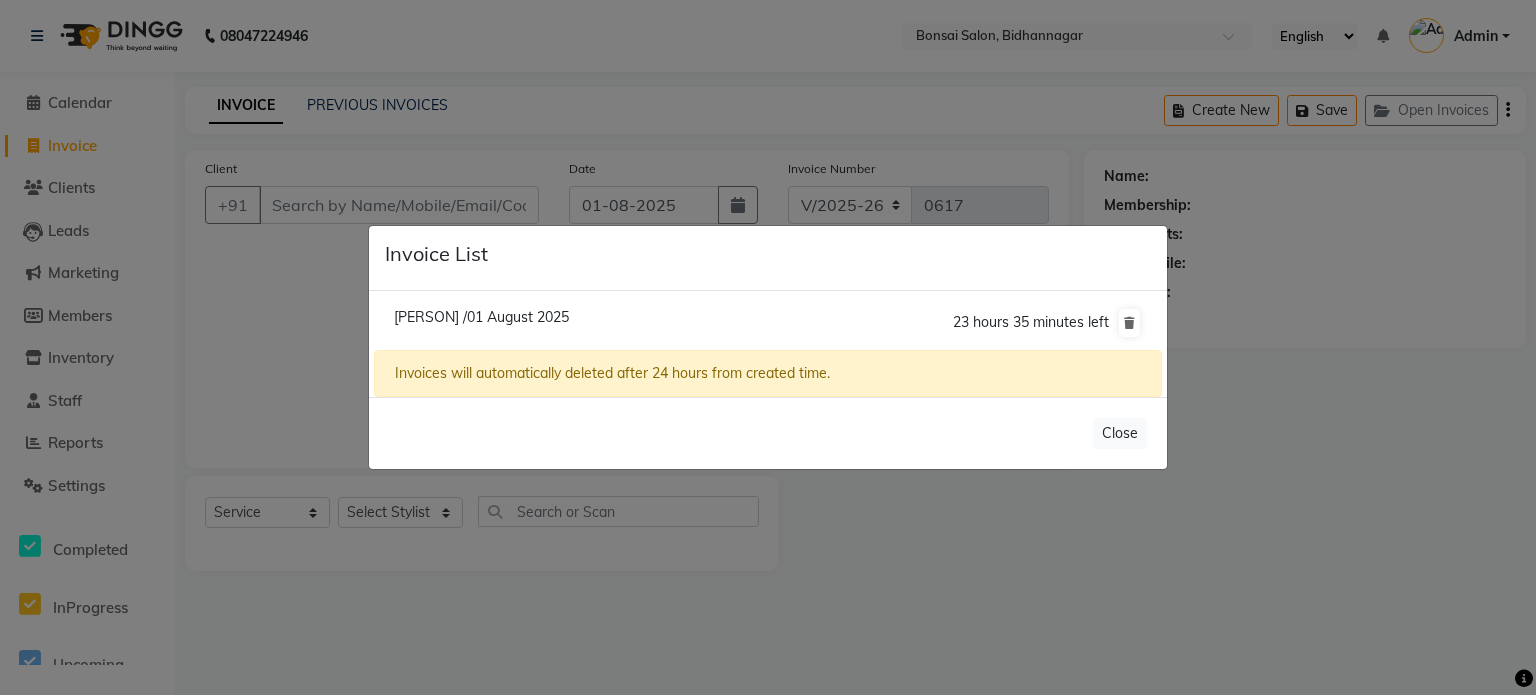 click on "[PERSON] /01 August 2025" 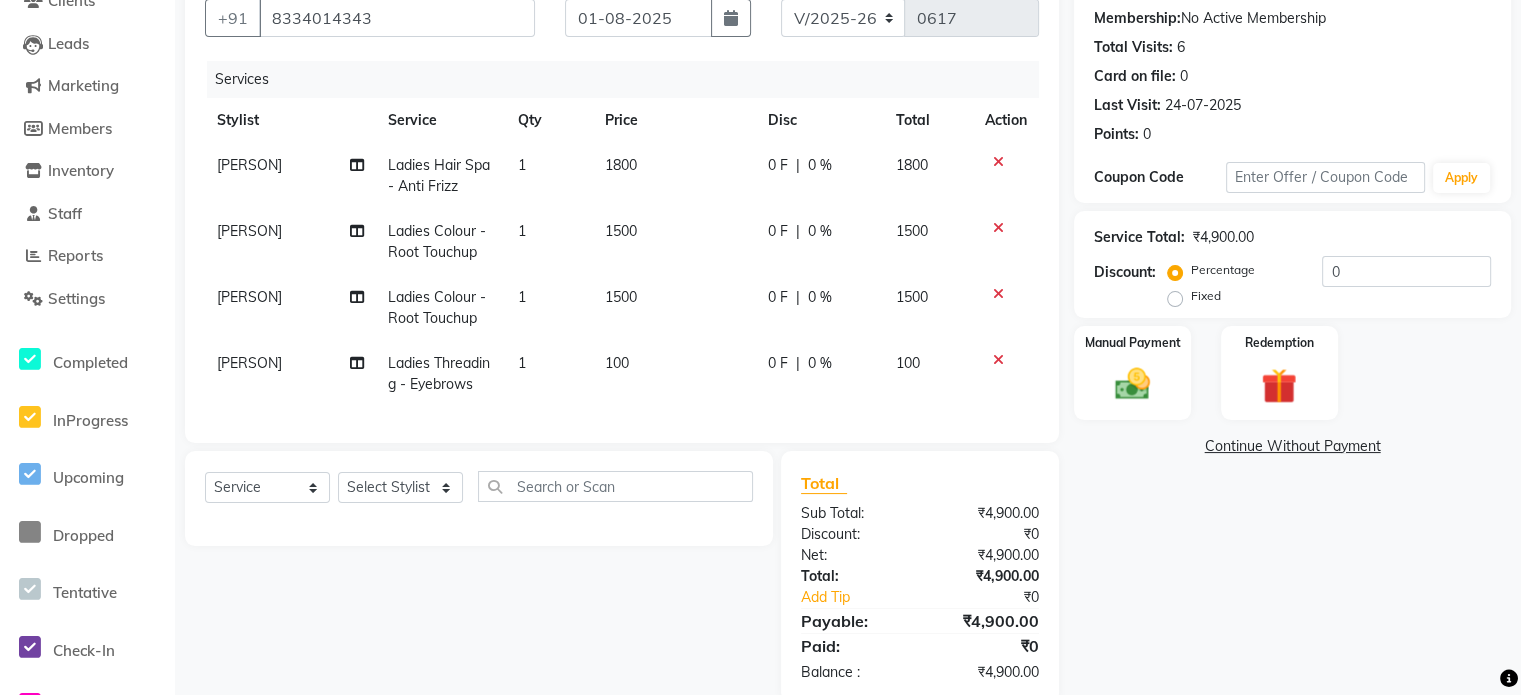scroll, scrollTop: 200, scrollLeft: 0, axis: vertical 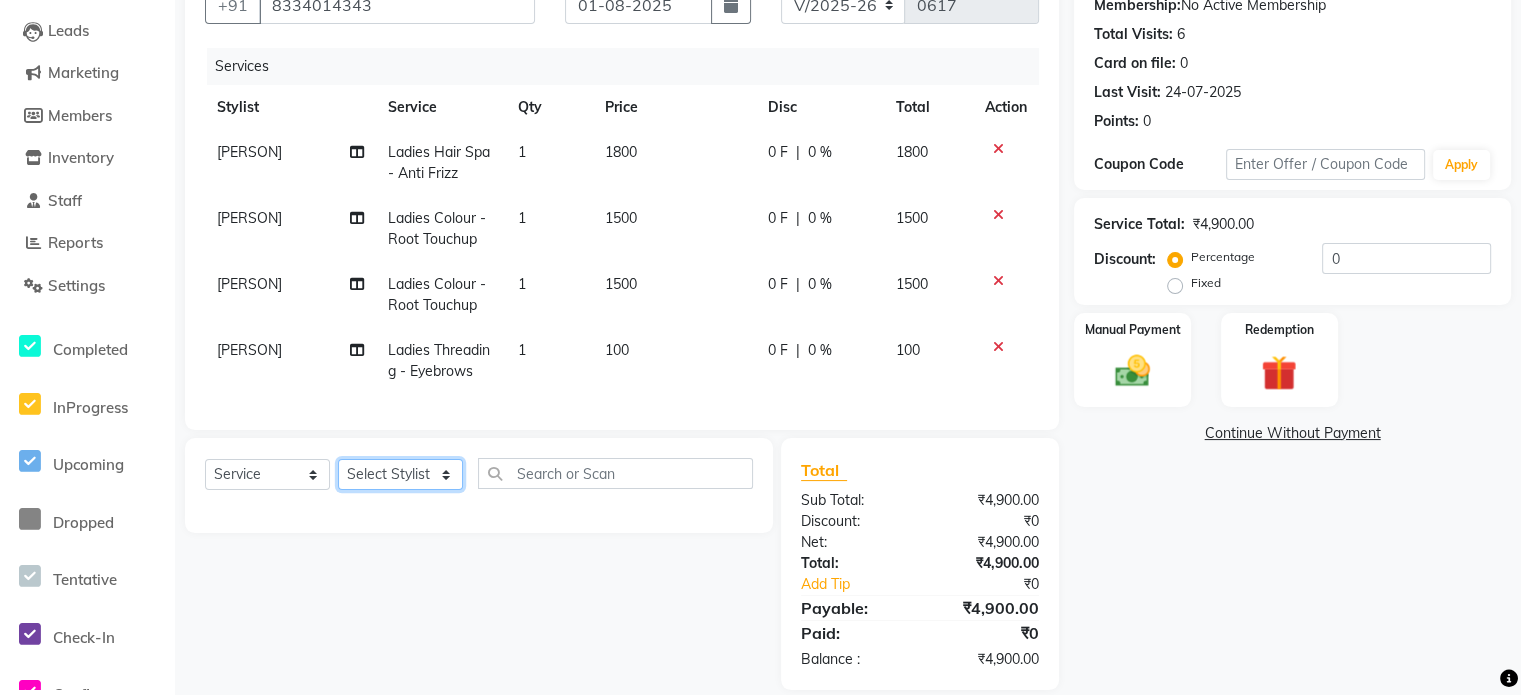 click on "Select Stylist [PERSON] [PERSON] [PERSON] [PERSON] [PERSON] [PERSON] [PERSON] [PERSON]" 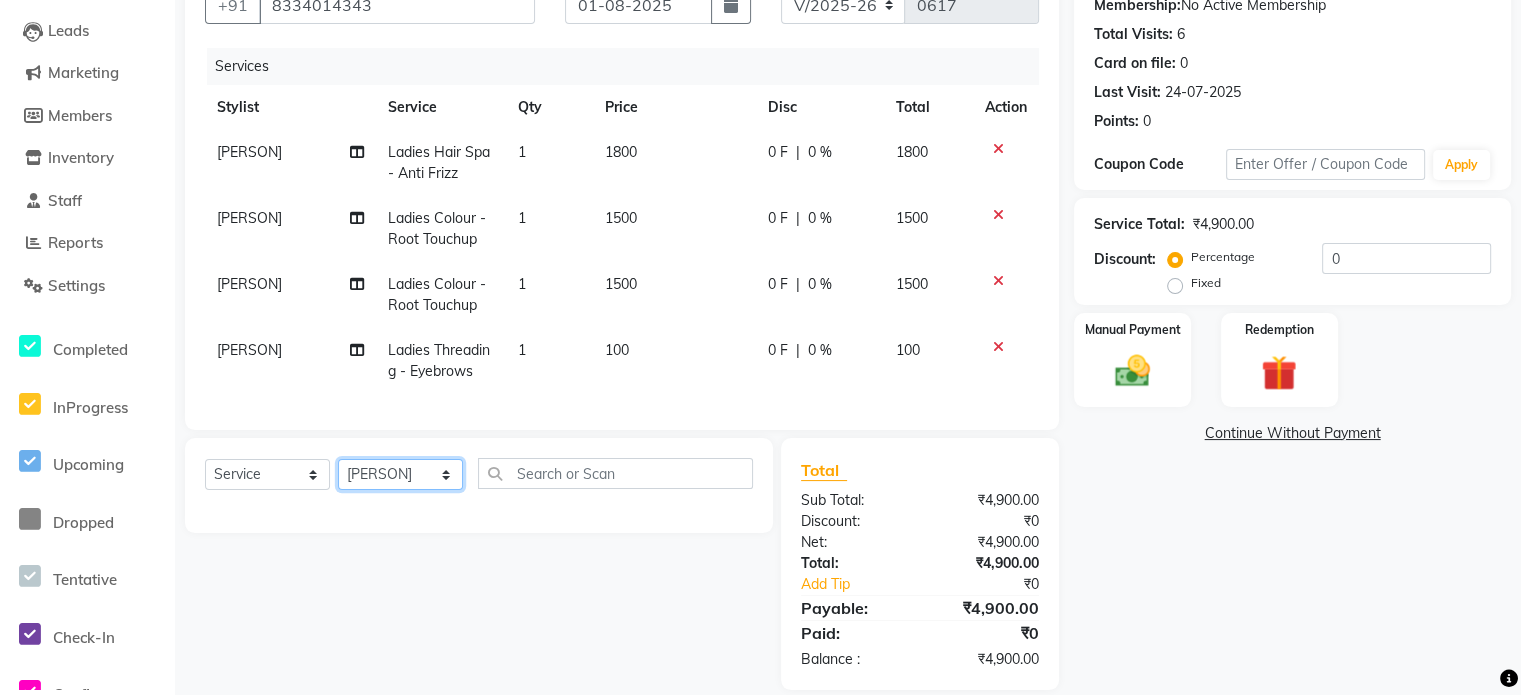 click on "Select Stylist [PERSON] [PERSON] [PERSON] [PERSON] [PERSON] [PERSON] [PERSON] [PERSON]" 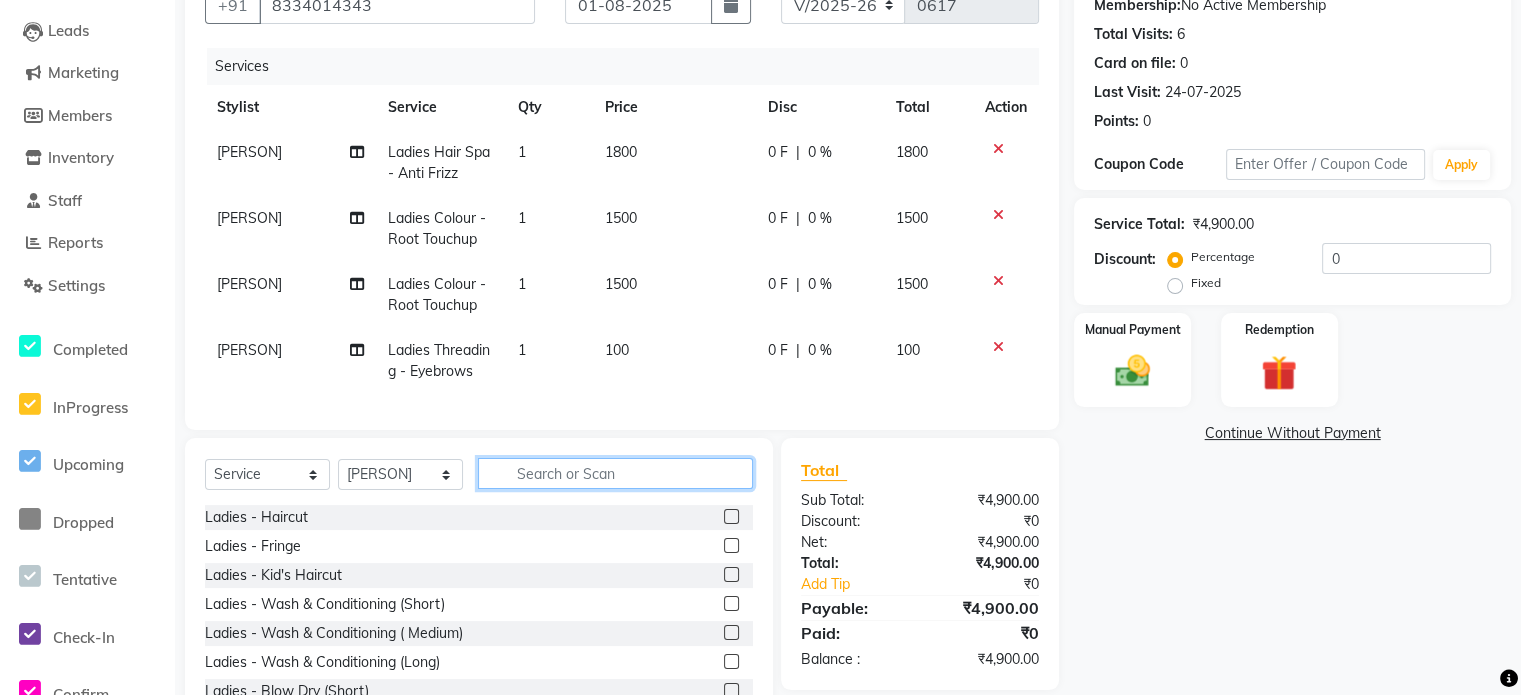 click 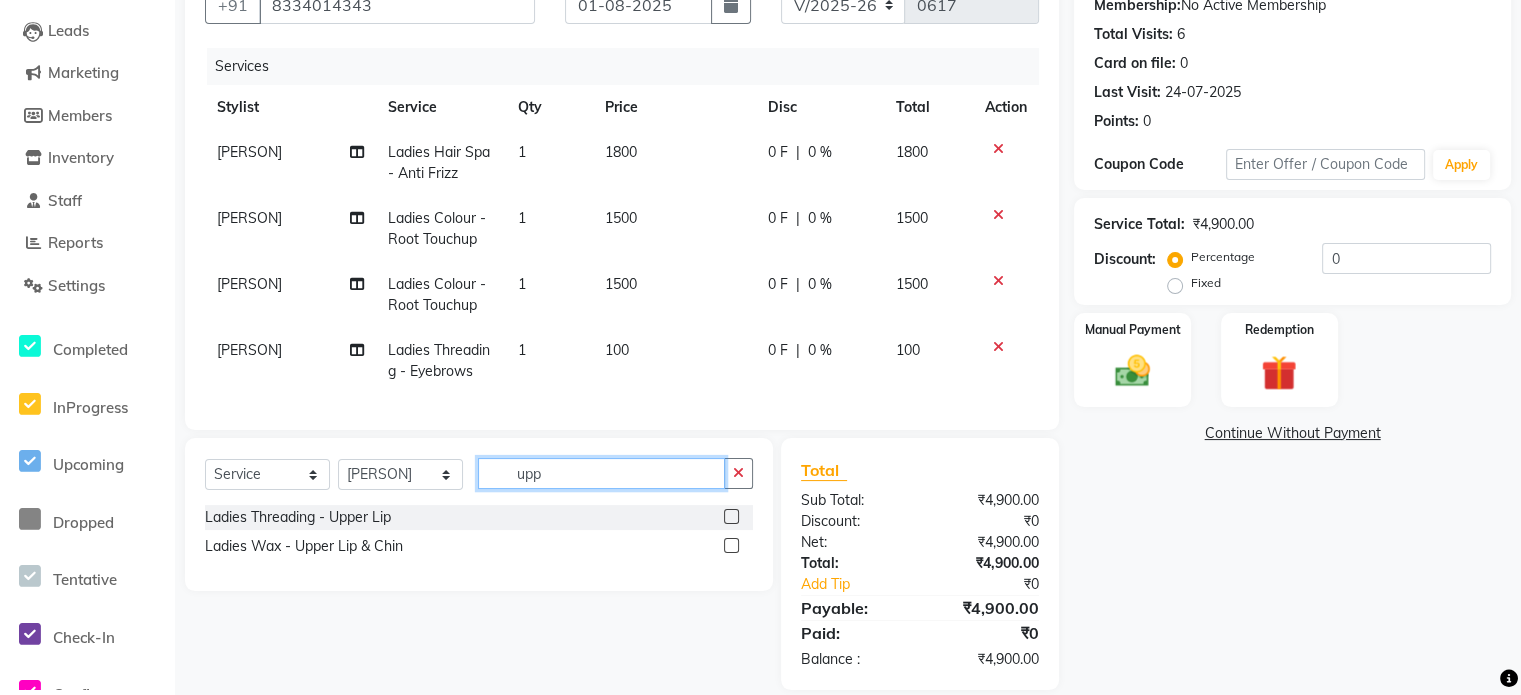 type on "upp" 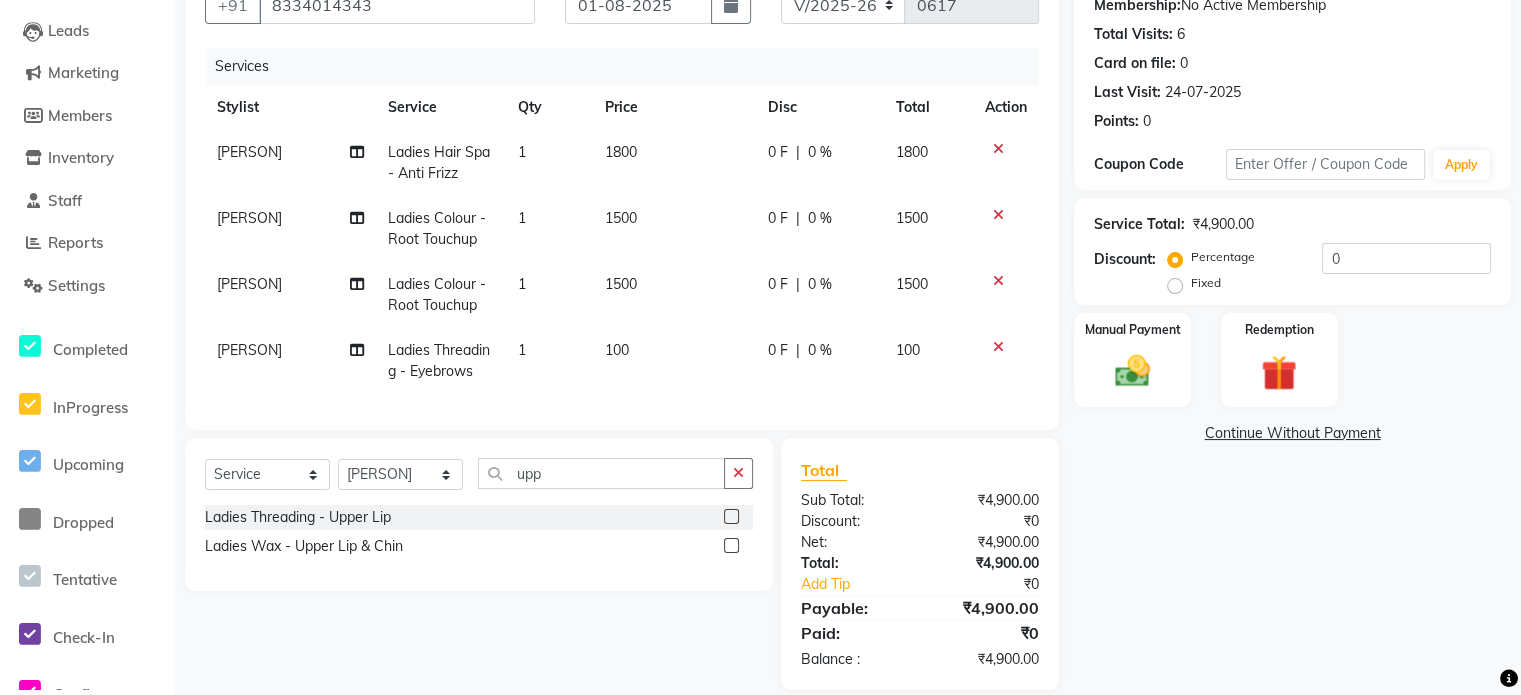 click 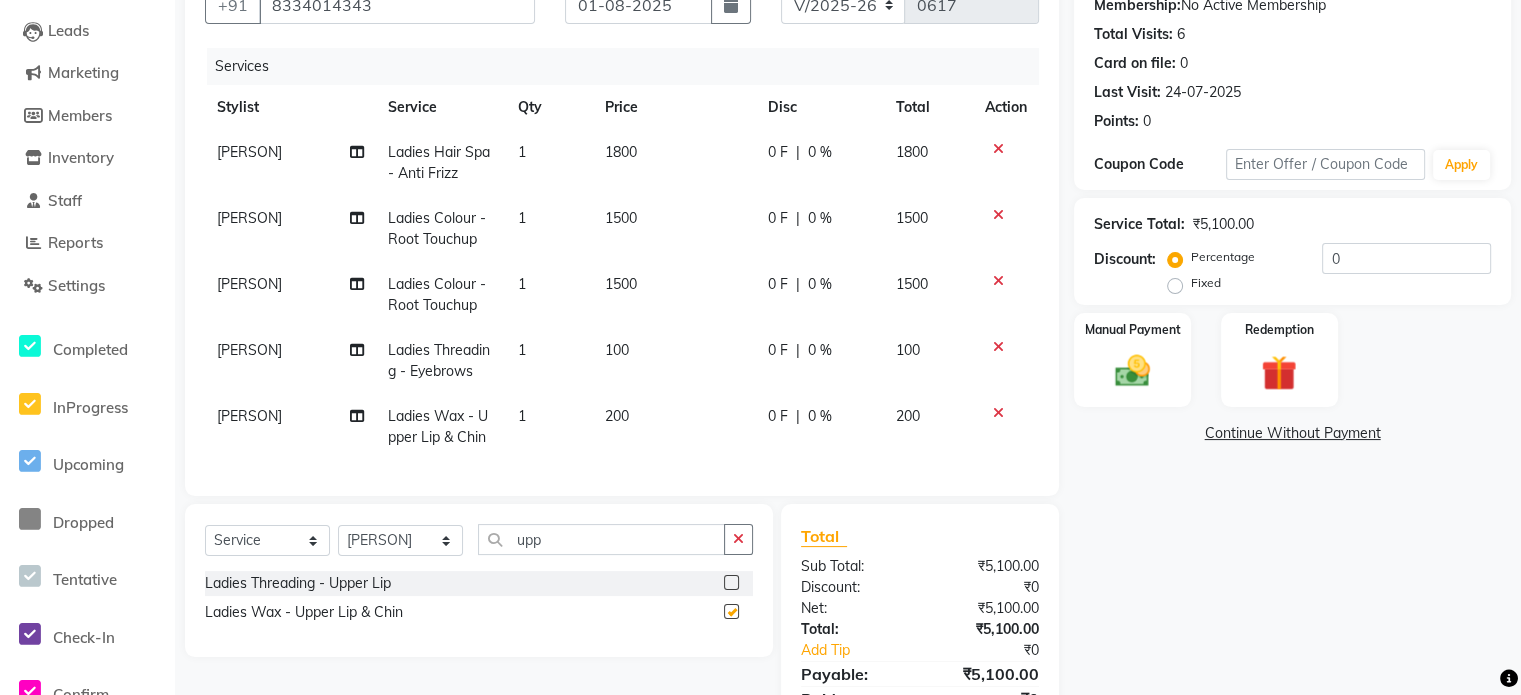 checkbox on "false" 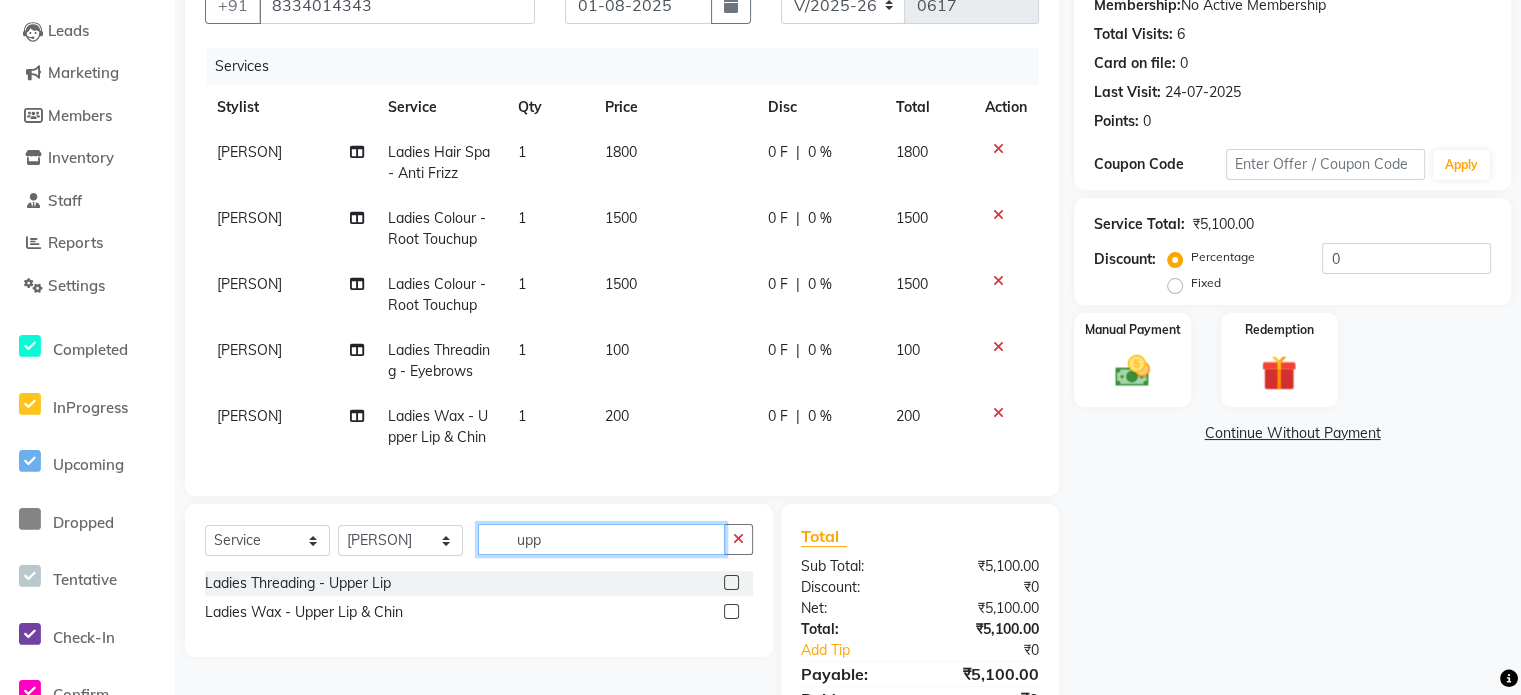 drag, startPoint x: 620, startPoint y: 554, endPoint x: 469, endPoint y: 553, distance: 151.00331 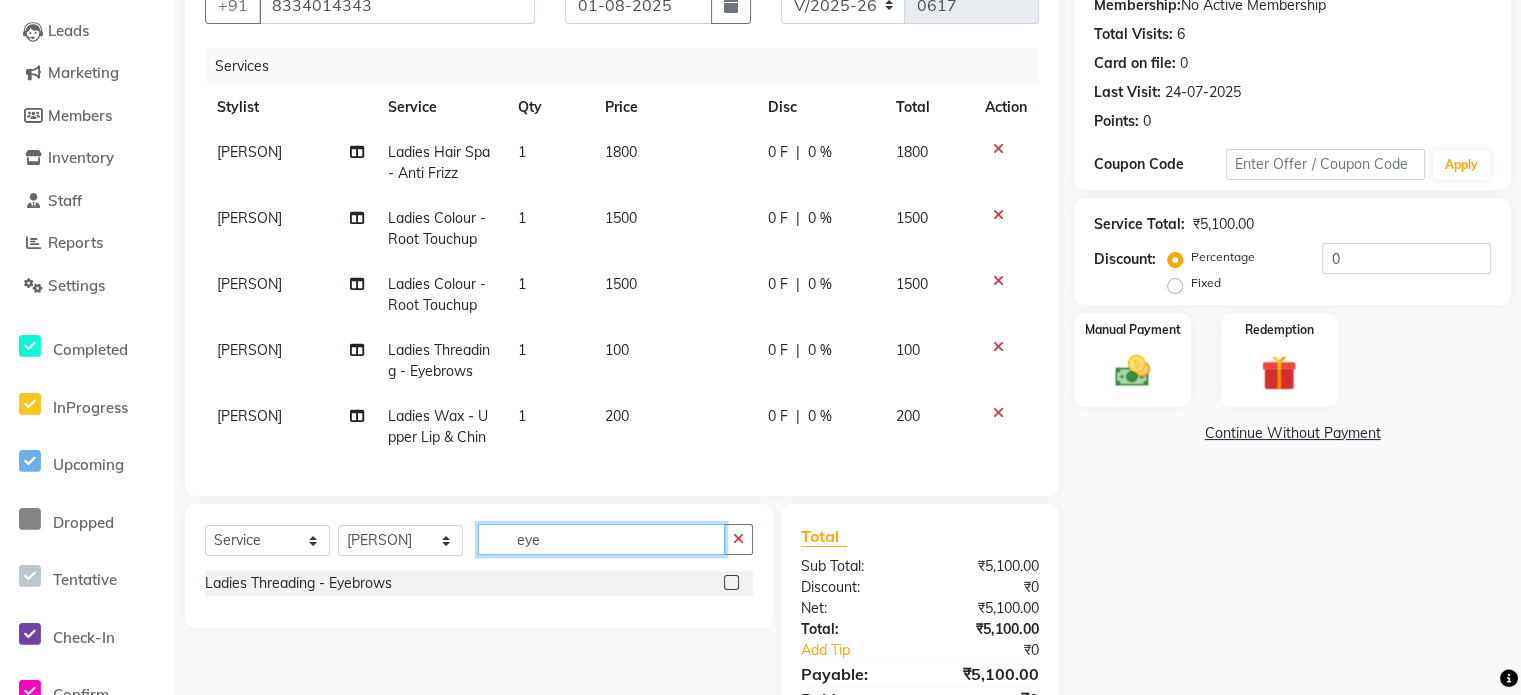 type on "eye" 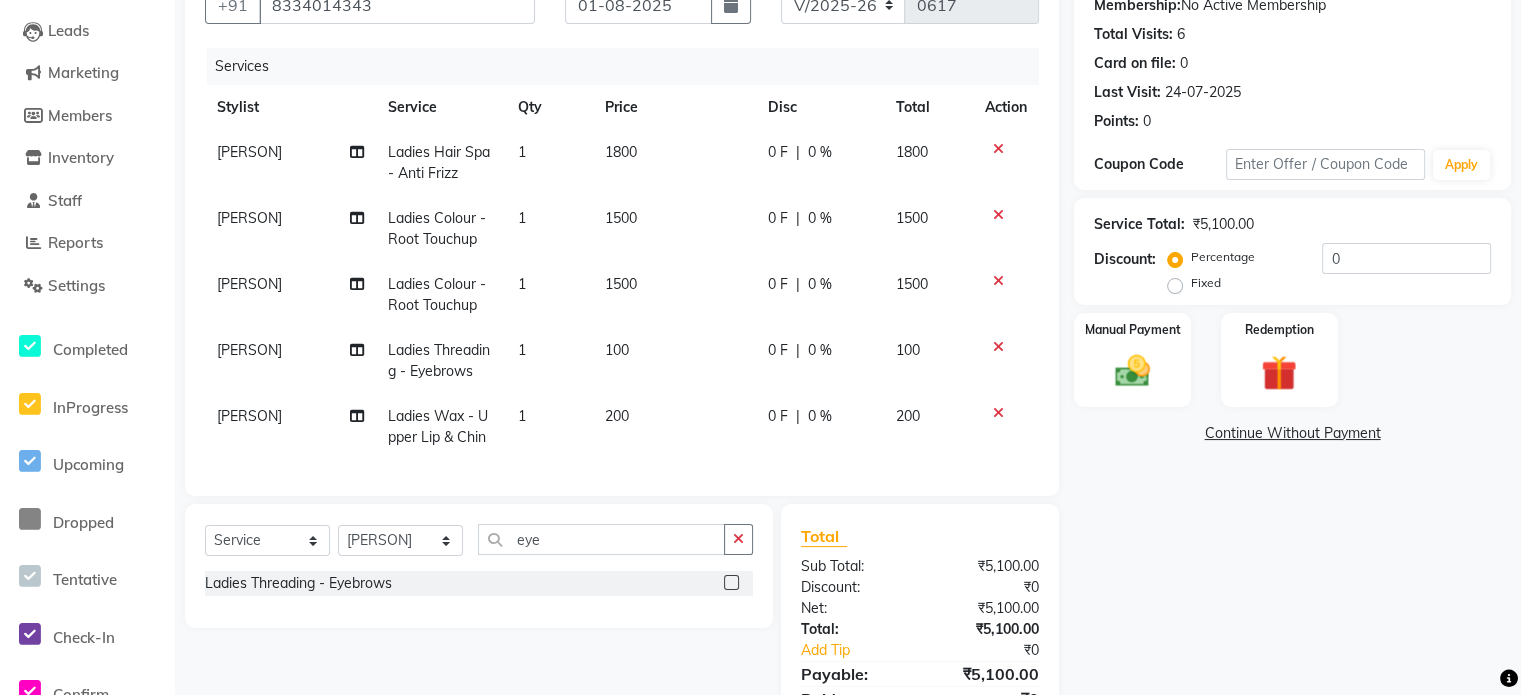 click 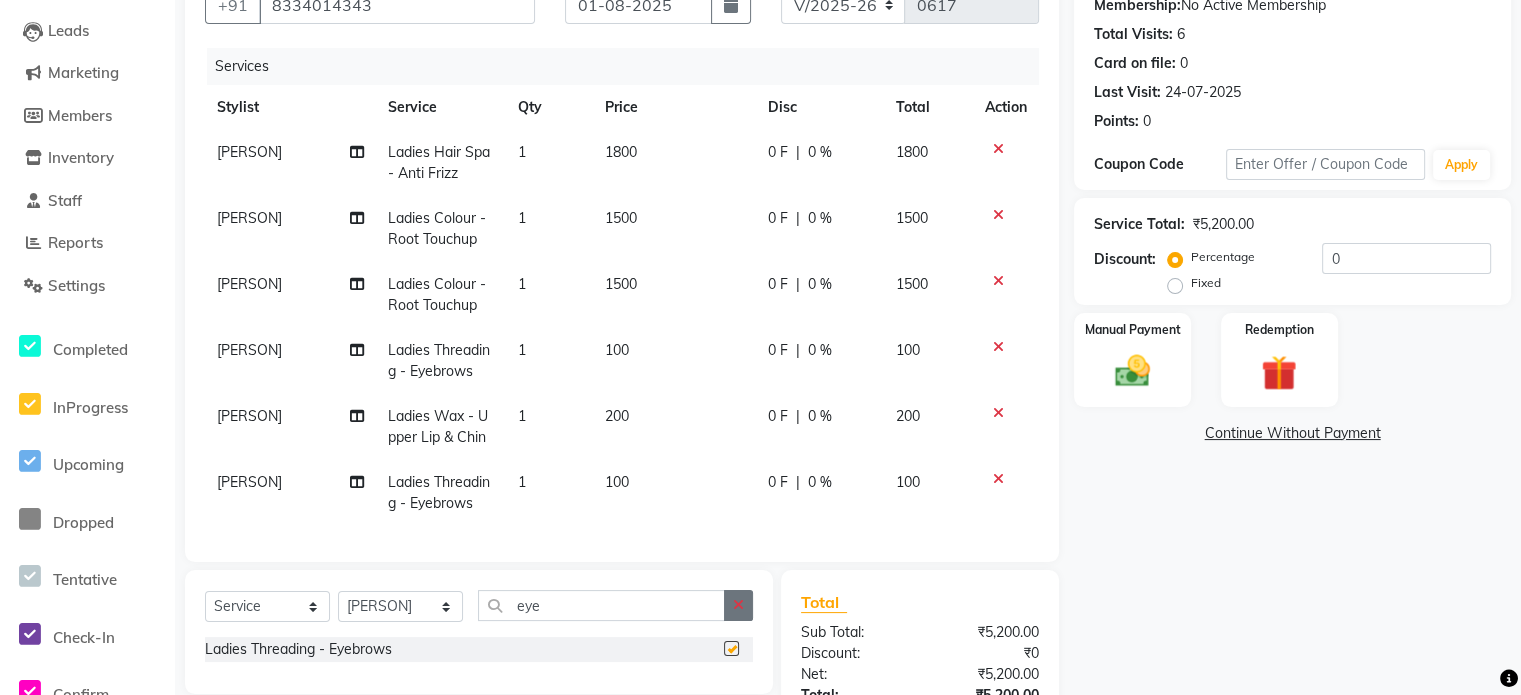 checkbox on "false" 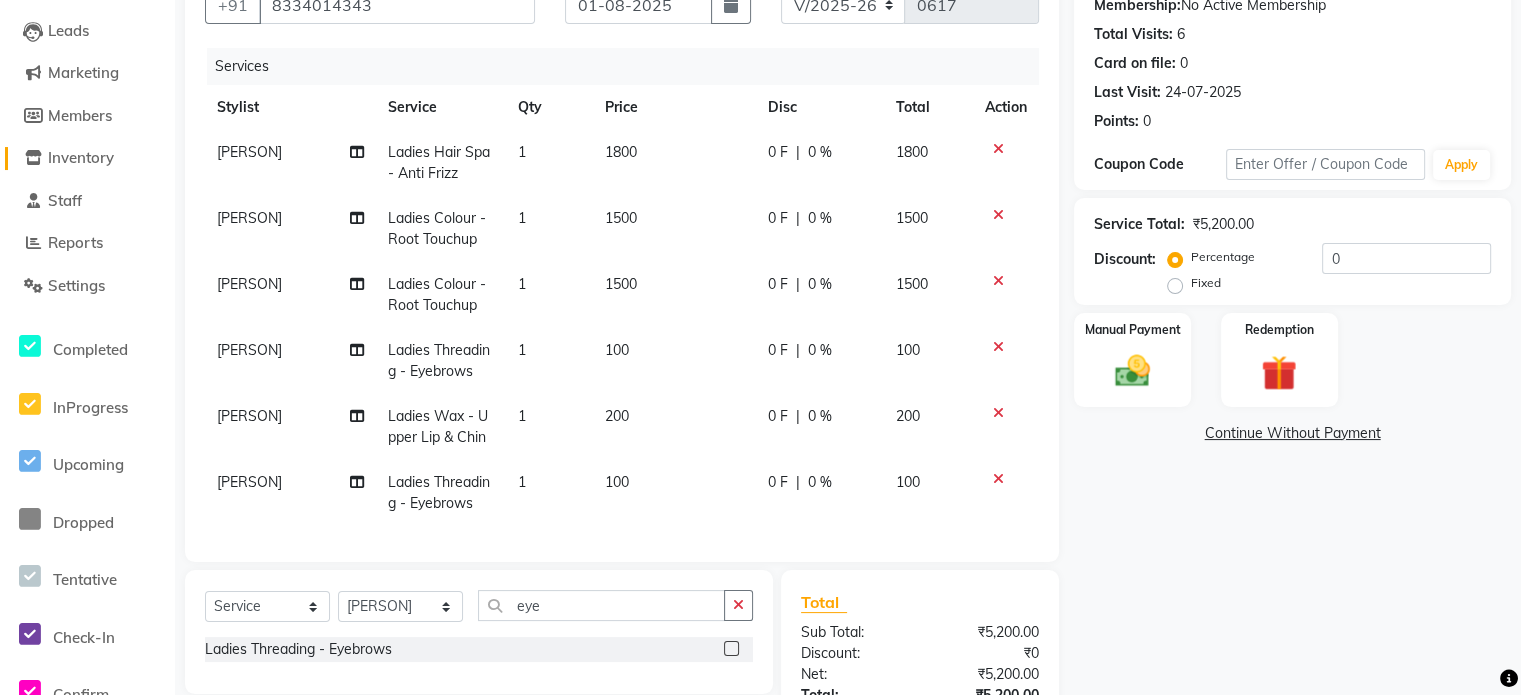 click on "Inventory" 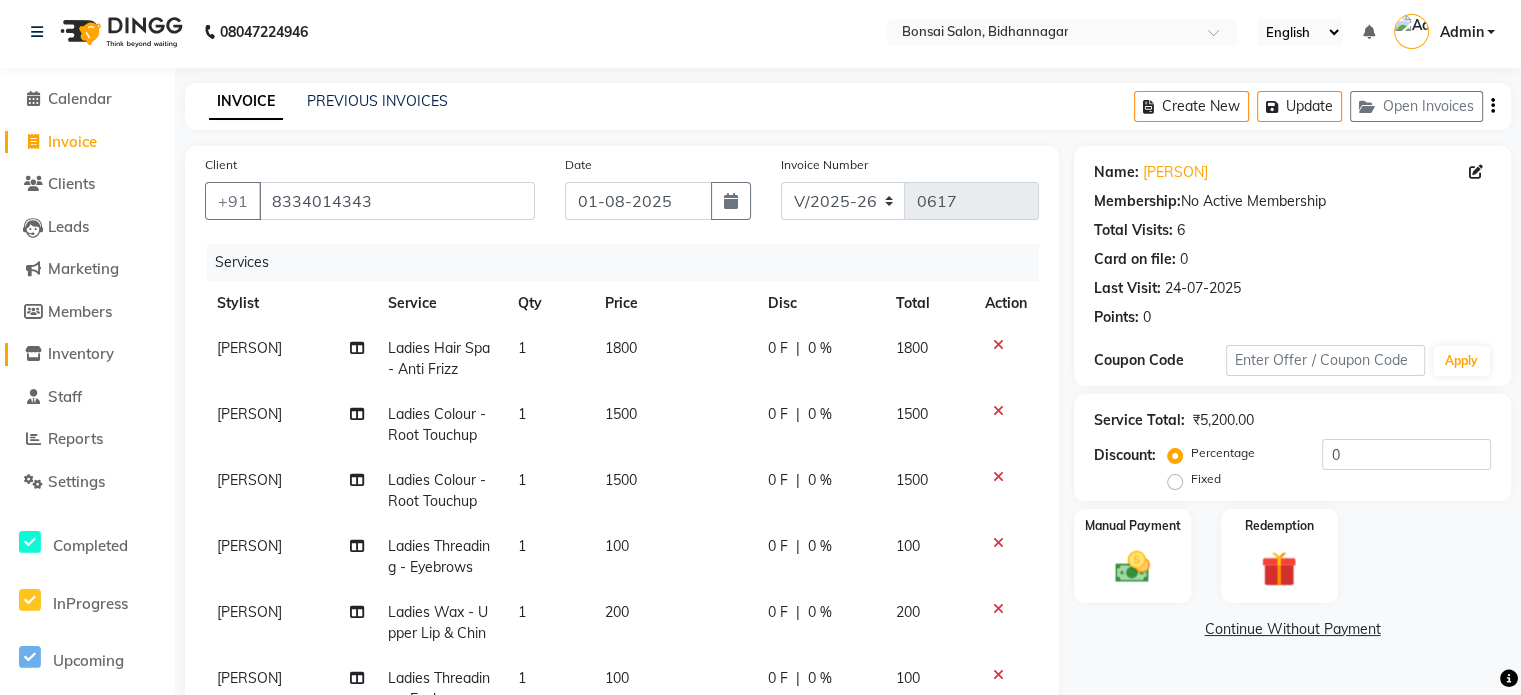 scroll, scrollTop: 0, scrollLeft: 0, axis: both 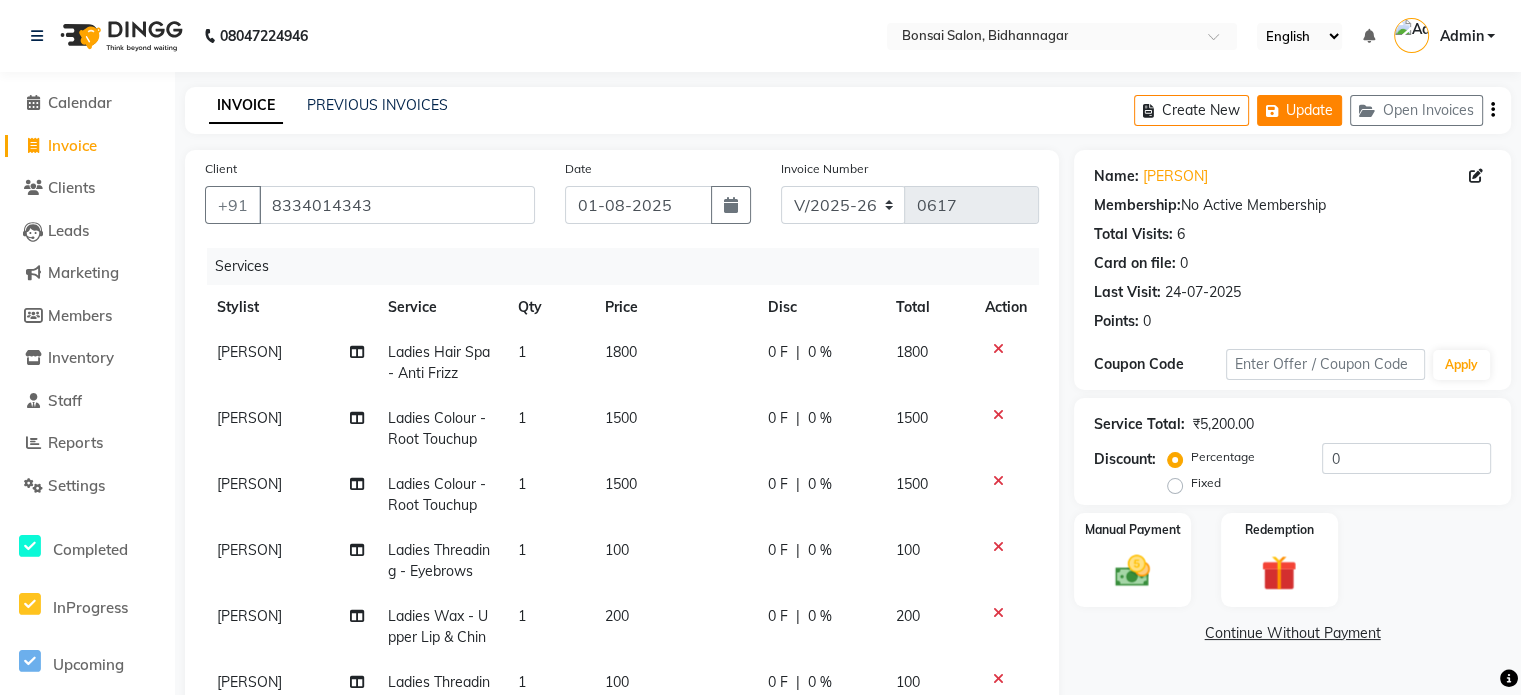 click on "Update" 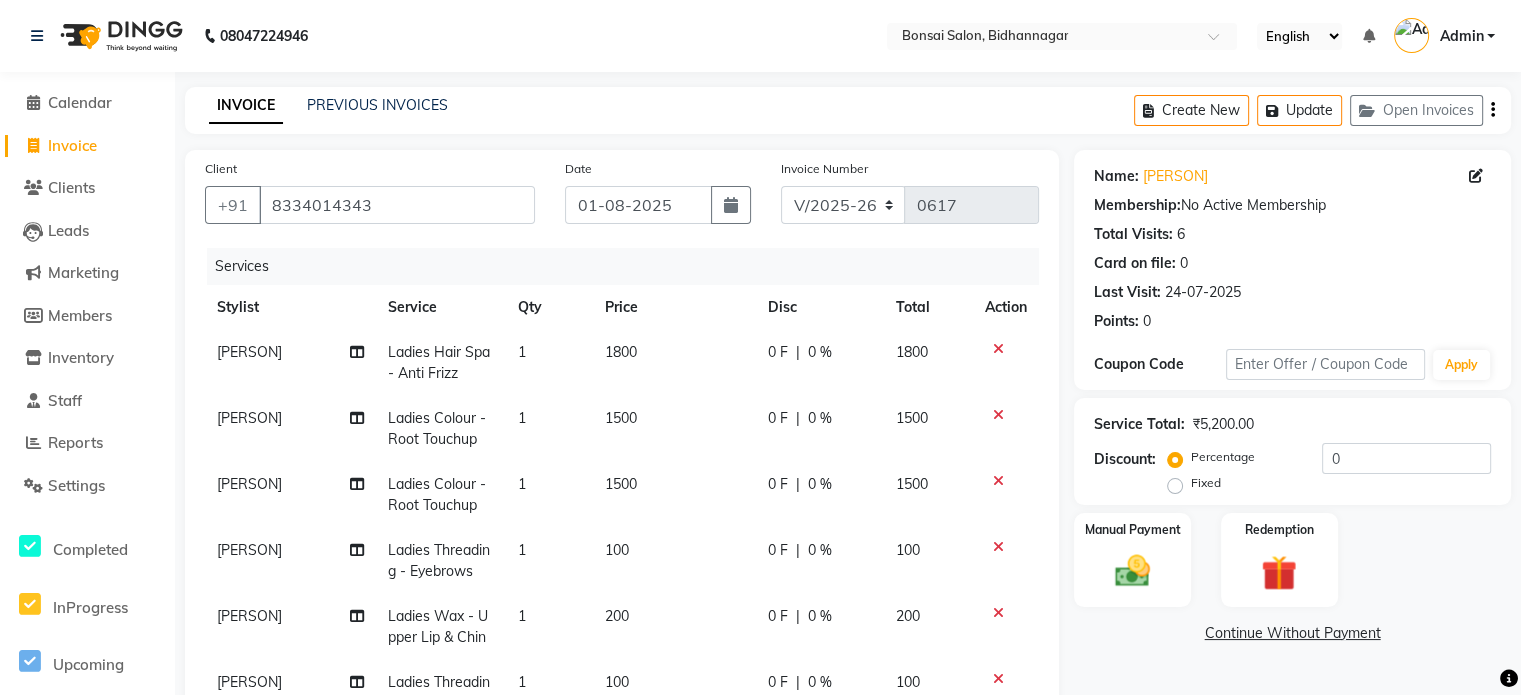 scroll, scrollTop: 9, scrollLeft: 0, axis: vertical 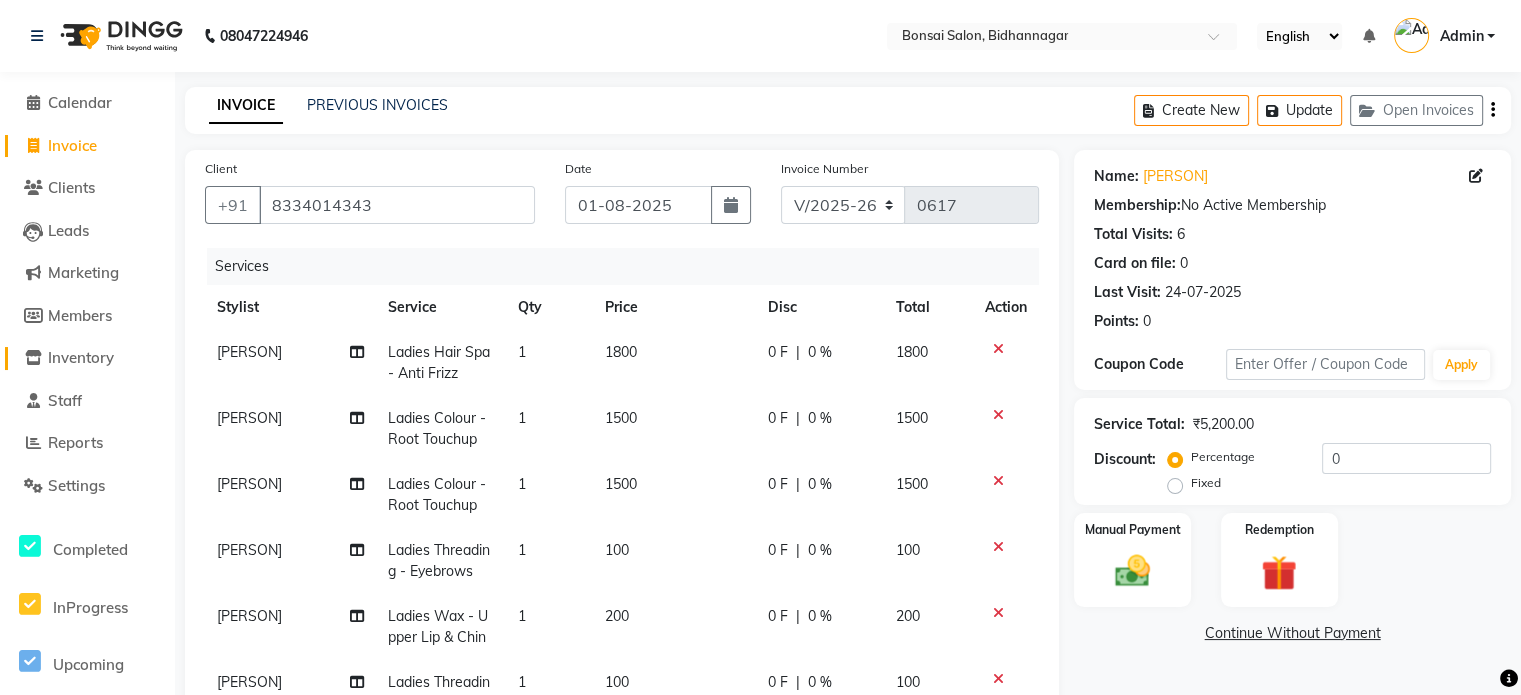 click on "Inventory" 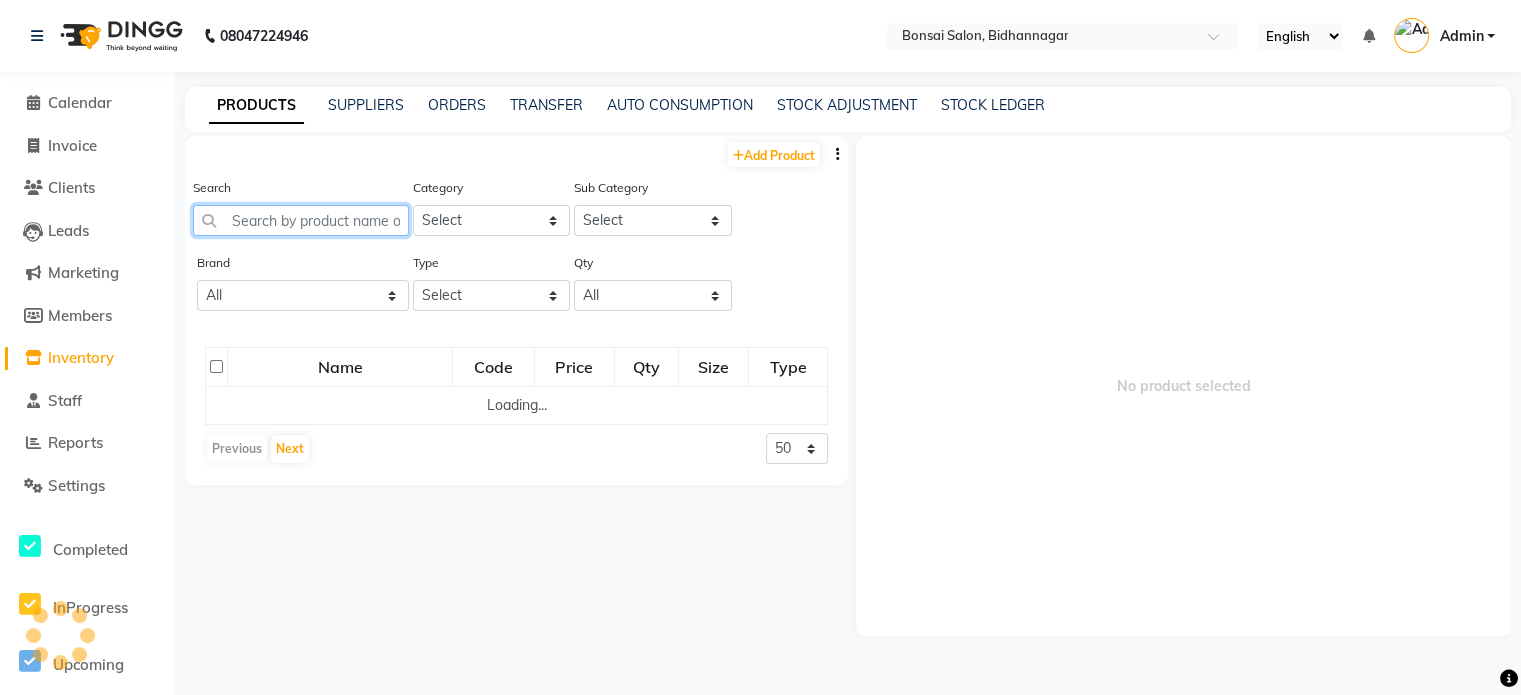 click 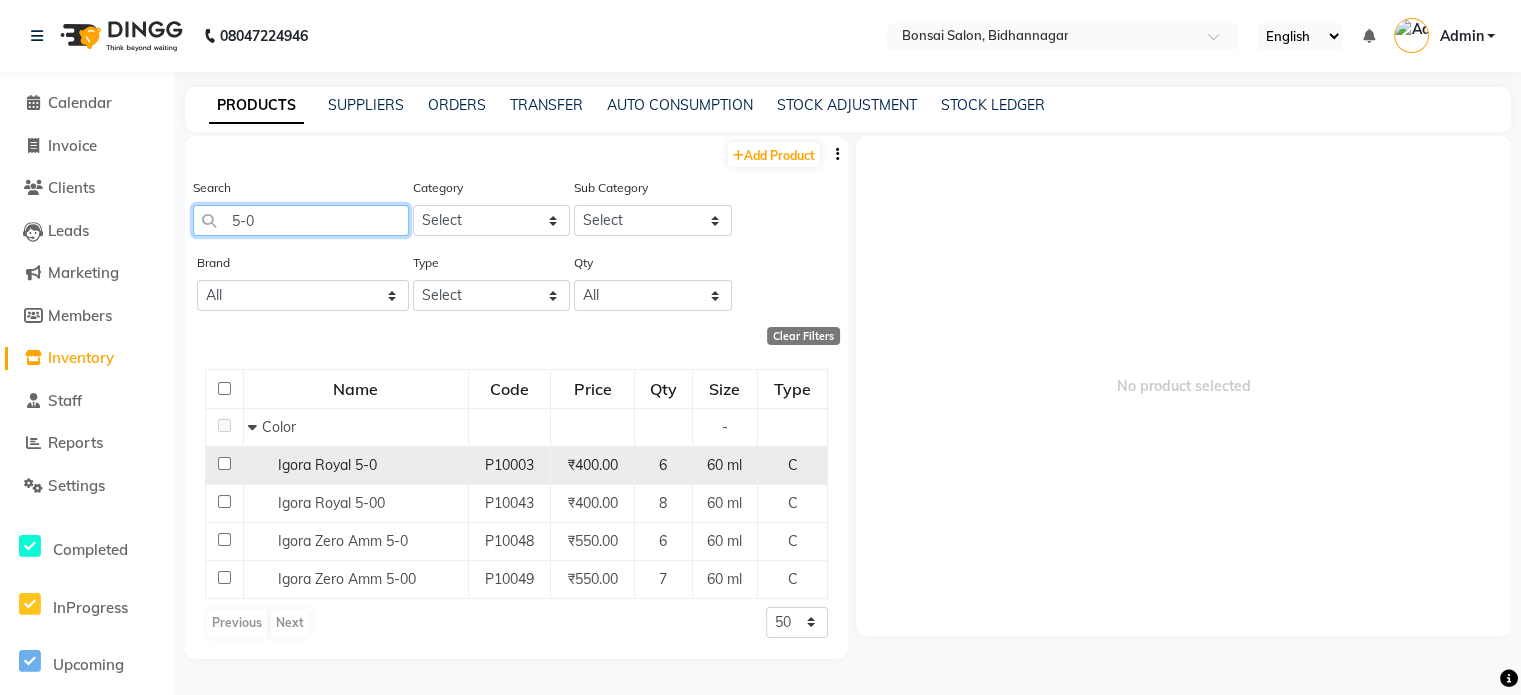 type on "5-0" 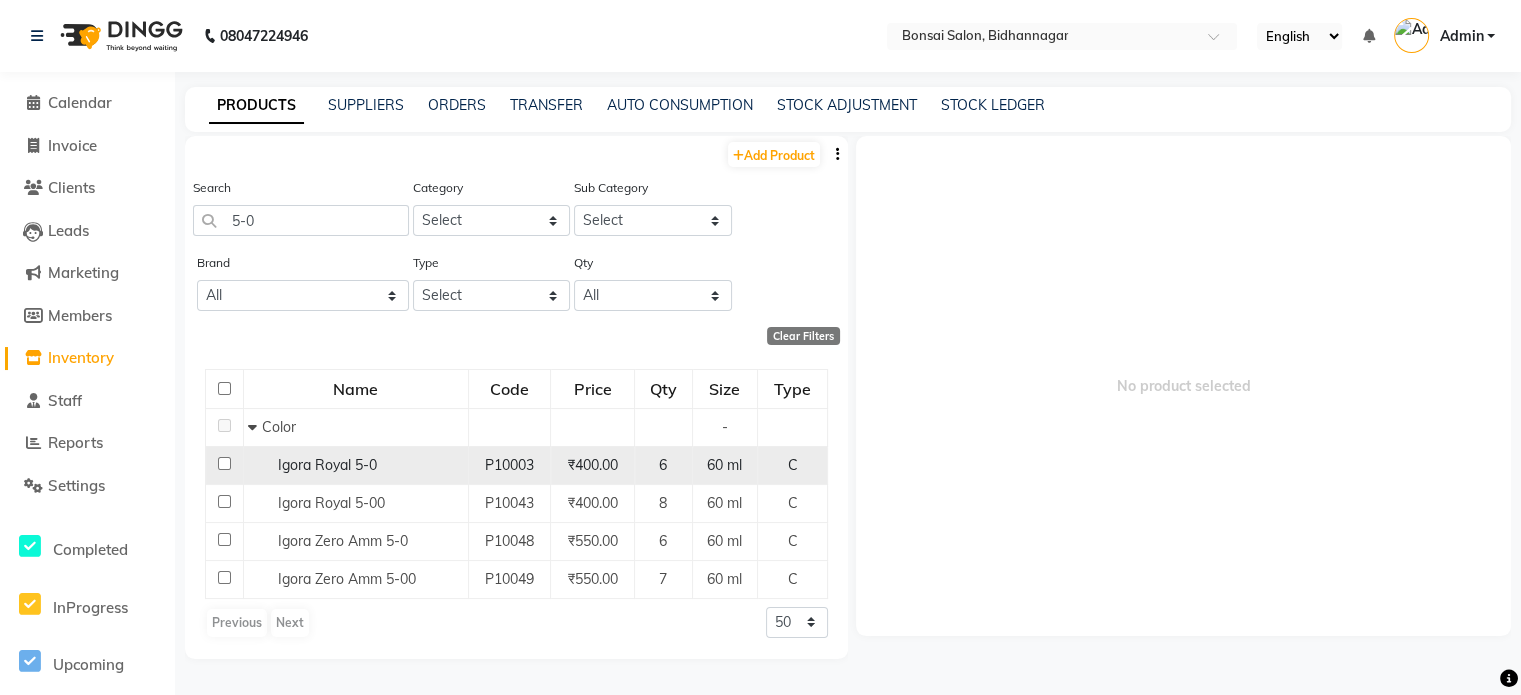 click 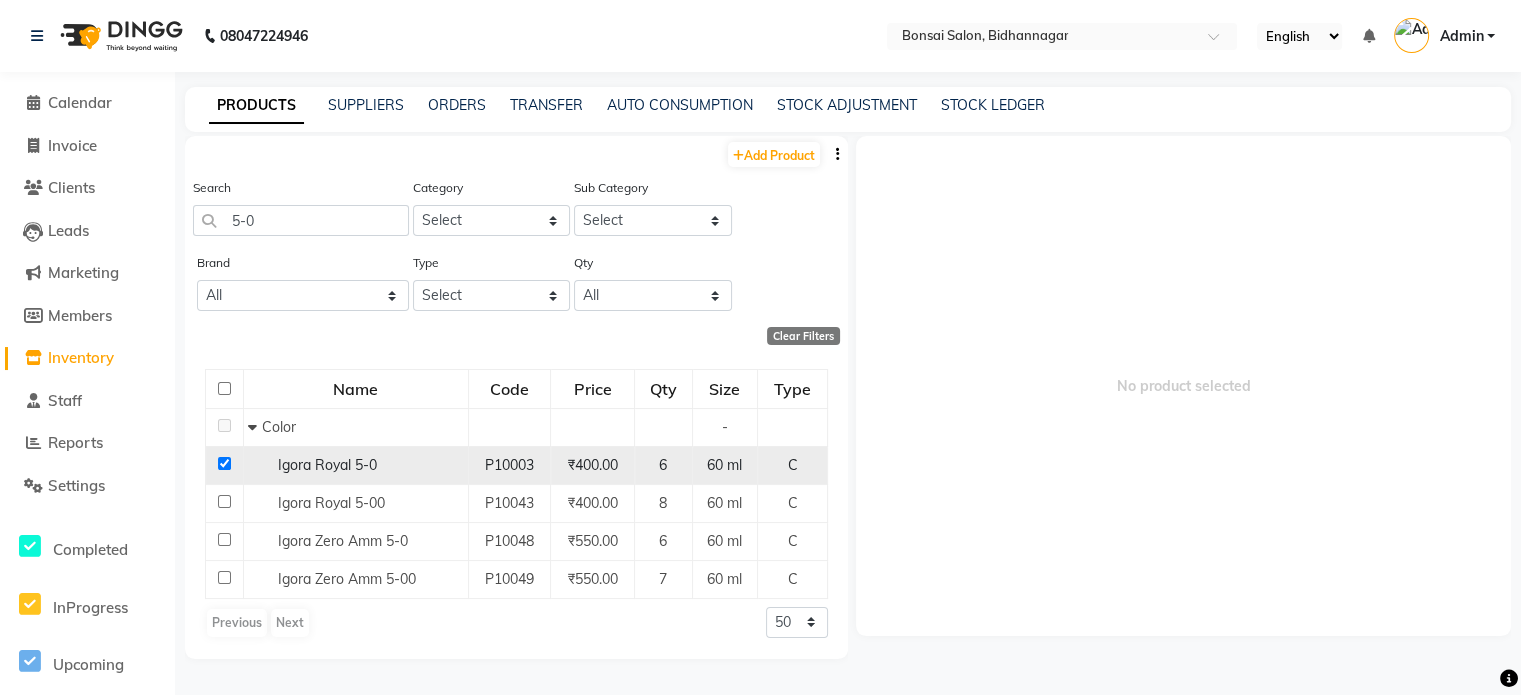 checkbox on "true" 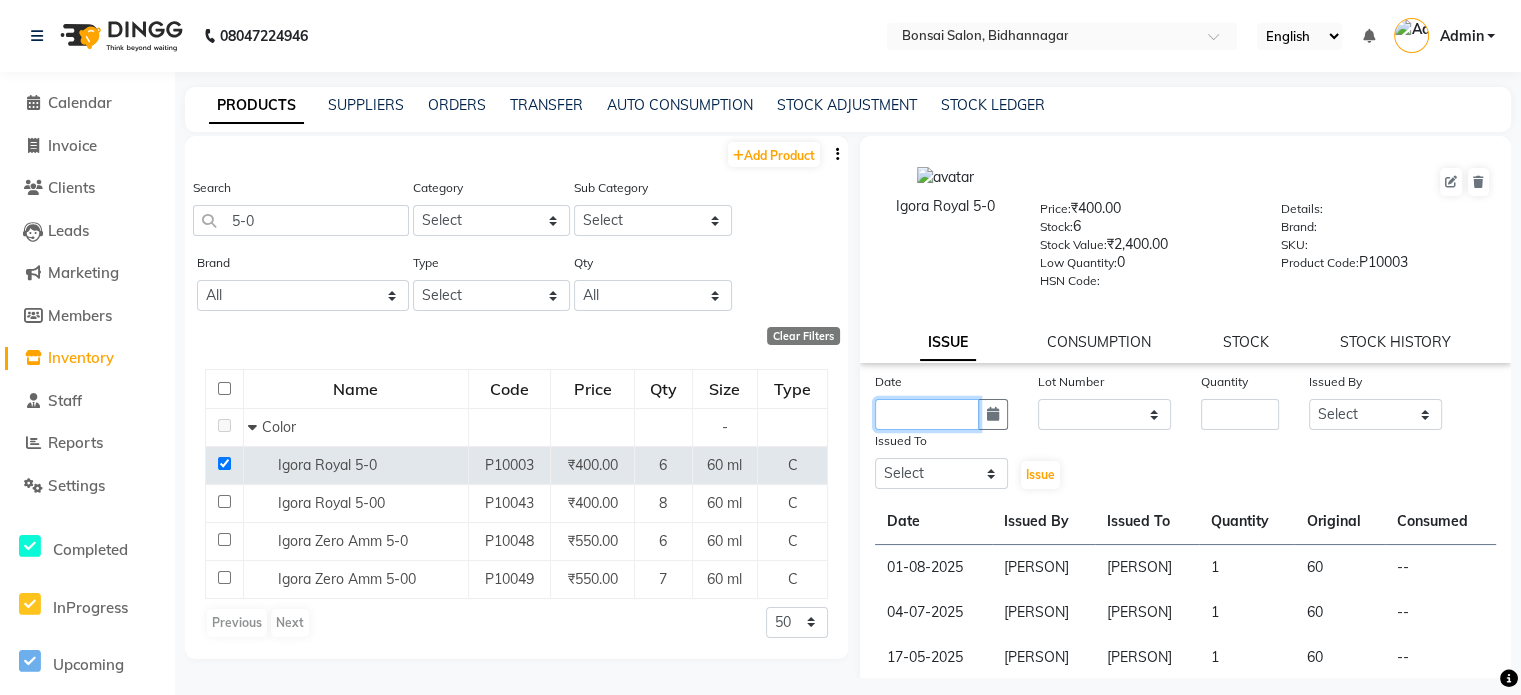 click 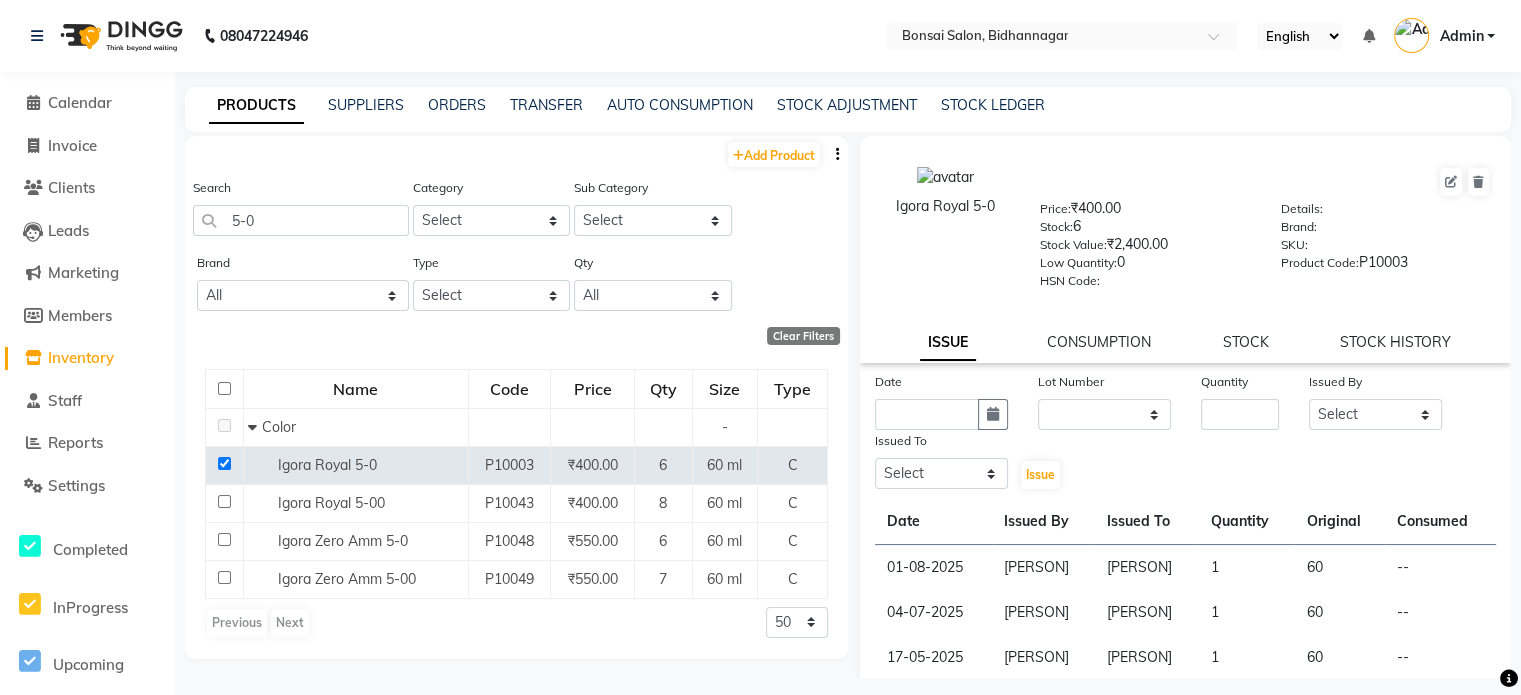 select on "8" 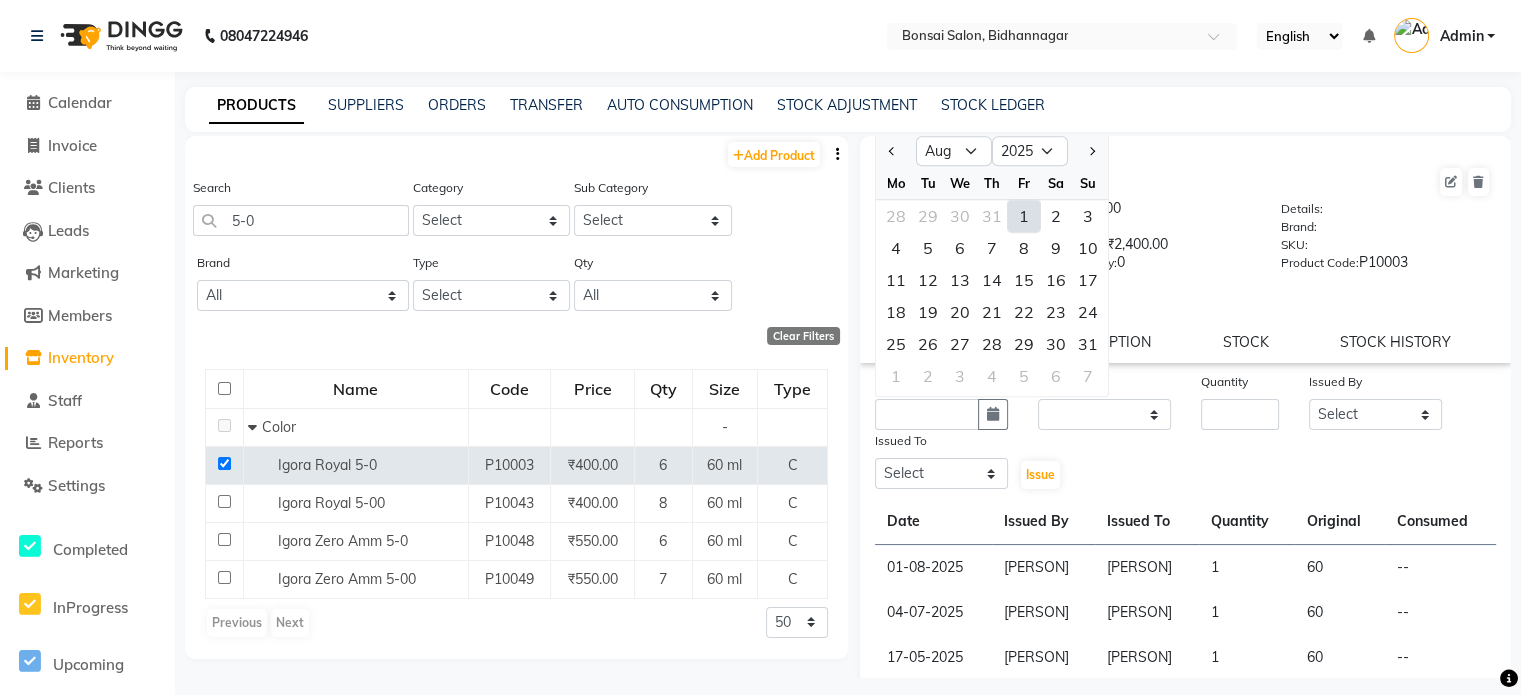 click on "1" 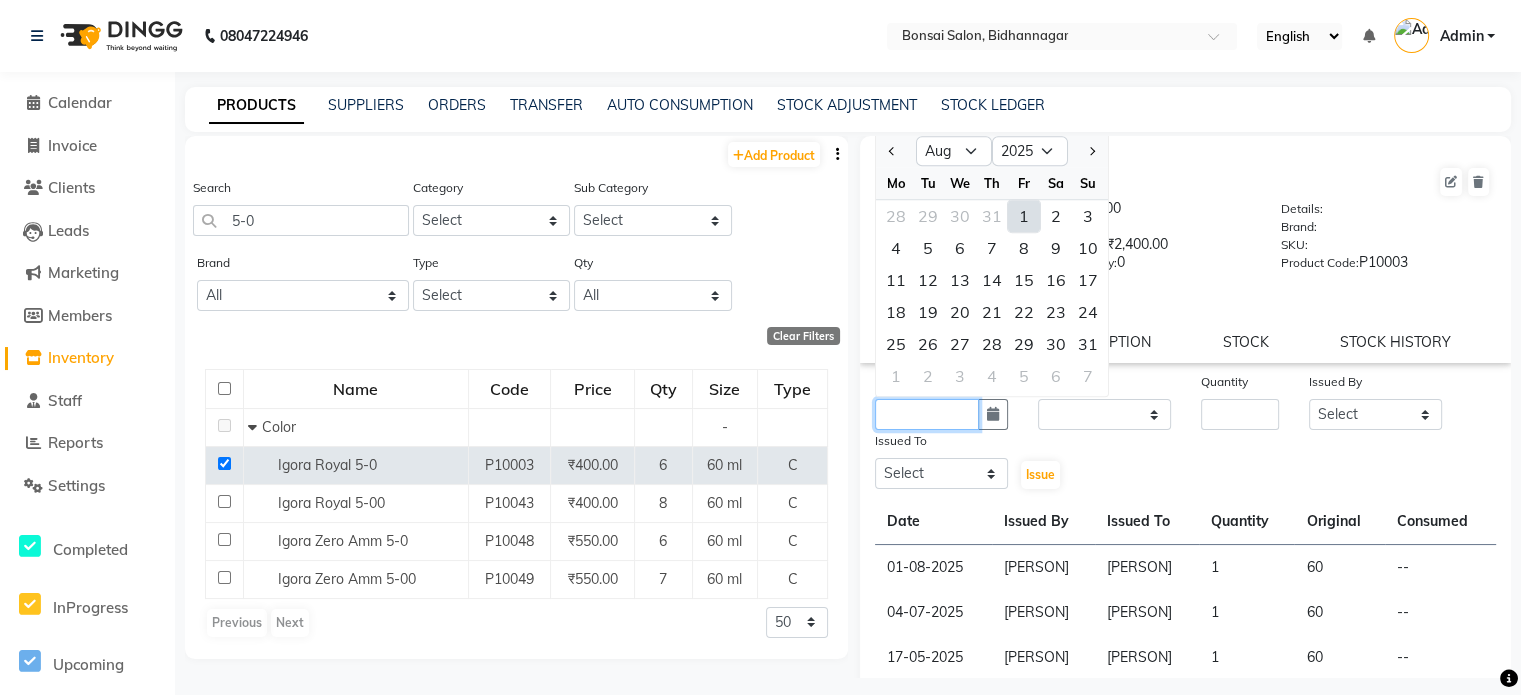 type on "01-08-2025" 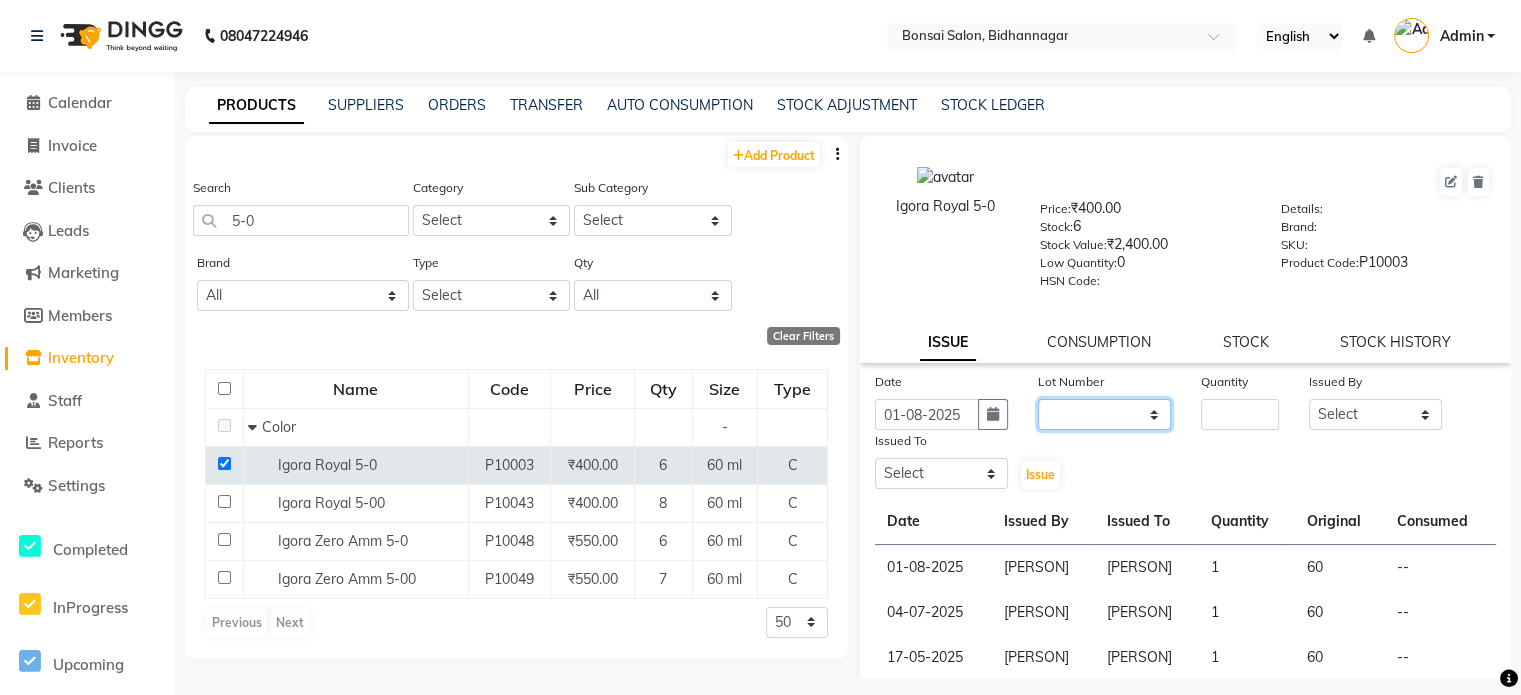 click on "None" 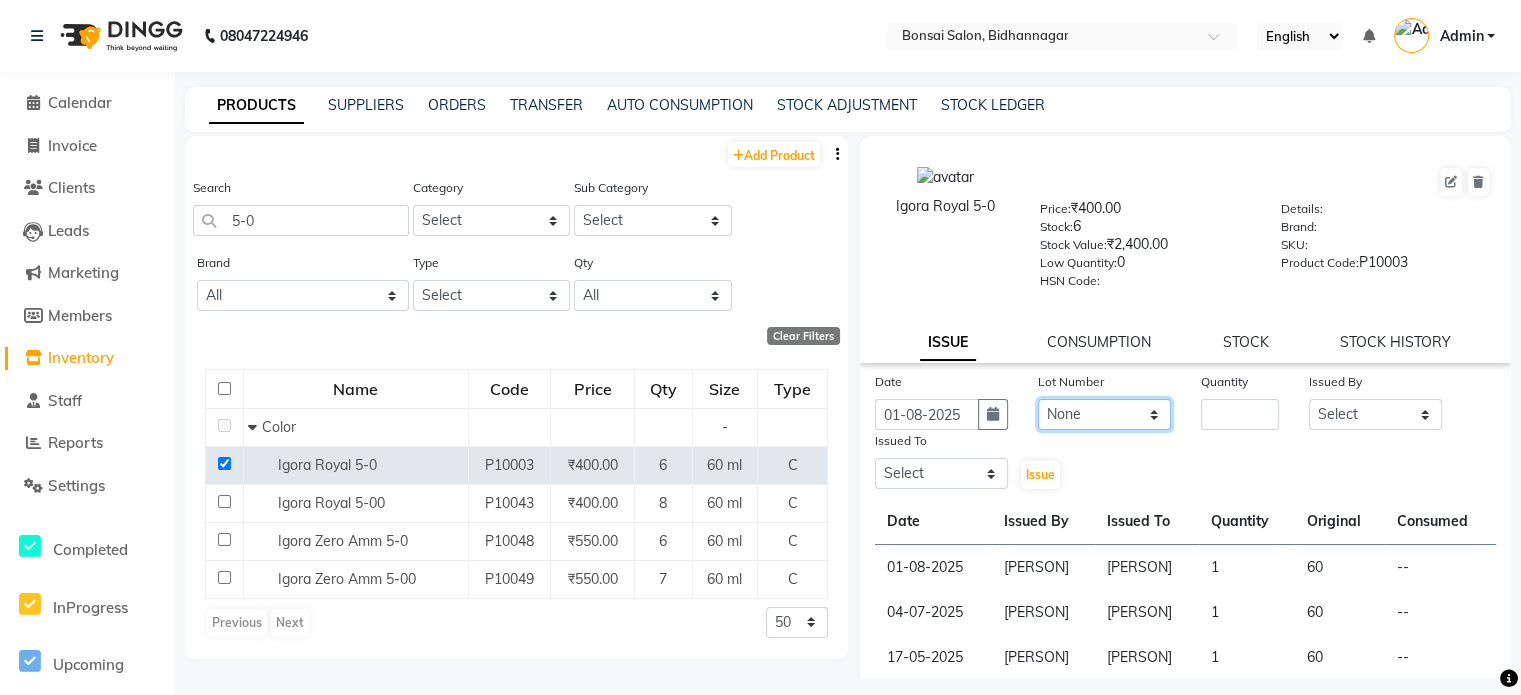 click on "None" 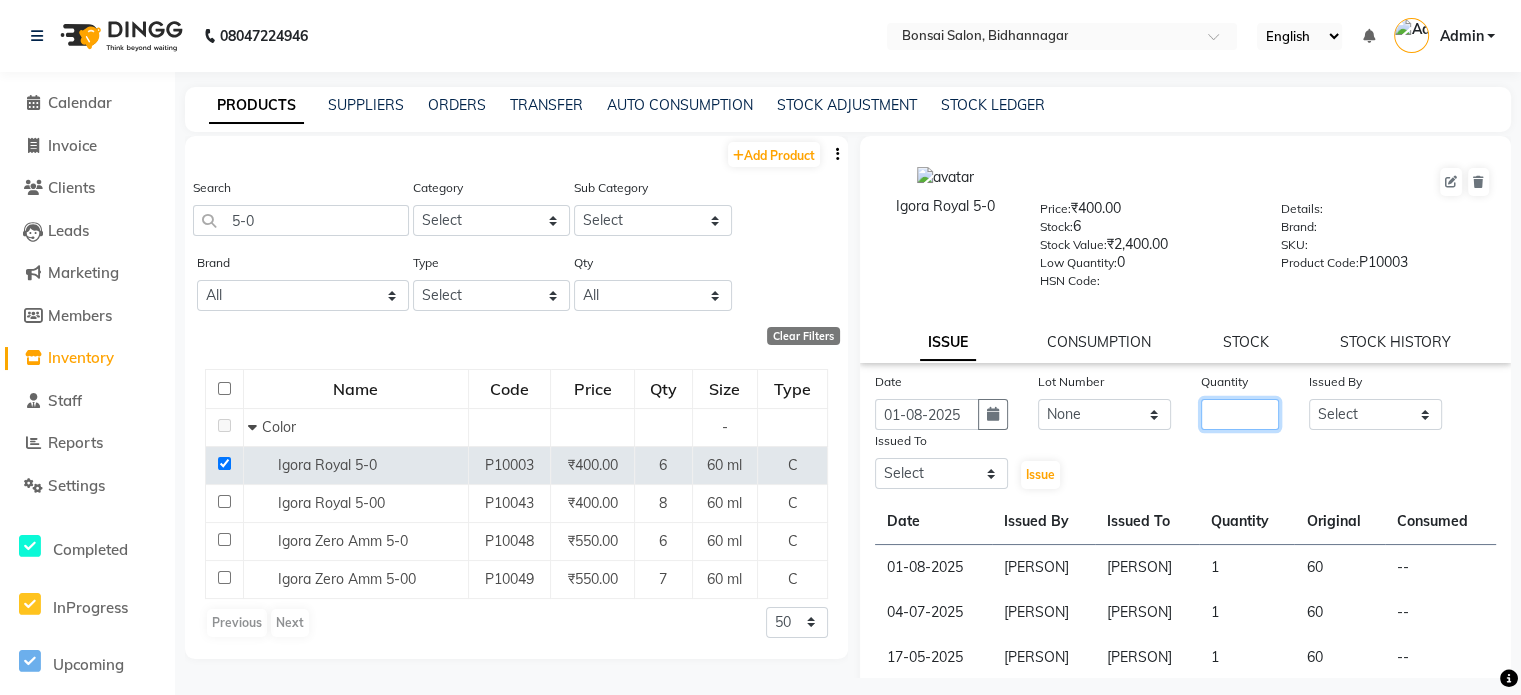 click 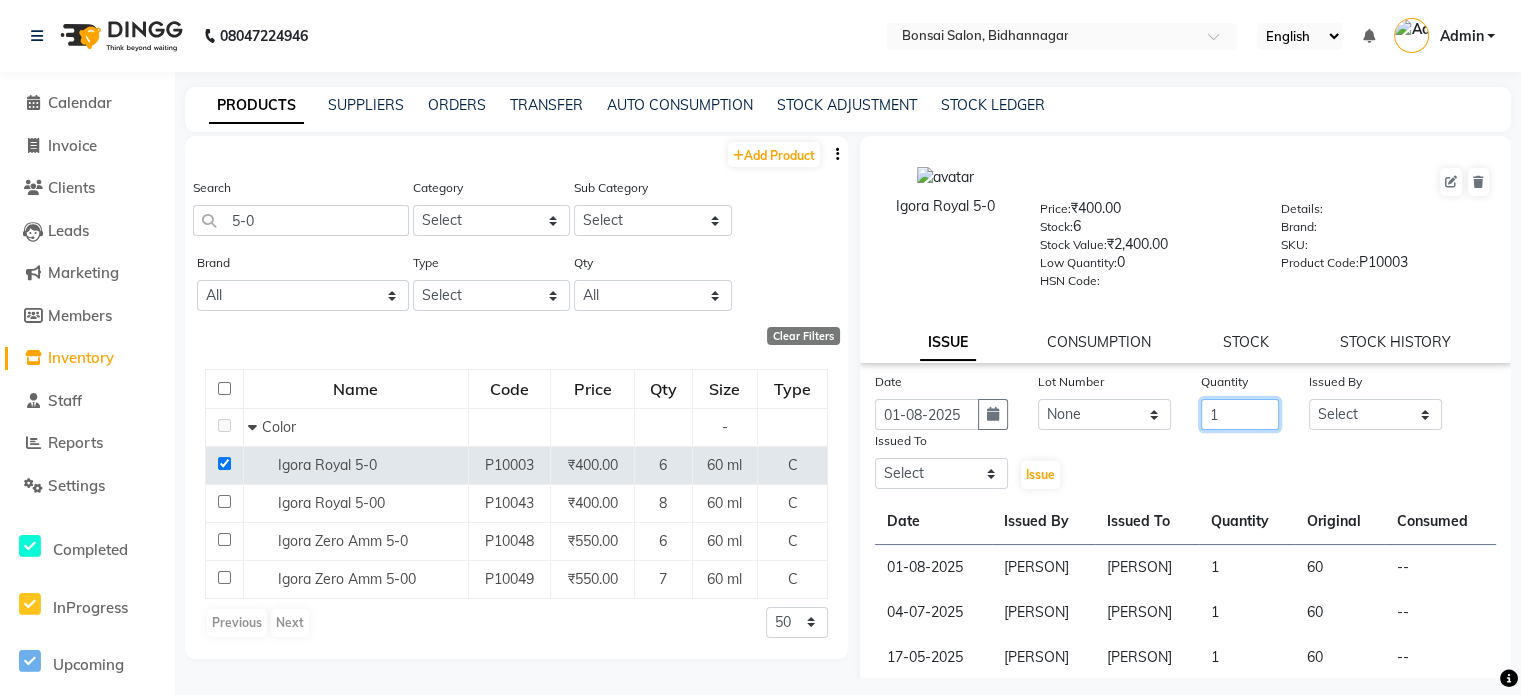 type on "1" 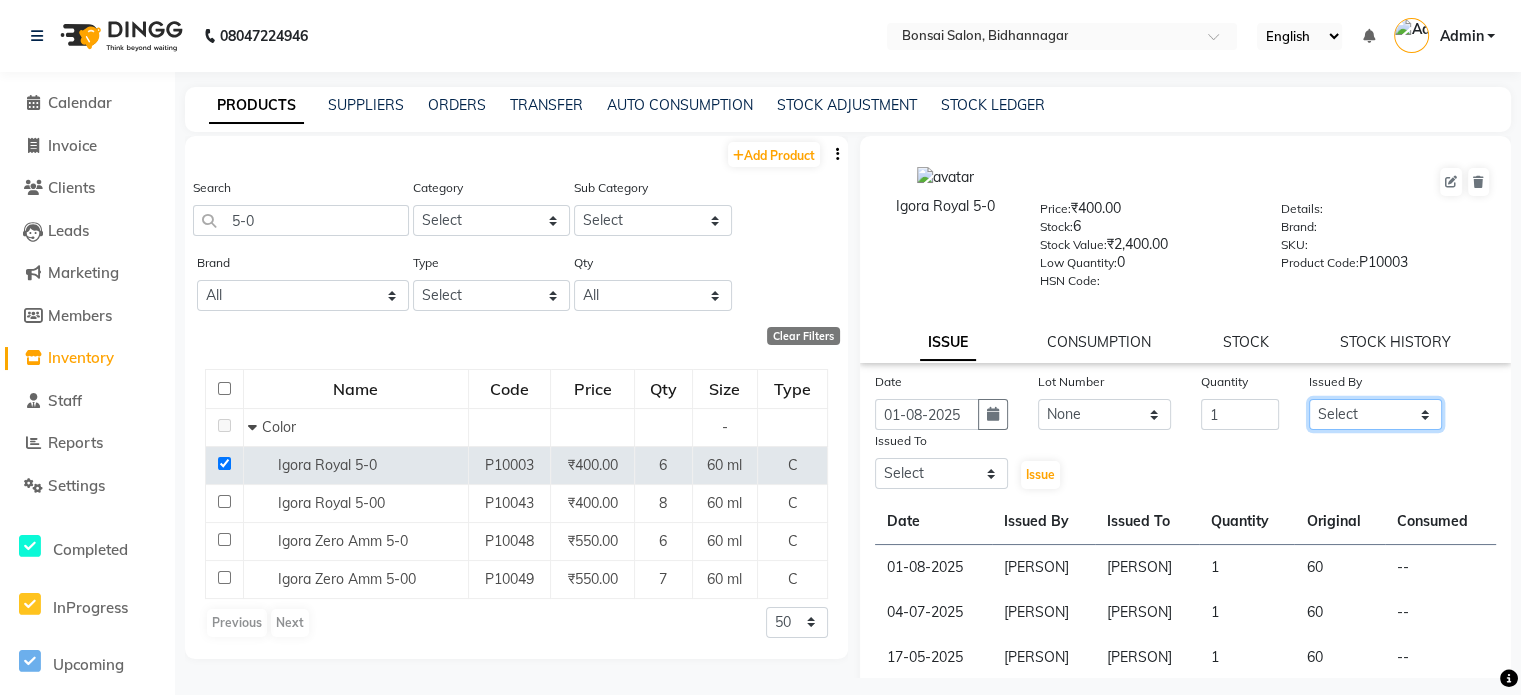 click on "Select [PERSON] [PERSON] [PERSON] [PERSON] [PERSON] [PERSON] [PERSON] [PERSON]" 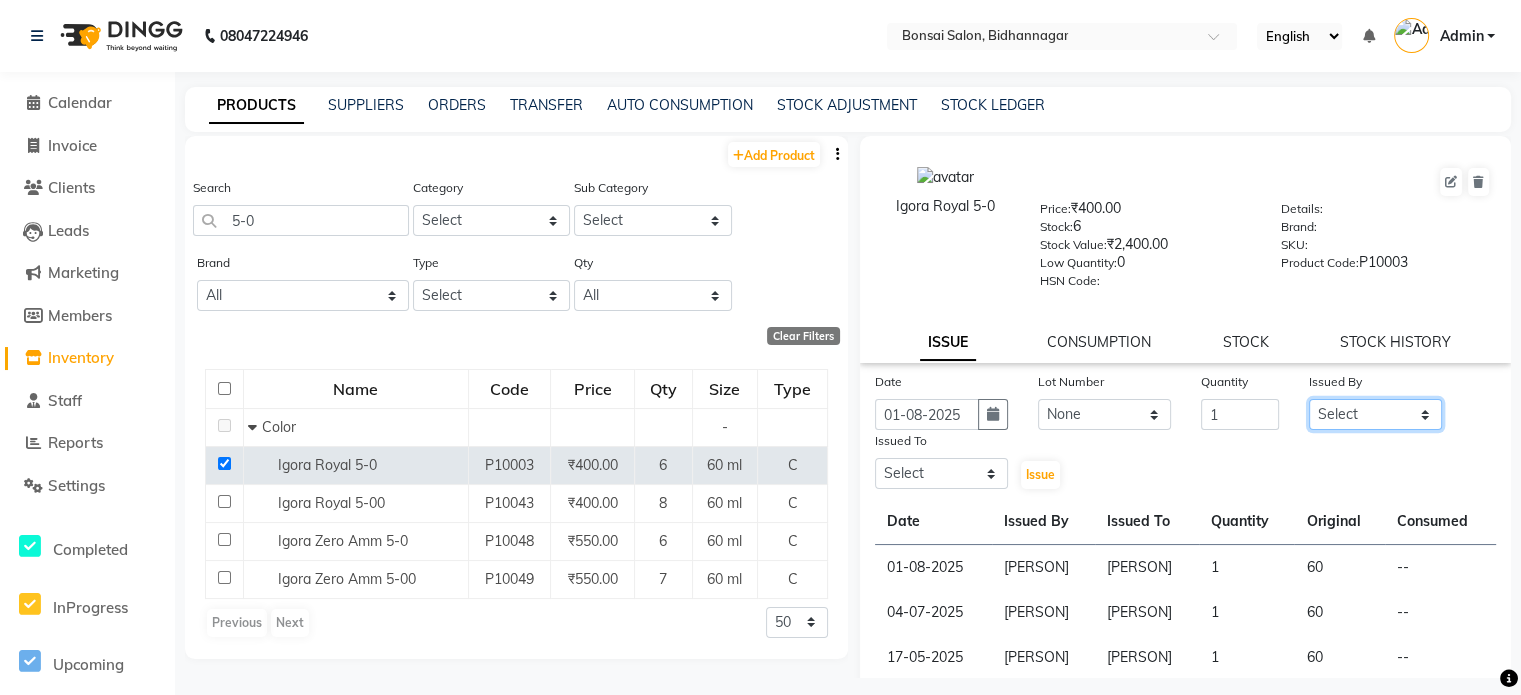 select on "53173" 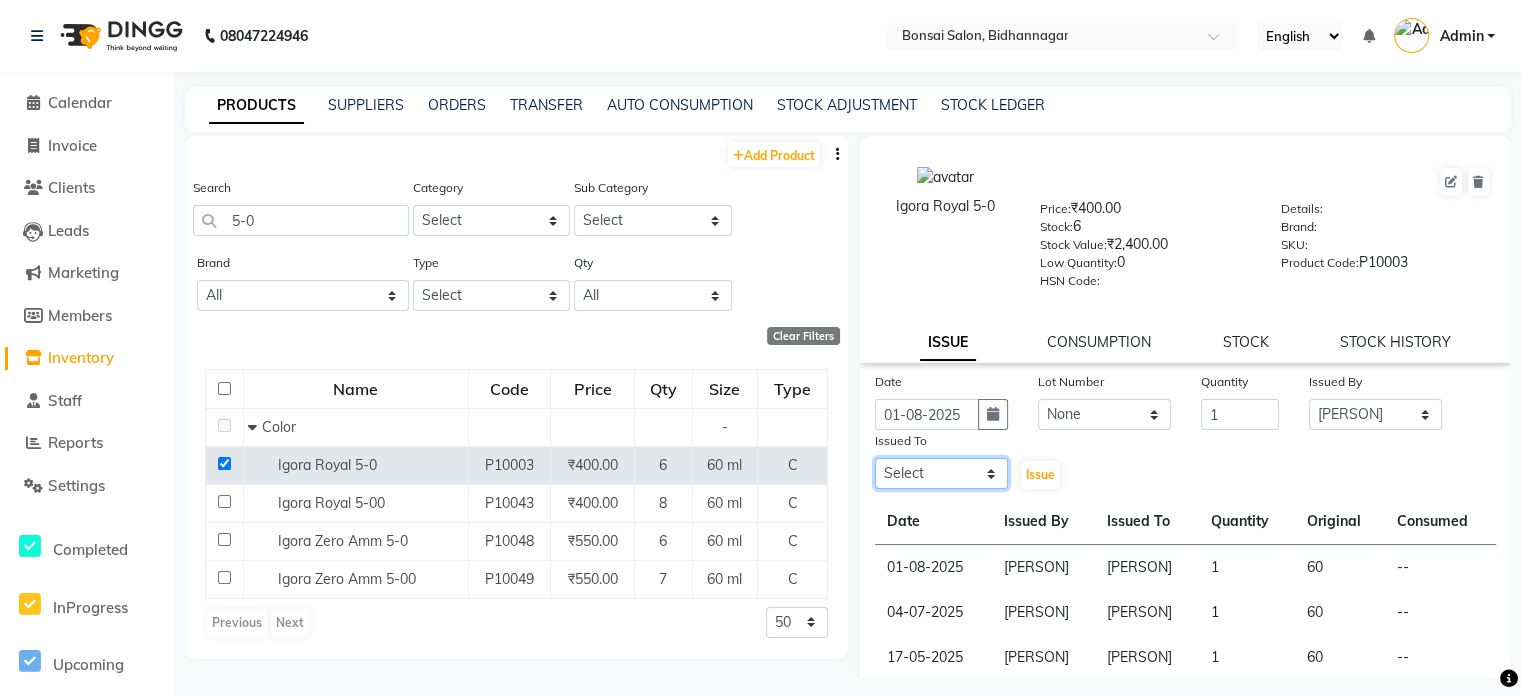 click on "Select [PERSON] [PERSON] [PERSON] [PERSON] [PERSON] [PERSON] [PERSON] [PERSON]" 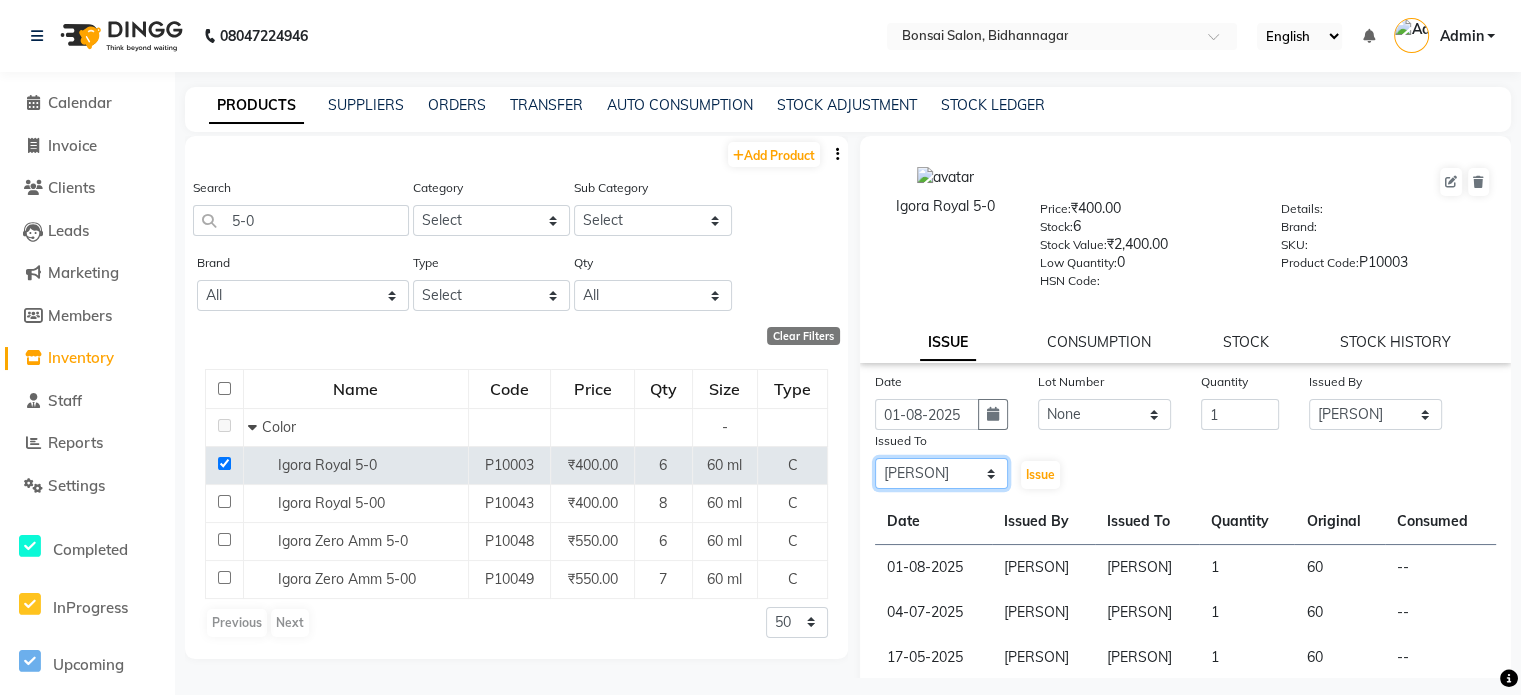 click on "Select [PERSON] [PERSON] [PERSON] [PERSON] [PERSON] [PERSON] [PERSON] [PERSON]" 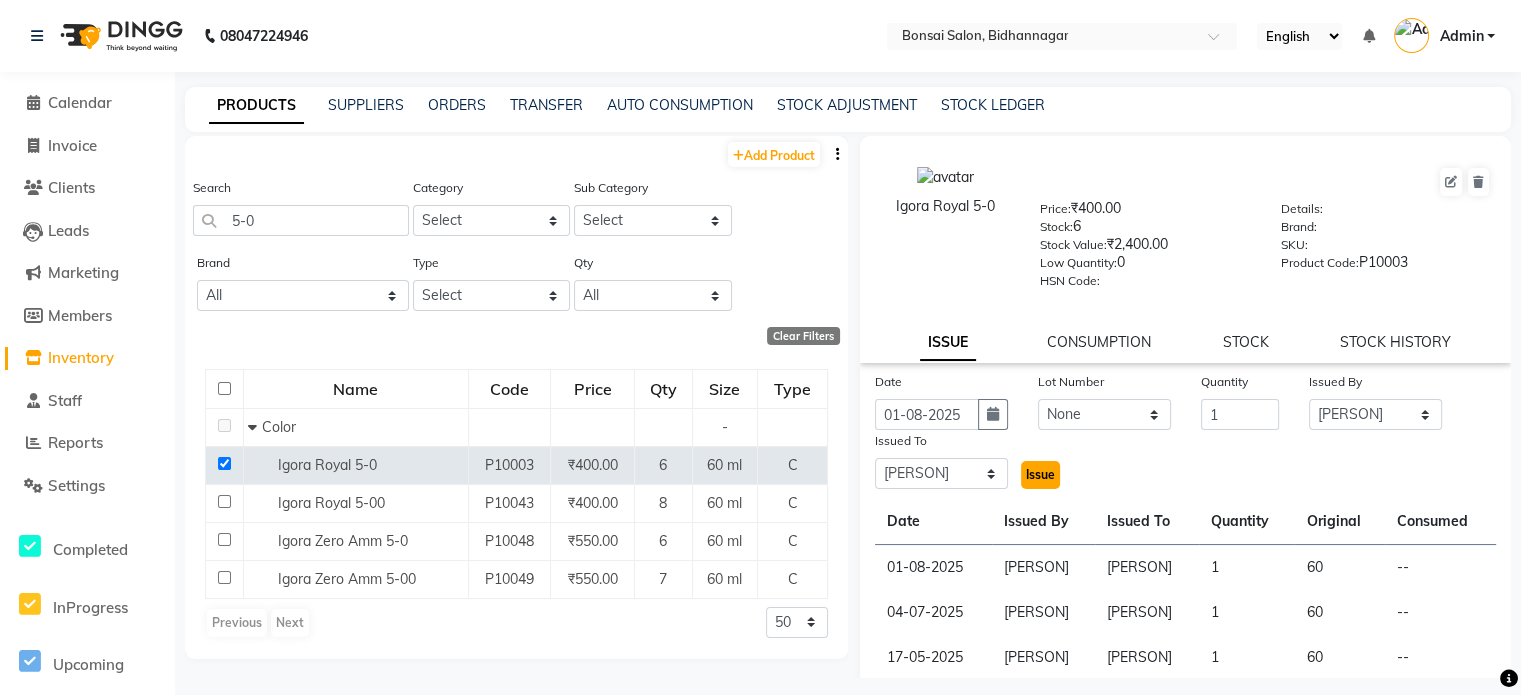 click on "Issue" 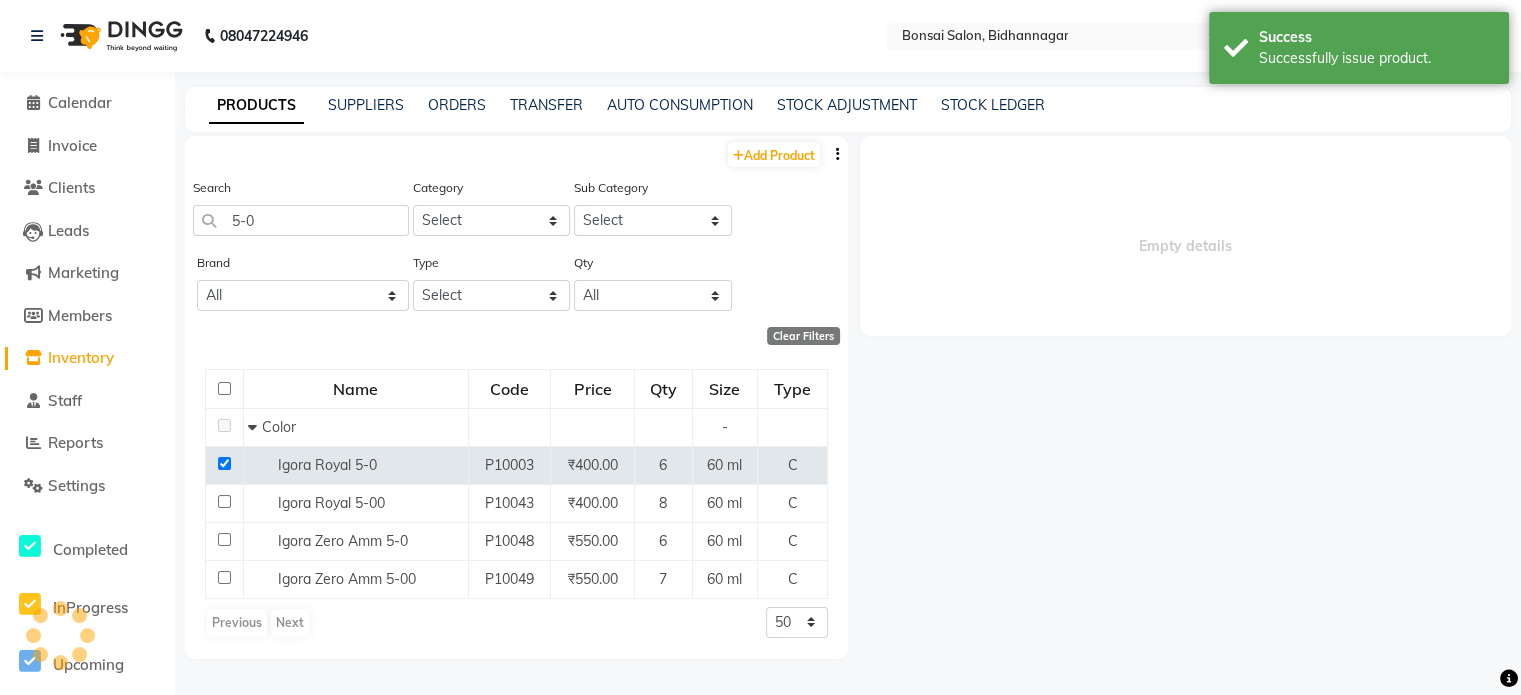 select 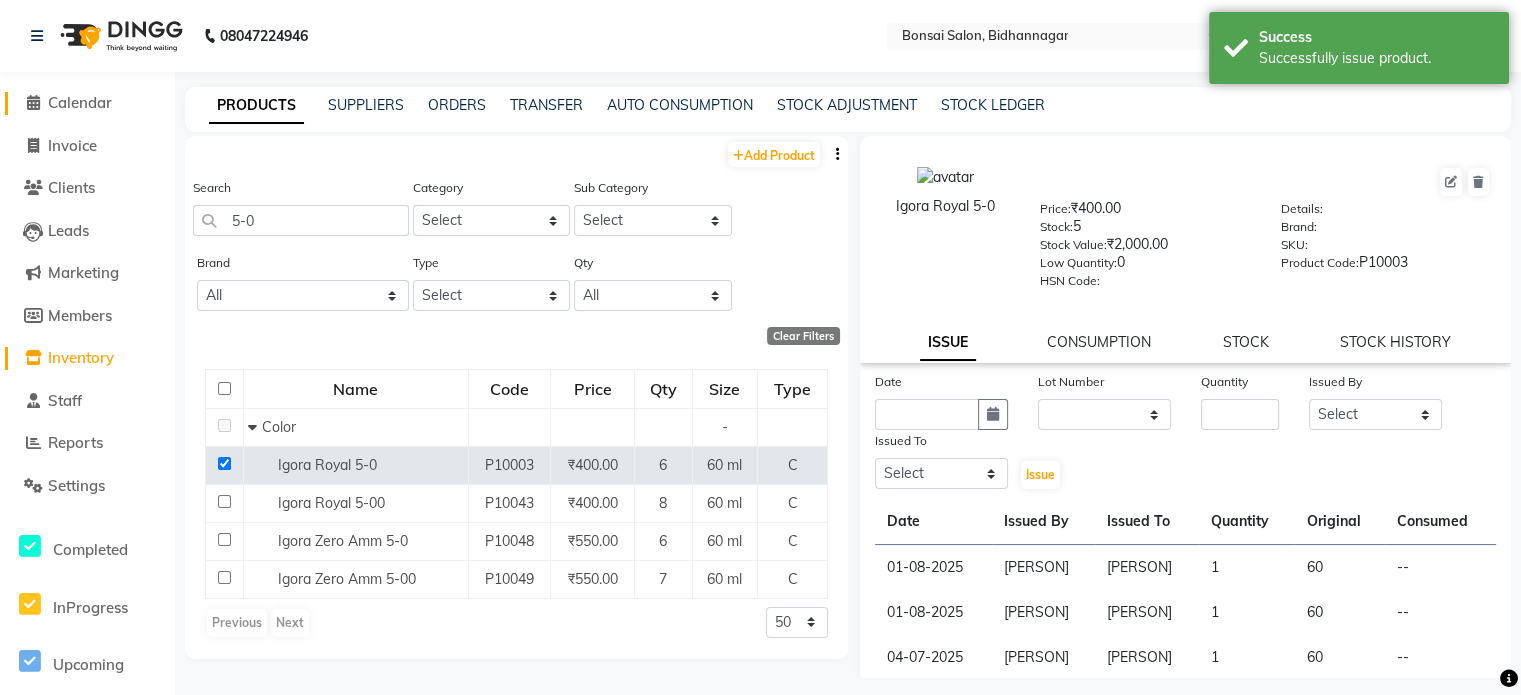 click on "Calendar" 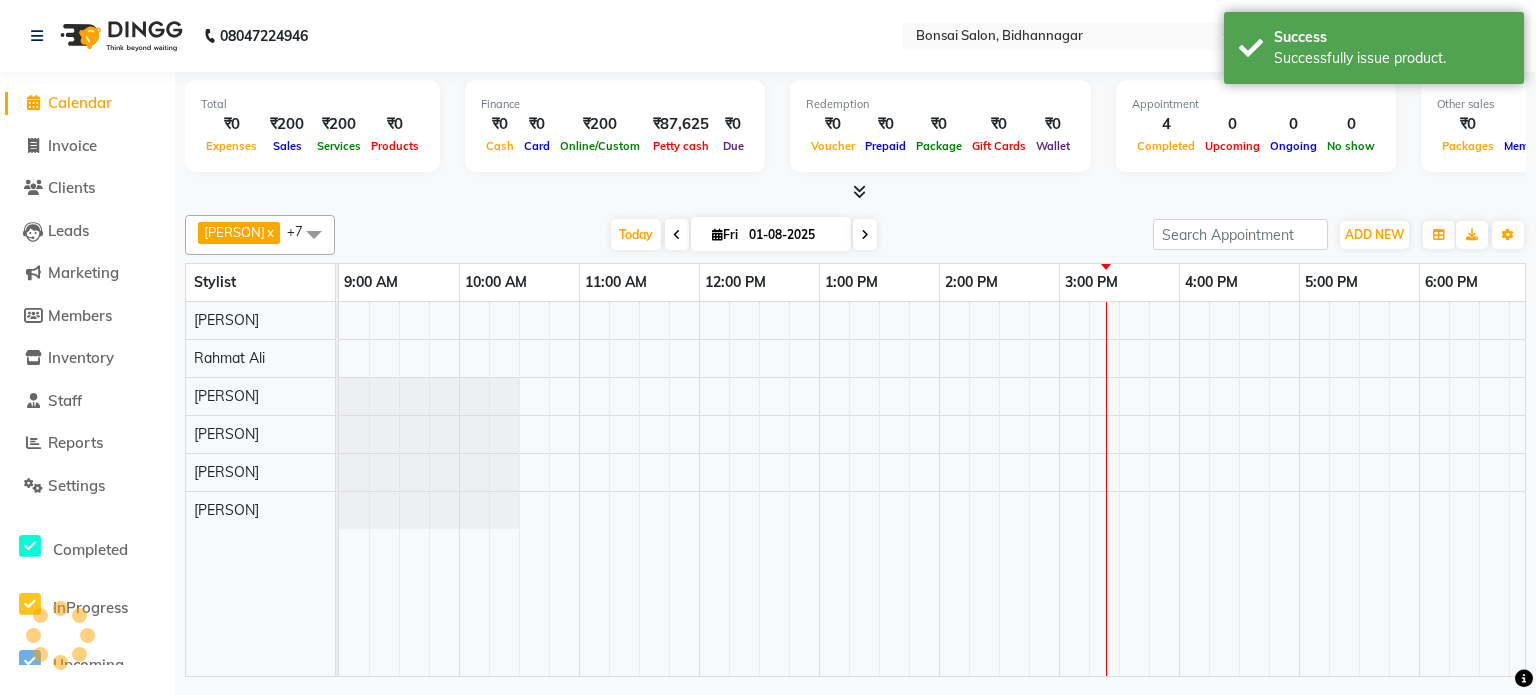 scroll, scrollTop: 0, scrollLeft: 133, axis: horizontal 